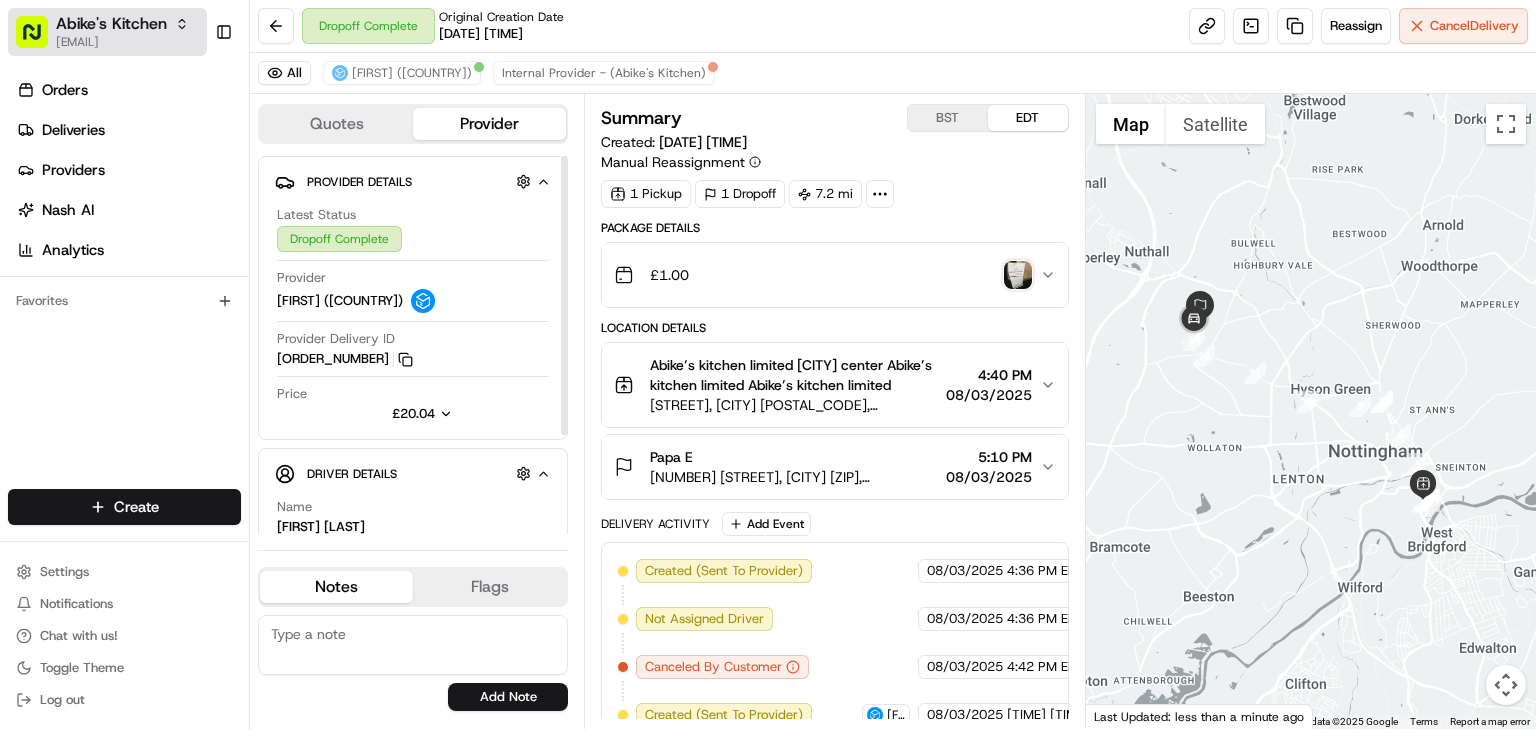 scroll, scrollTop: 0, scrollLeft: 0, axis: both 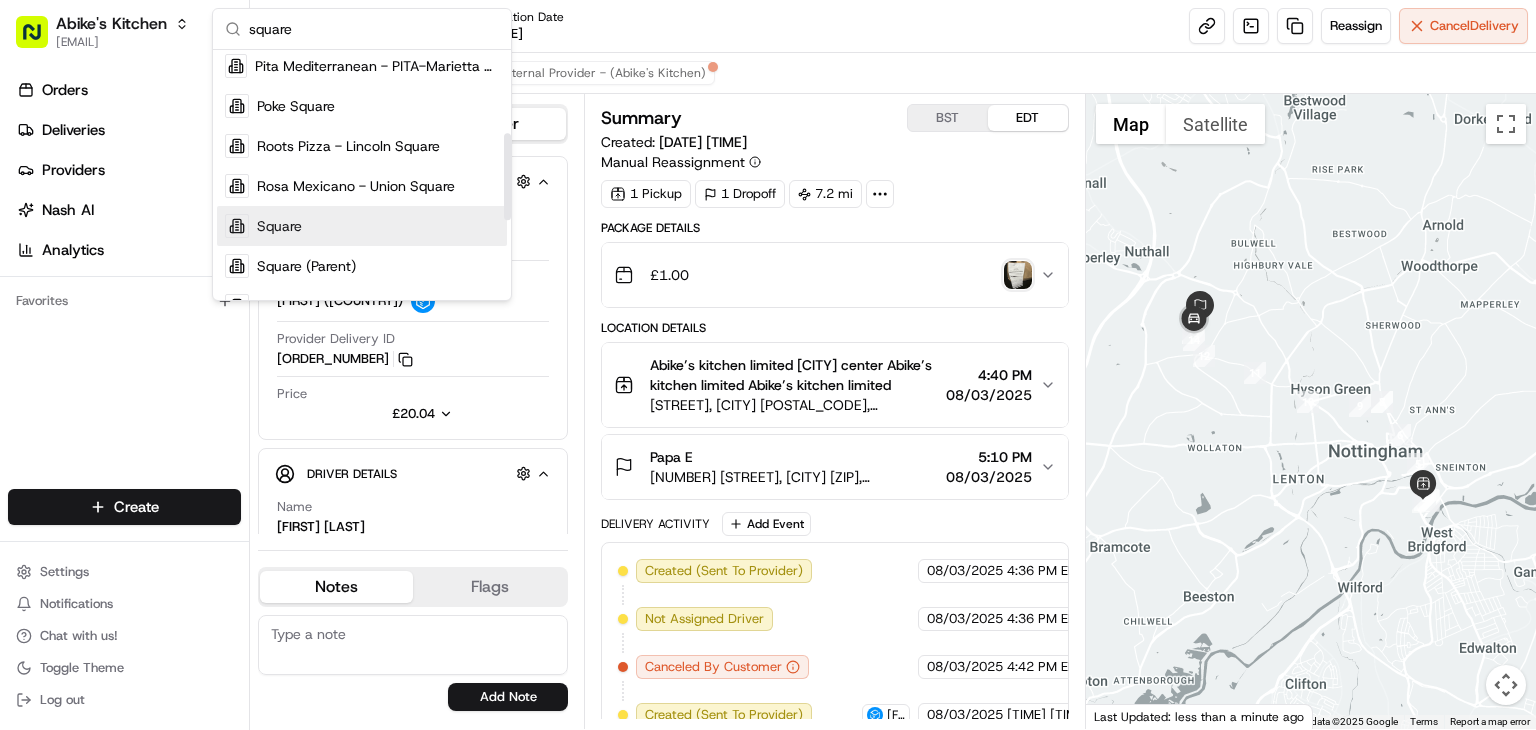 type on "square" 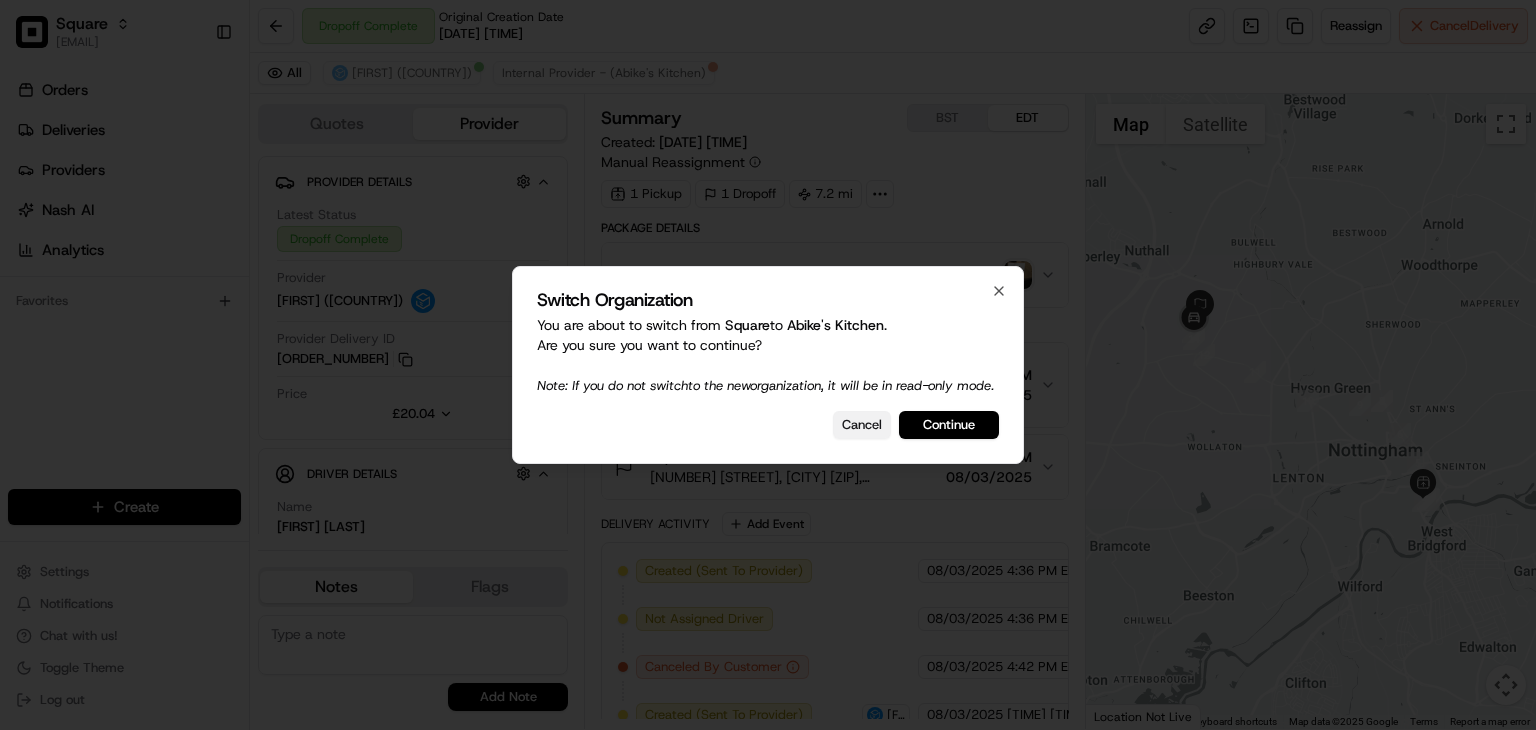 click on "Cancel" at bounding box center (862, 425) 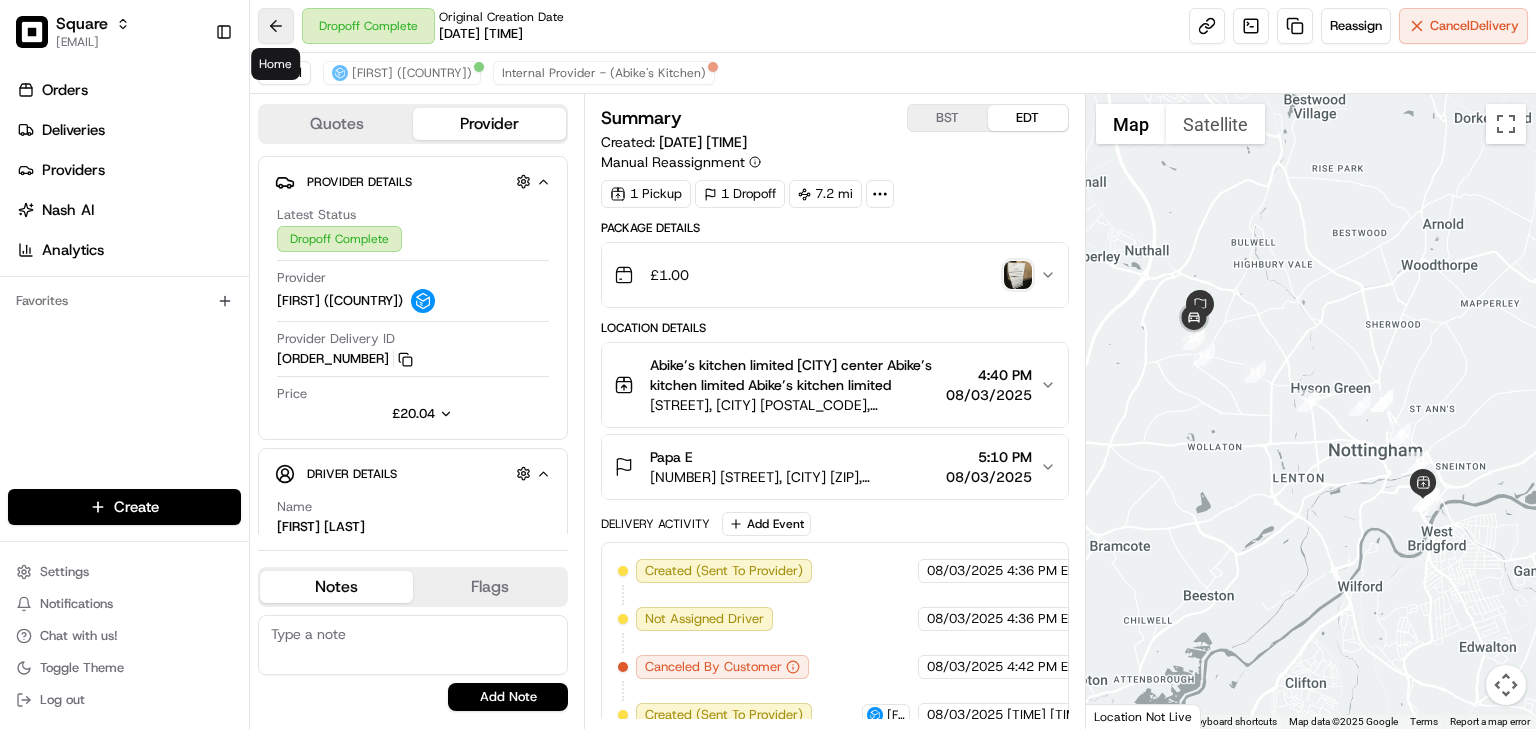 click at bounding box center (276, 26) 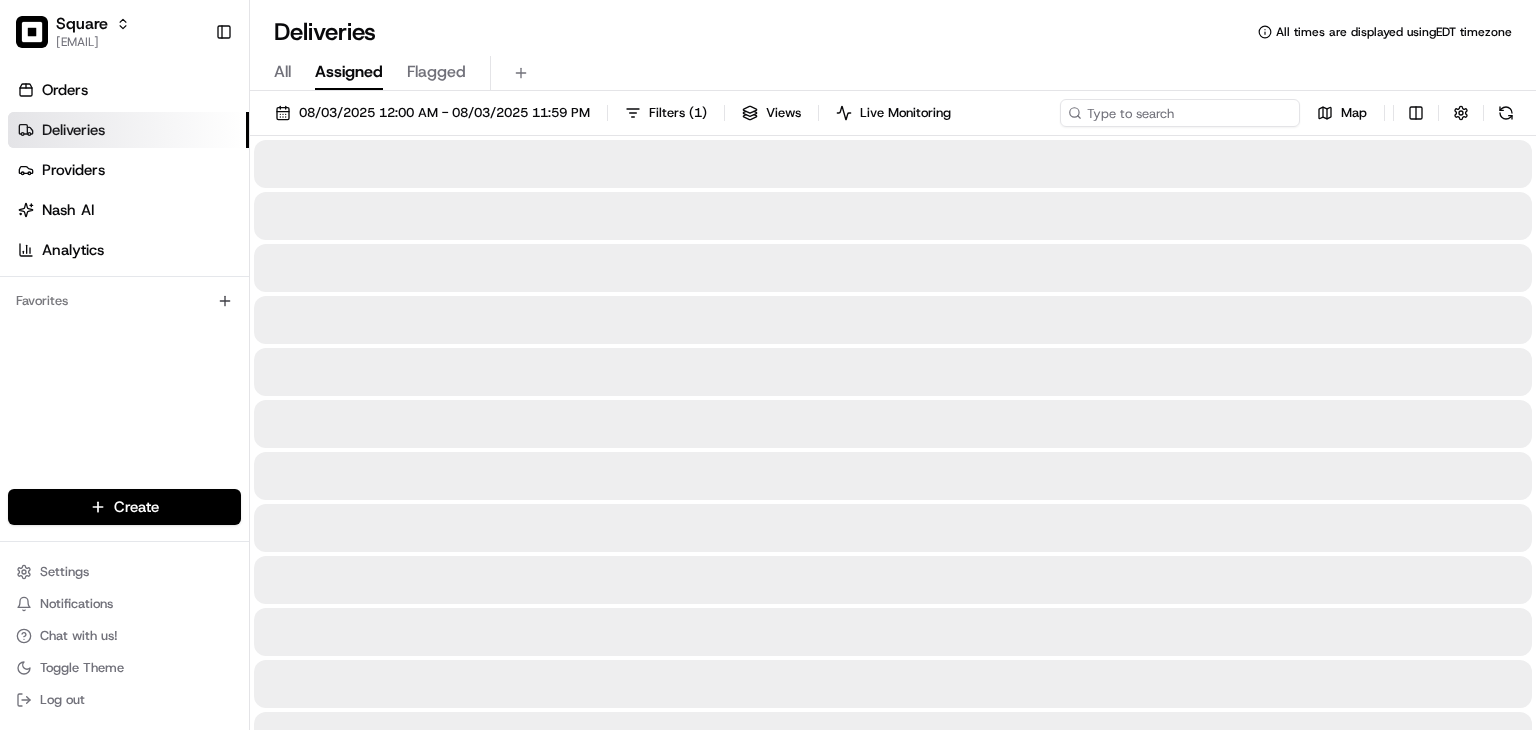 click at bounding box center [1180, 113] 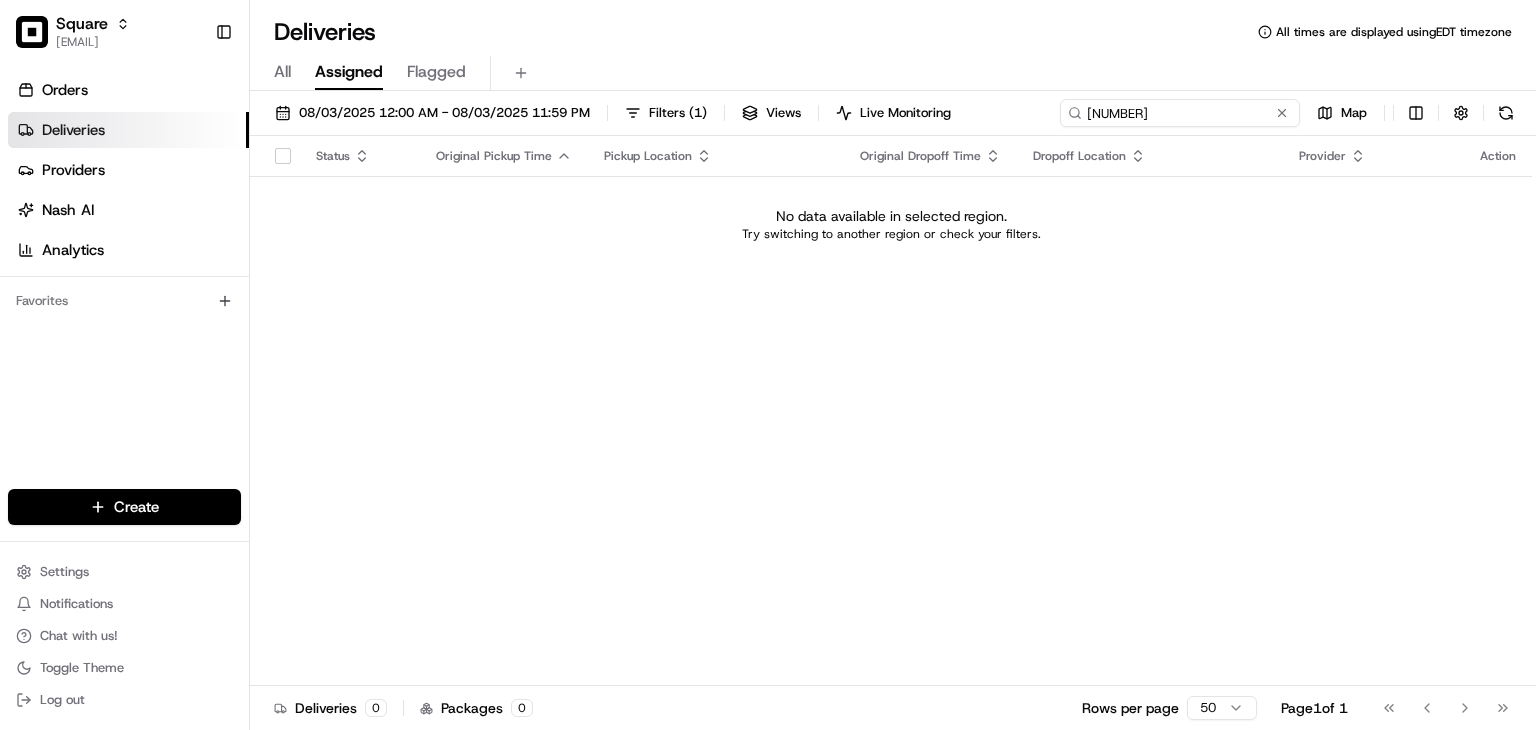 click on "[NUMBER]" at bounding box center [1180, 113] 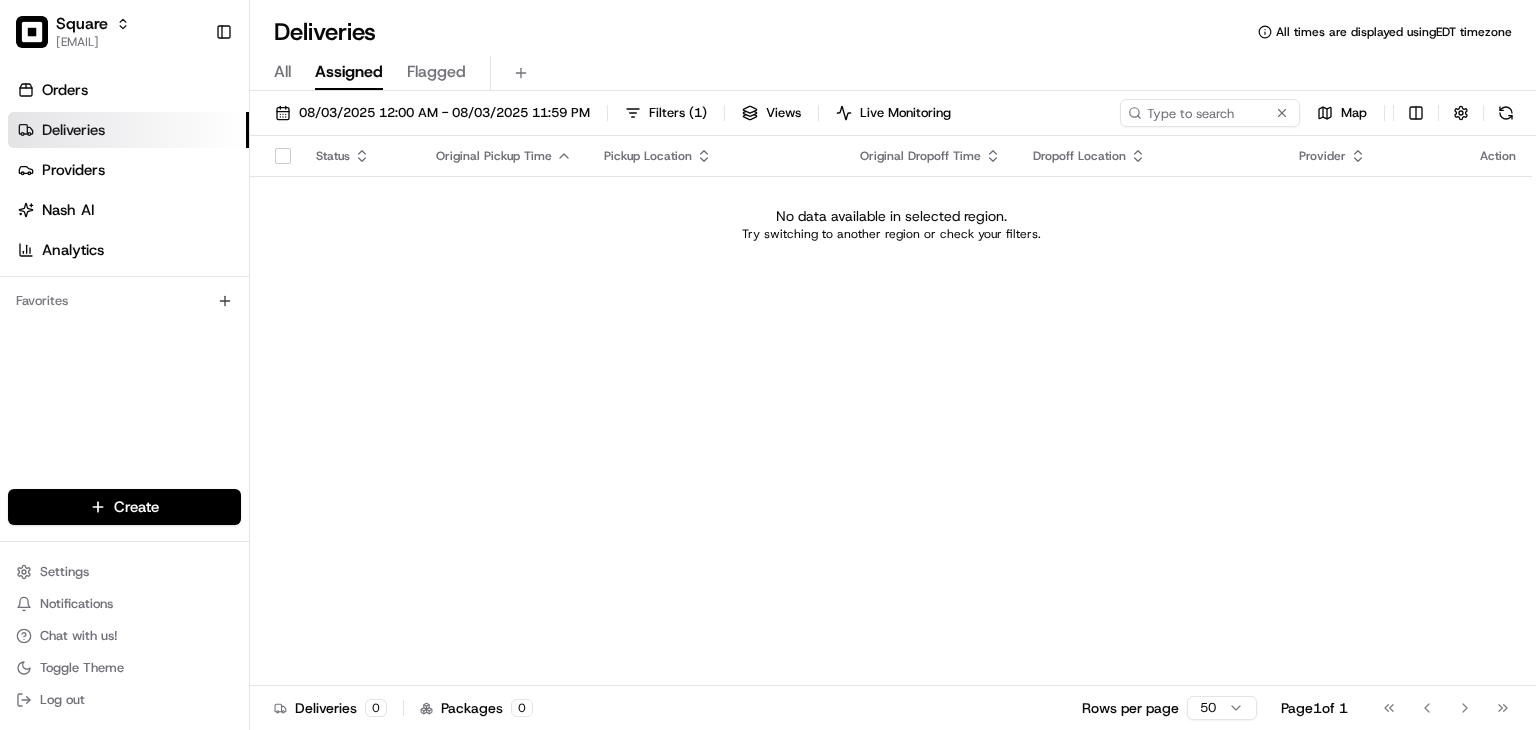 click on "All" at bounding box center [282, 72] 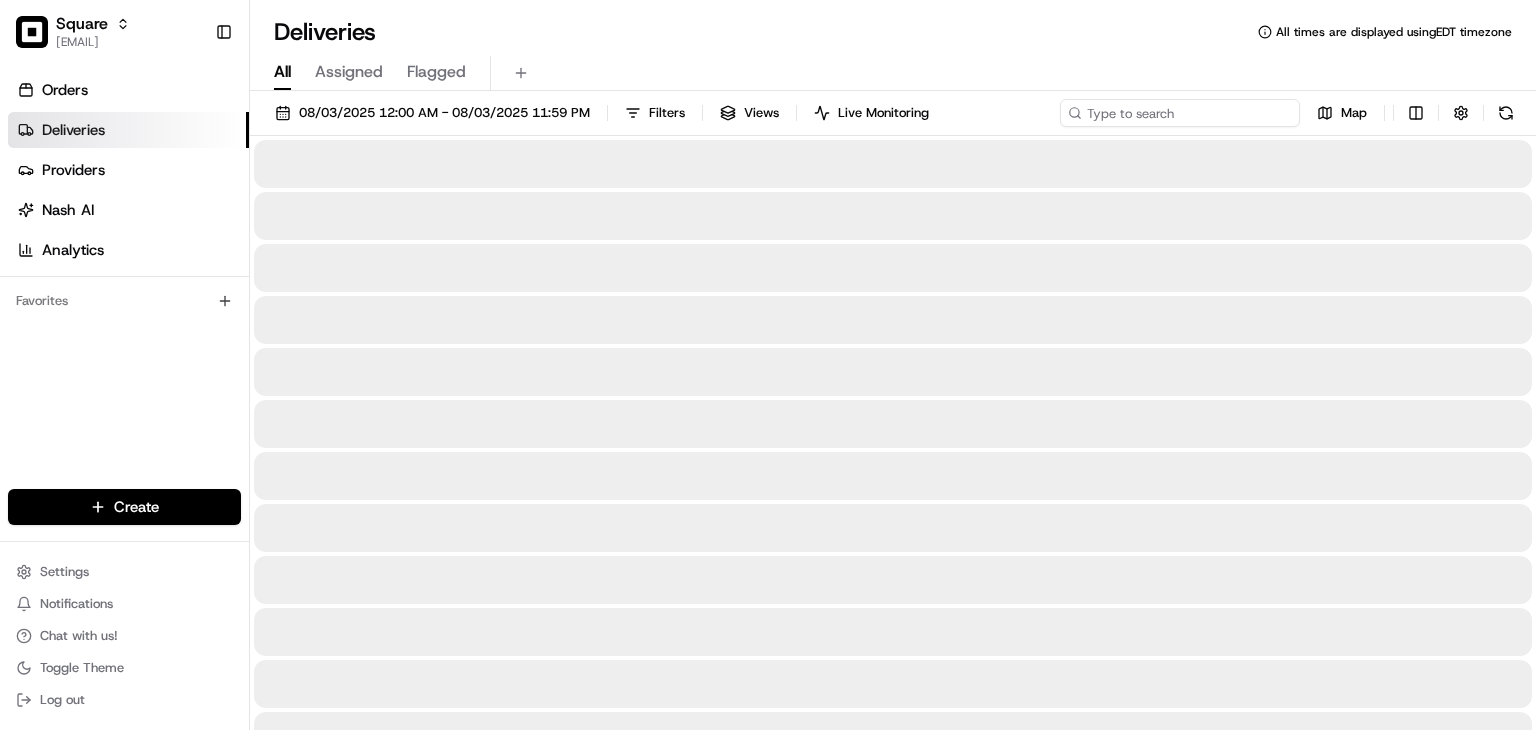click at bounding box center (1180, 113) 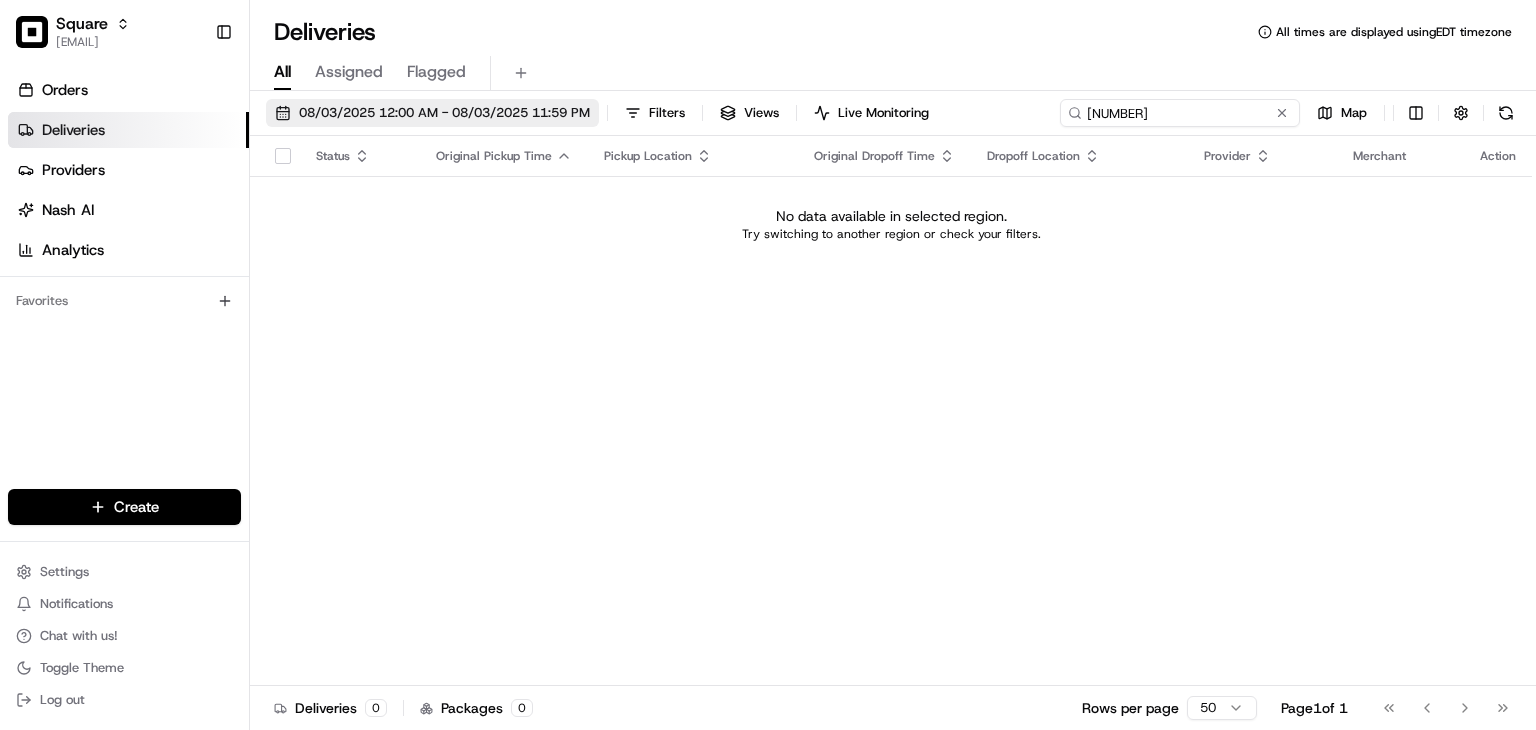 type on "[NUMBER]" 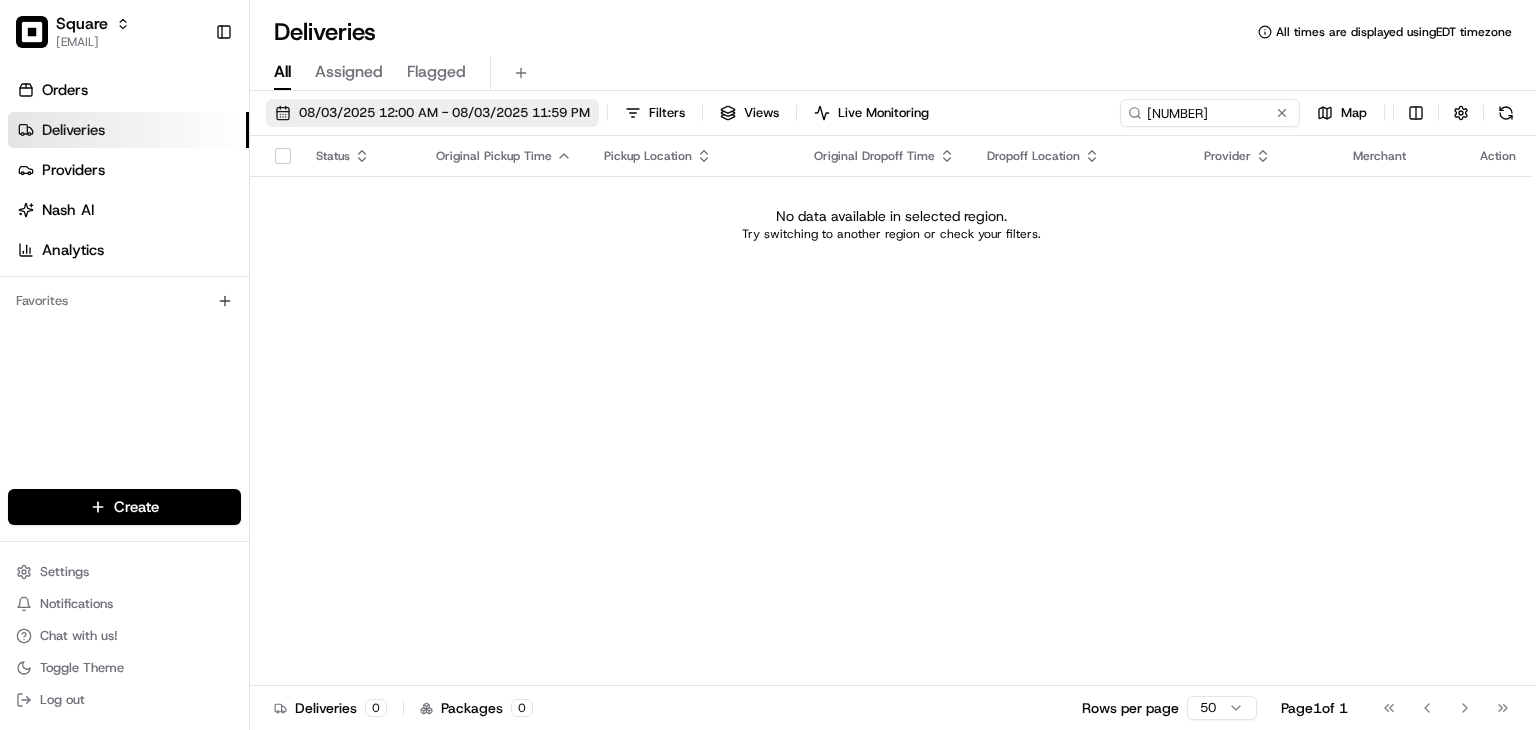 click on "08/03/2025 12:00 AM - 08/03/2025 11:59 PM" at bounding box center (444, 113) 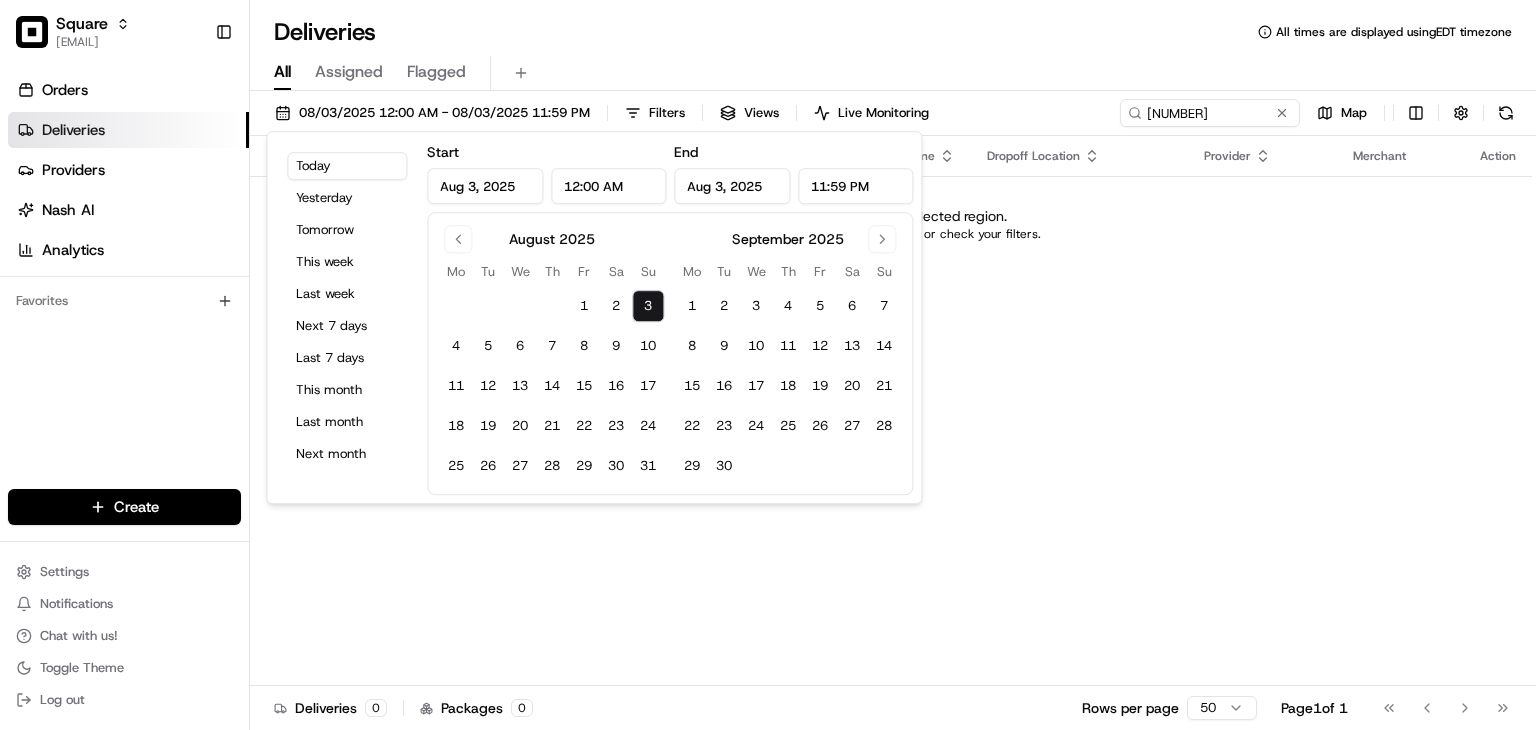 drag, startPoint x: 325, startPoint y: 390, endPoint x: 412, endPoint y: 235, distance: 177.74701 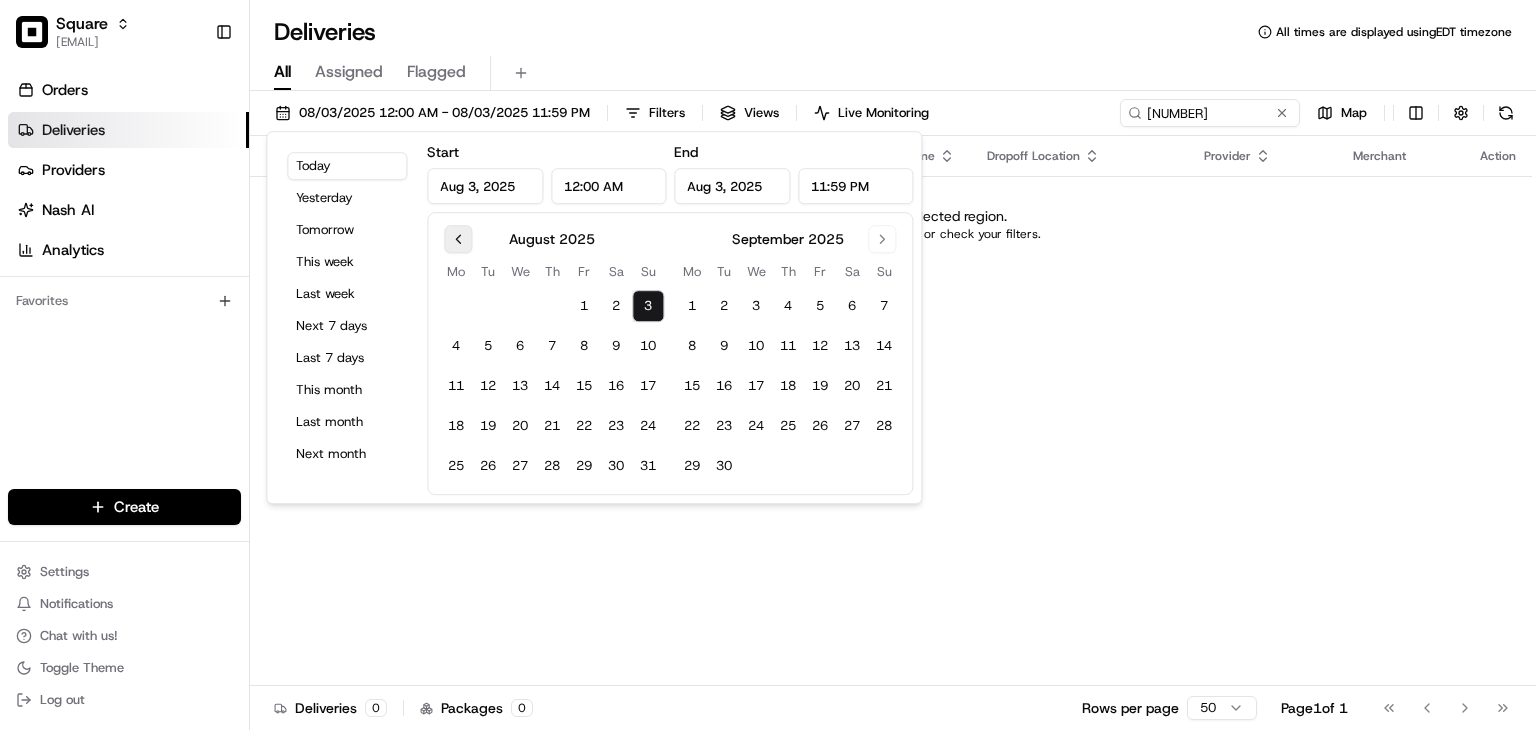 click at bounding box center (458, 239) 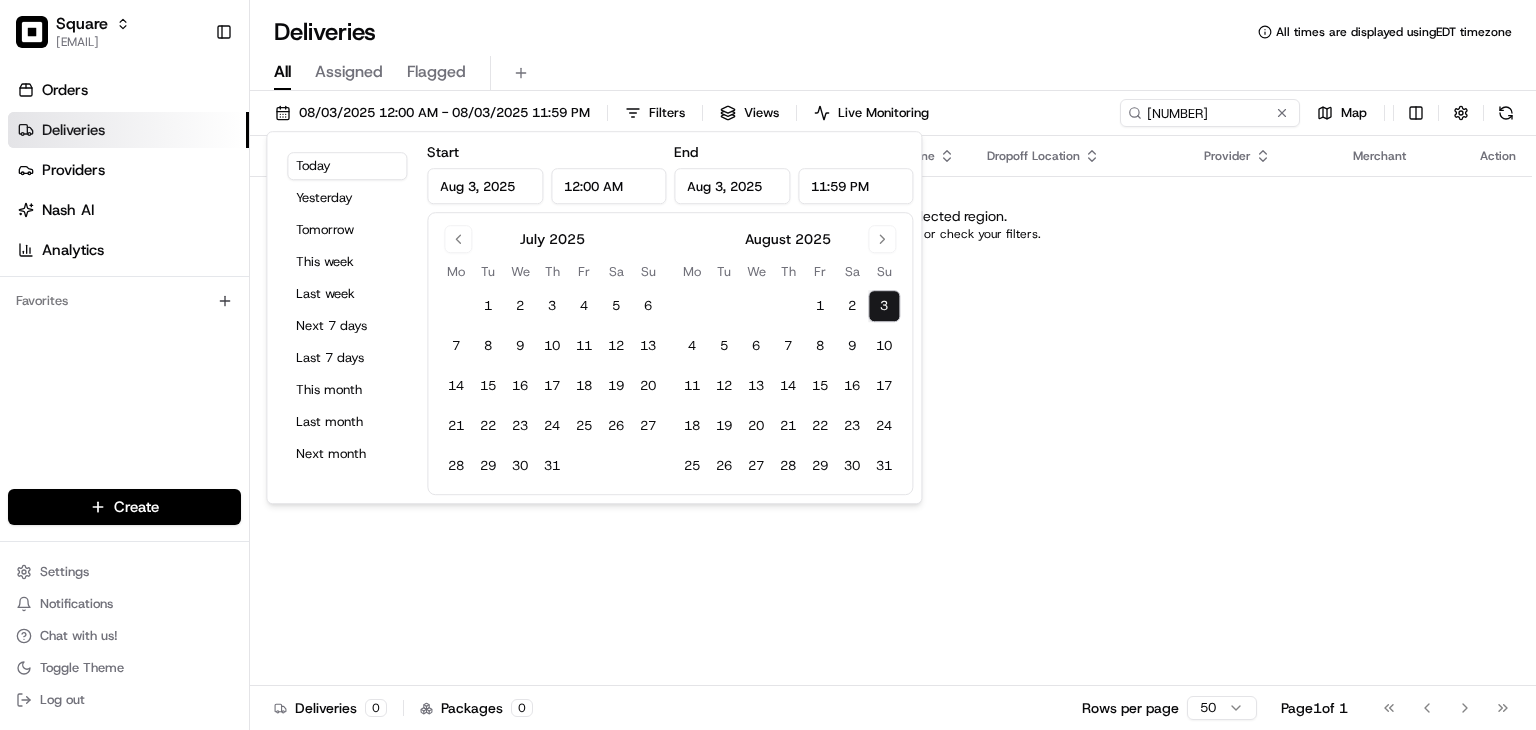 drag, startPoint x: 493, startPoint y: 301, endPoint x: 538, endPoint y: 448, distance: 153.73354 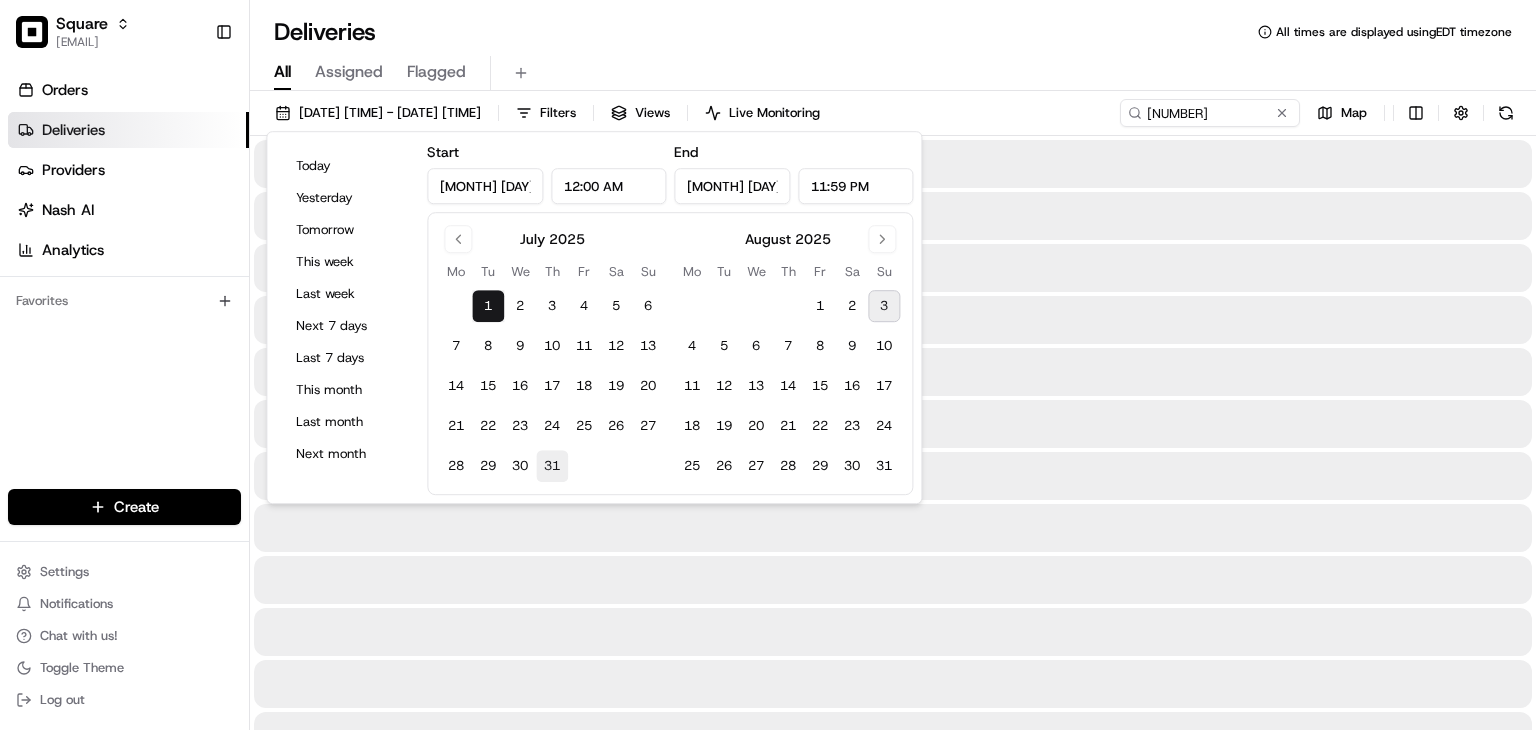 click on "31" at bounding box center [552, 466] 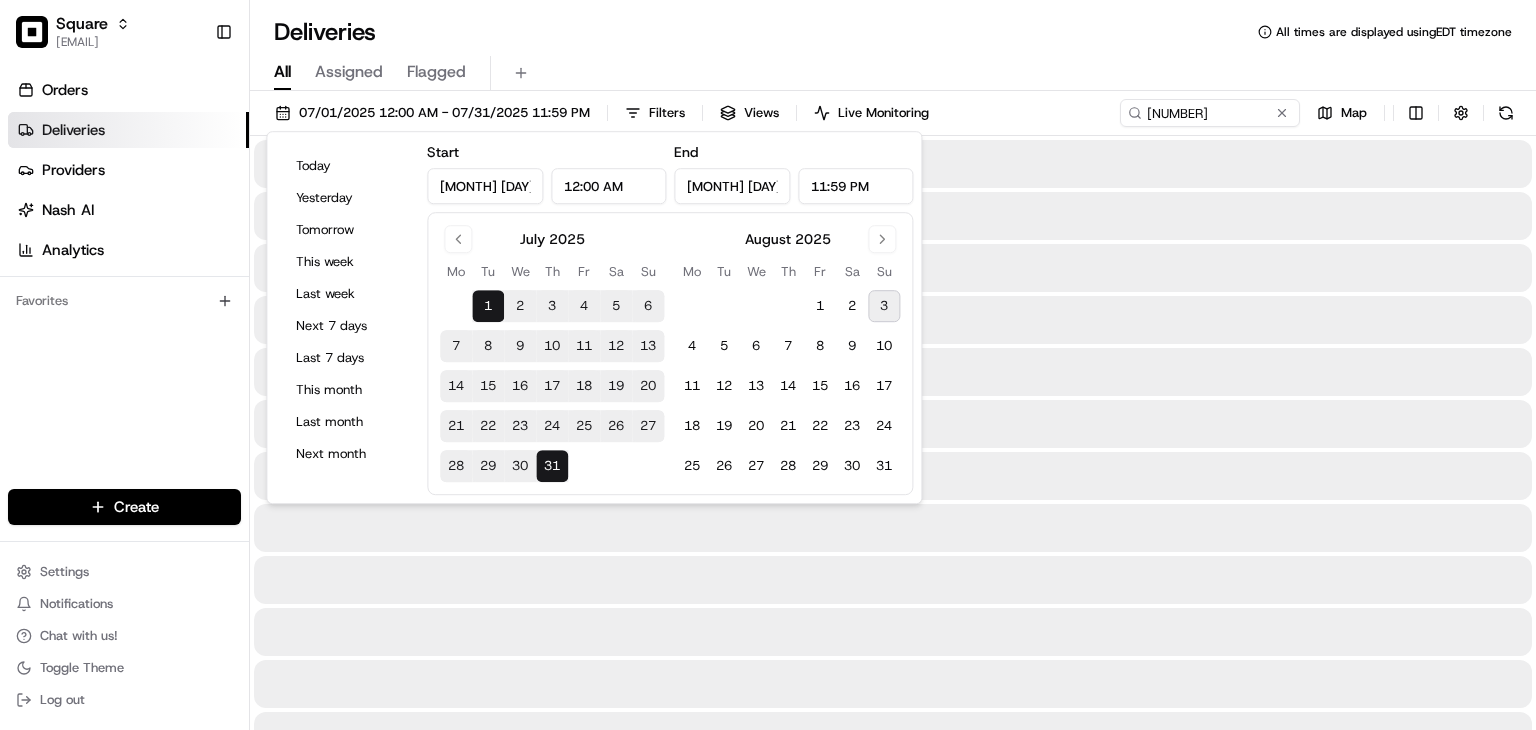 click at bounding box center (893, 424) 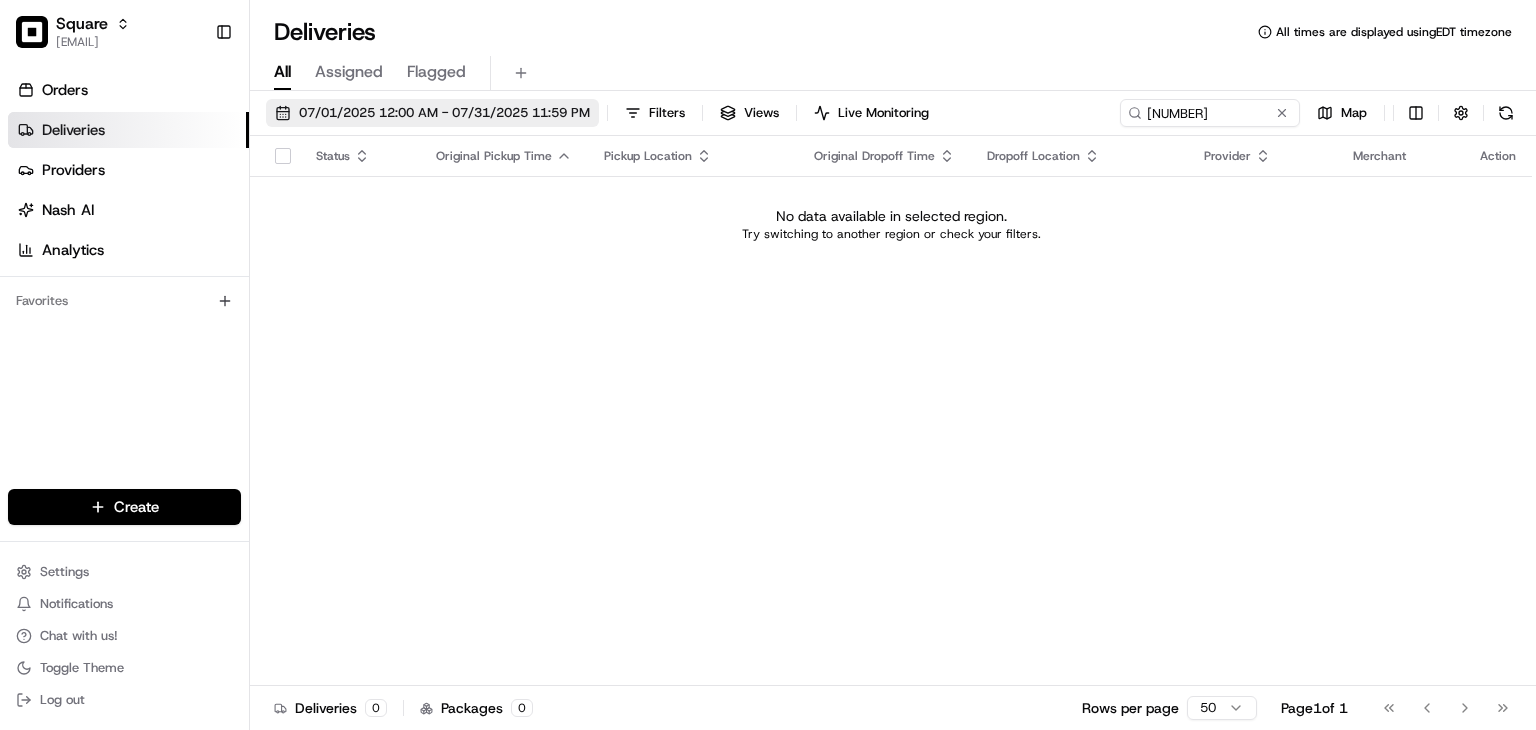 click on "07/01/2025 12:00 AM - 07/31/2025 11:59 PM" at bounding box center (444, 113) 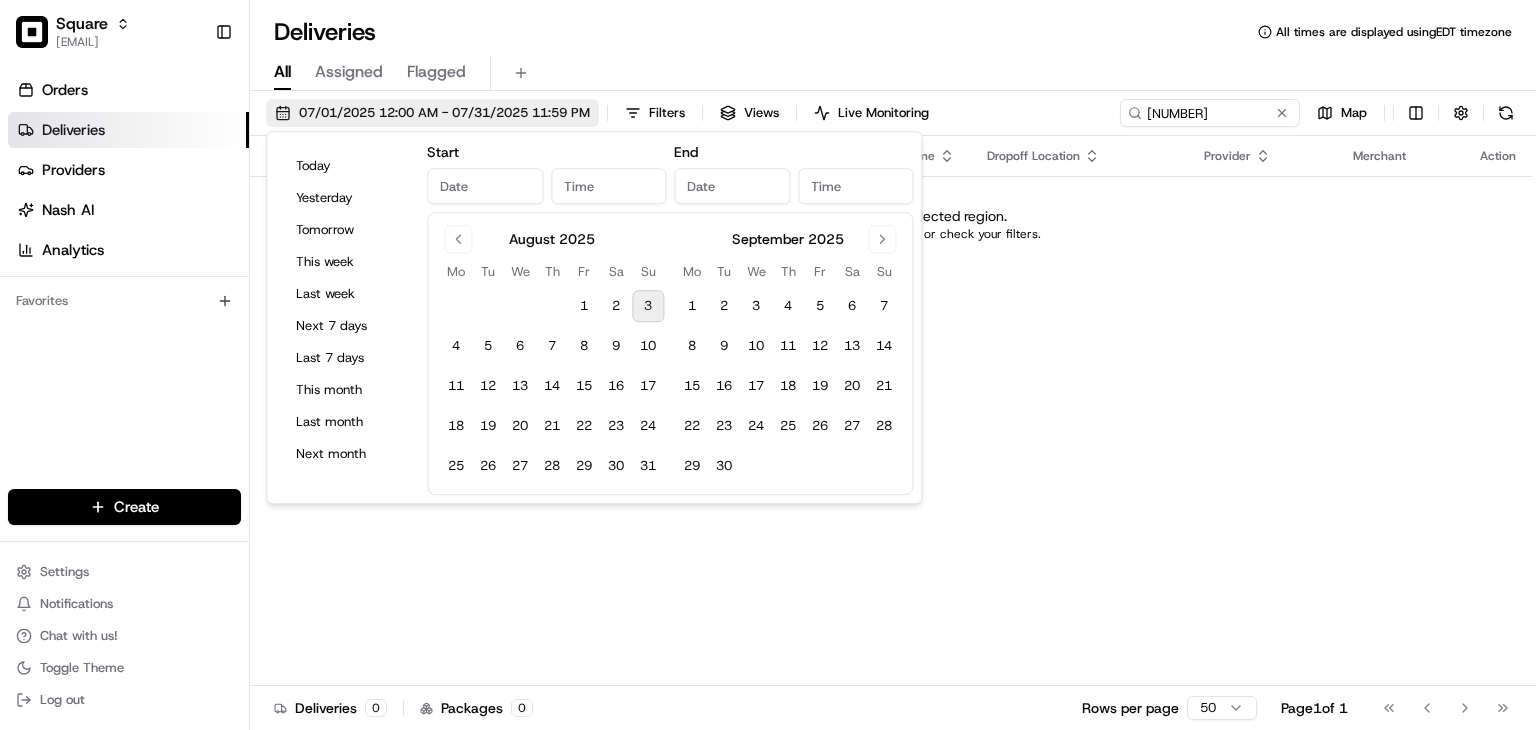 type on "[MONTH] [DAY], [YEAR]" 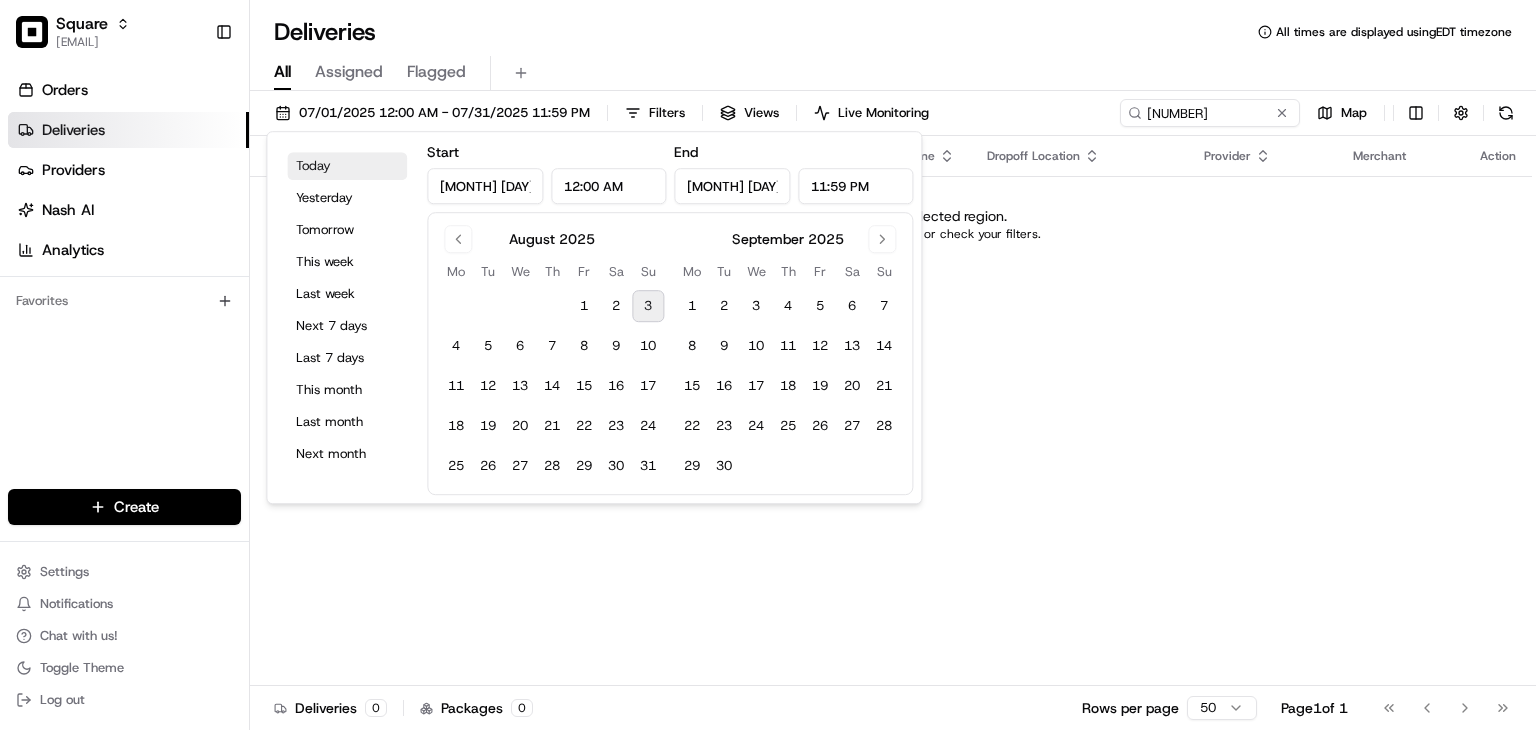 click on "Today" at bounding box center [347, 166] 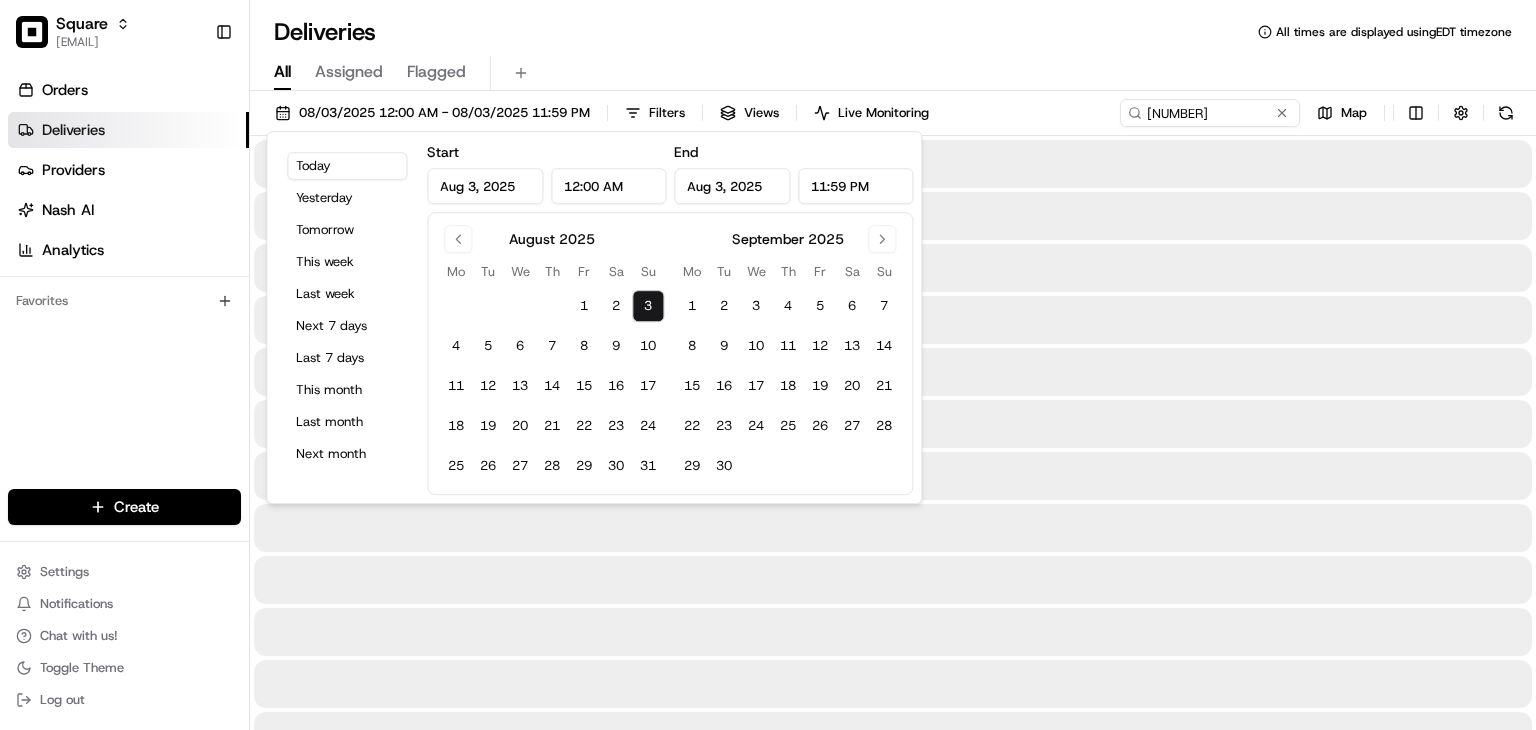 click on "All Assigned Flagged" at bounding box center [893, 73] 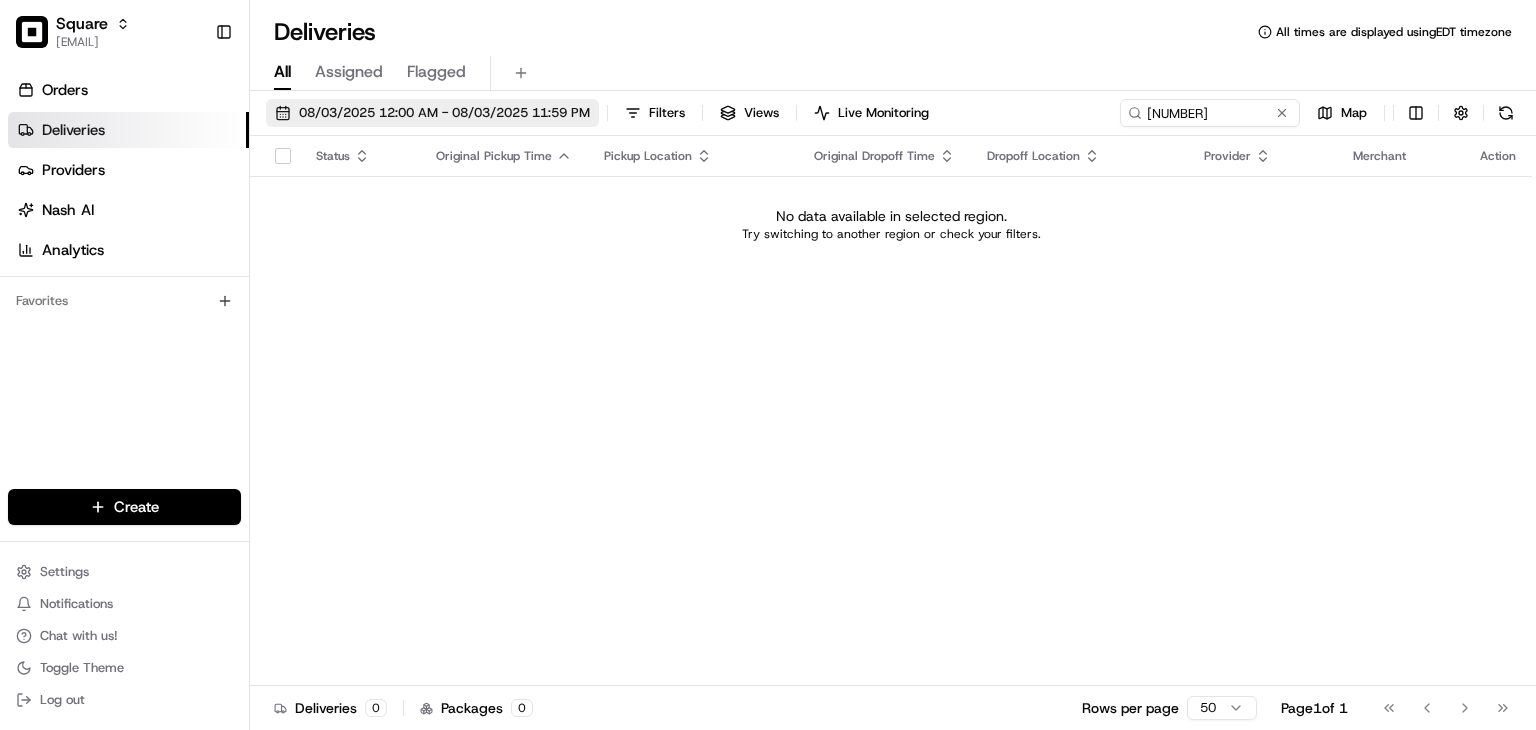 click on "08/03/2025 12:00 AM - 08/03/2025 11:59 PM" at bounding box center (432, 113) 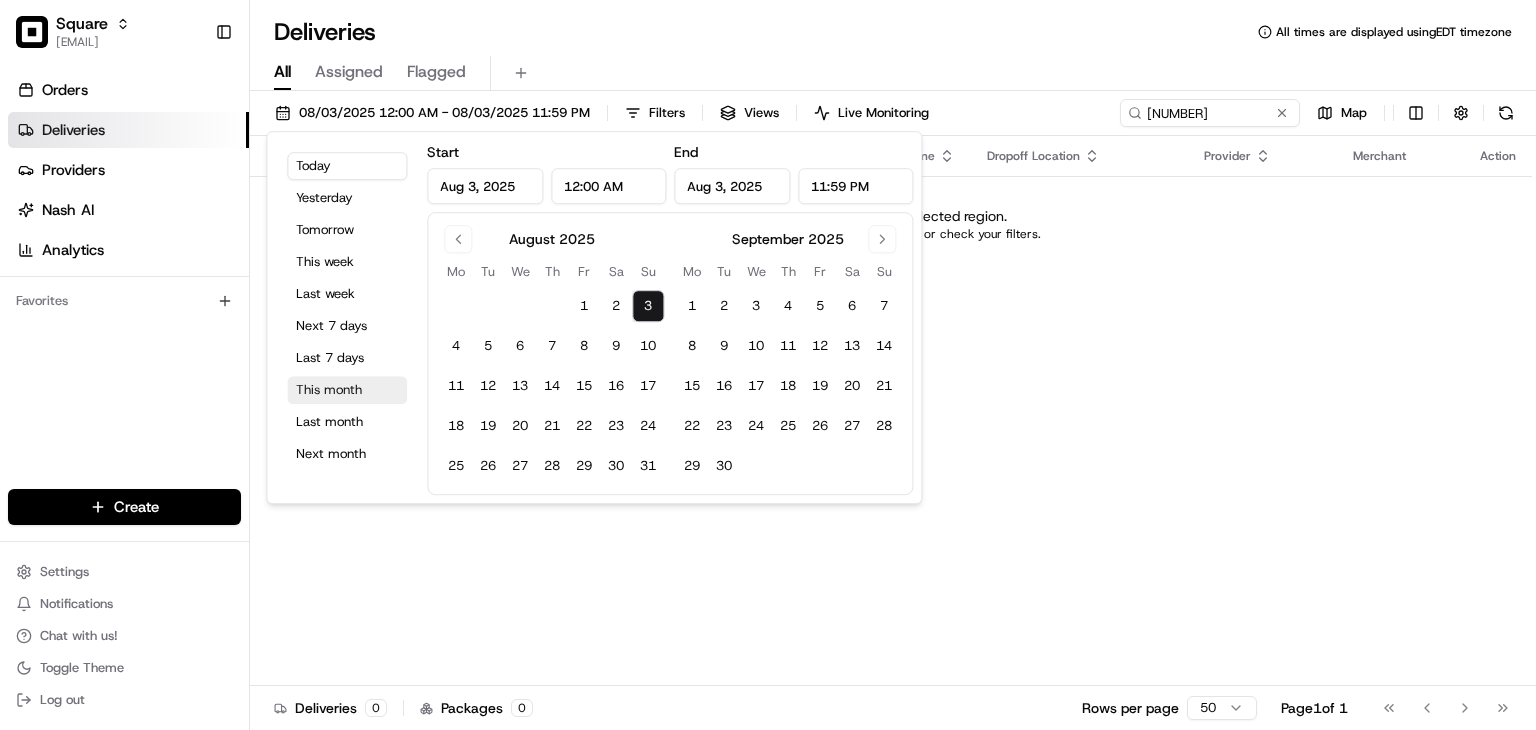 click on "This month" at bounding box center (347, 390) 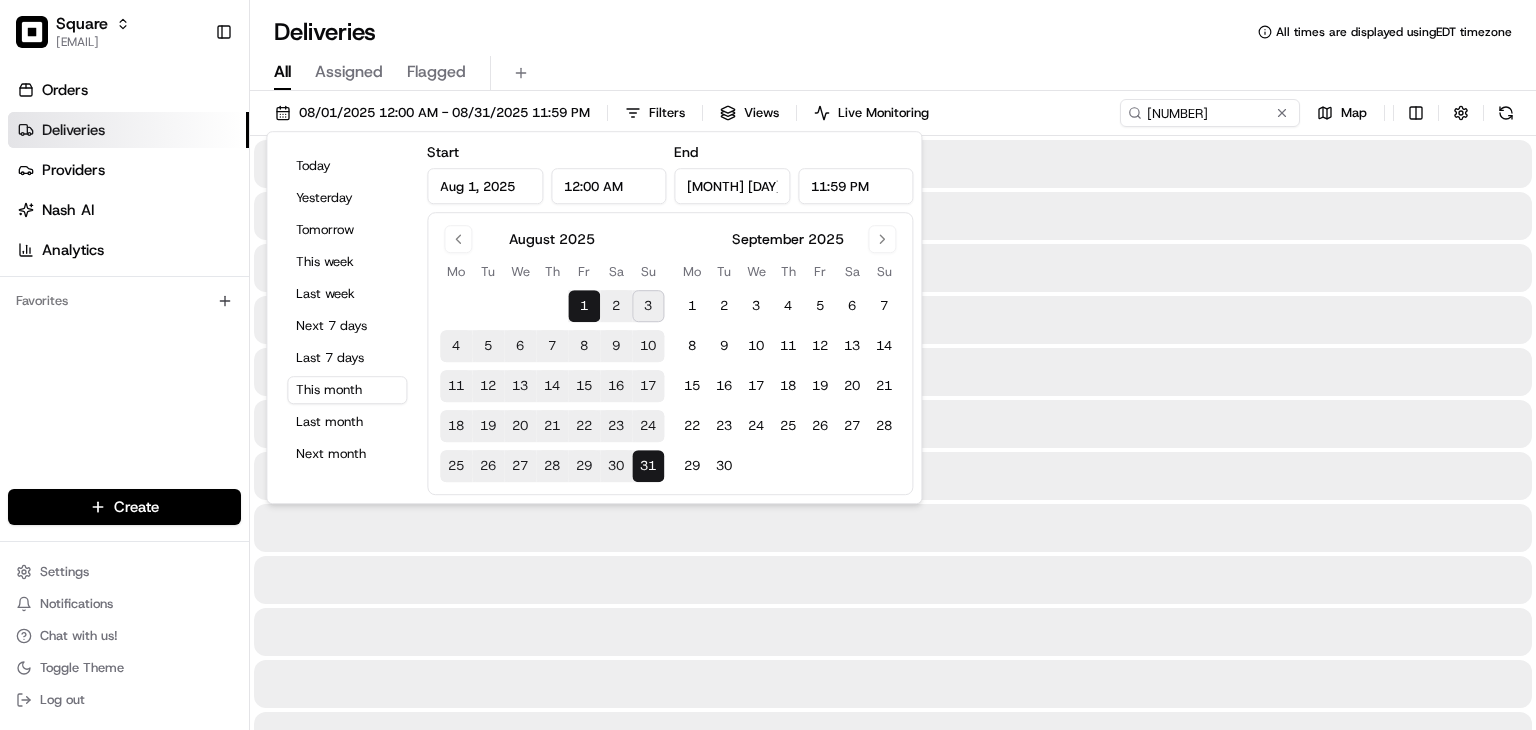 click on "All Assigned Flagged" at bounding box center [893, 73] 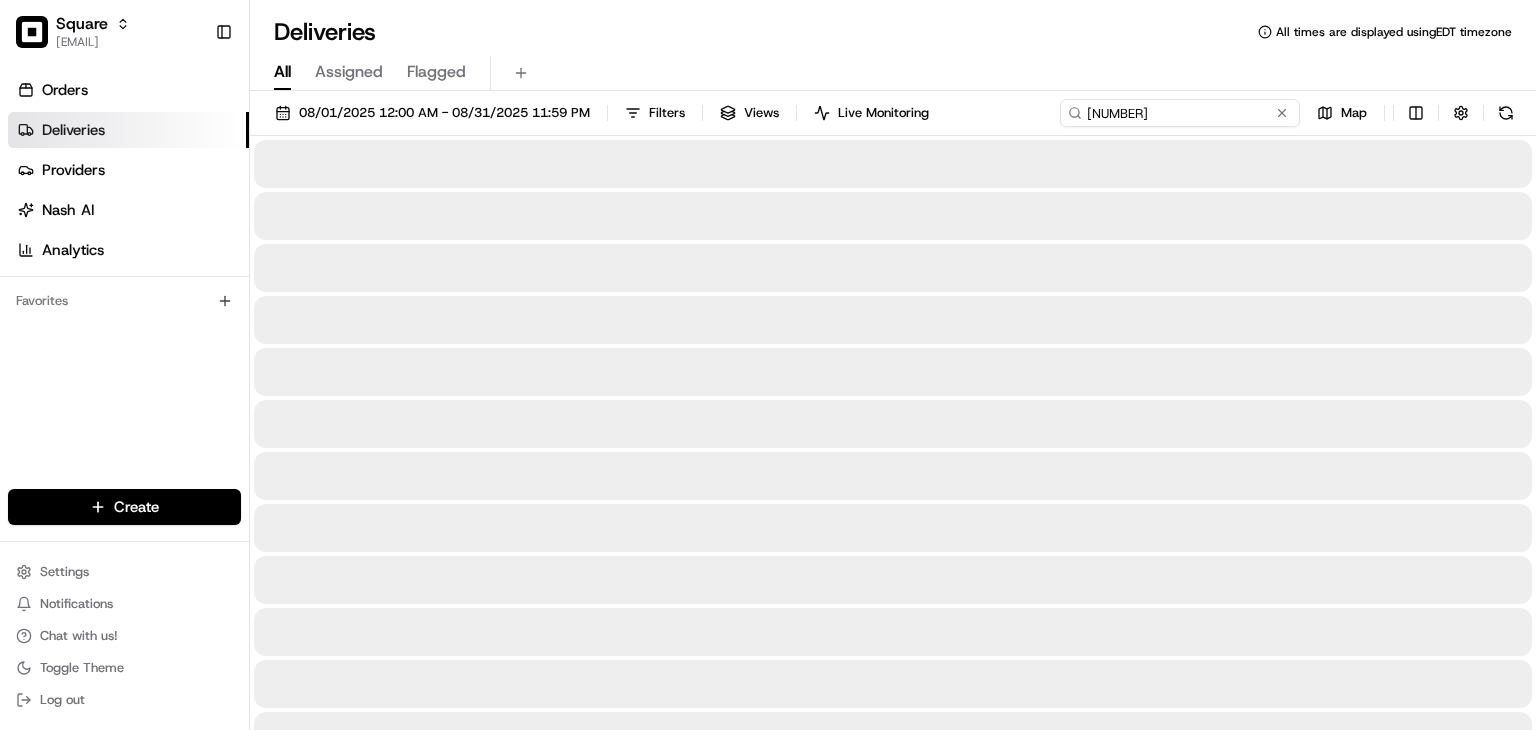 click on "[NUMBER]" at bounding box center (1180, 113) 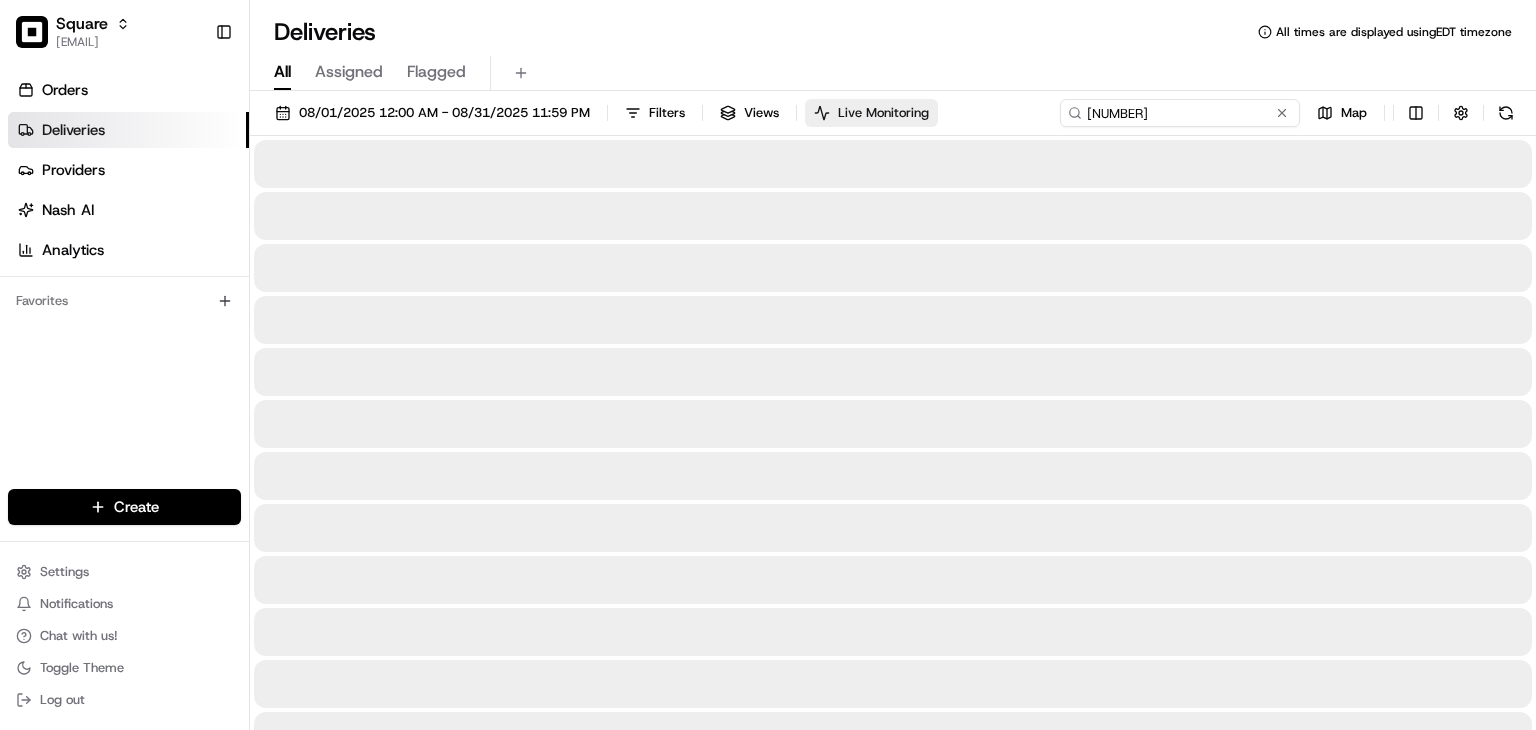 drag, startPoint x: 1213, startPoint y: 111, endPoint x: 915, endPoint y: 107, distance: 298.02686 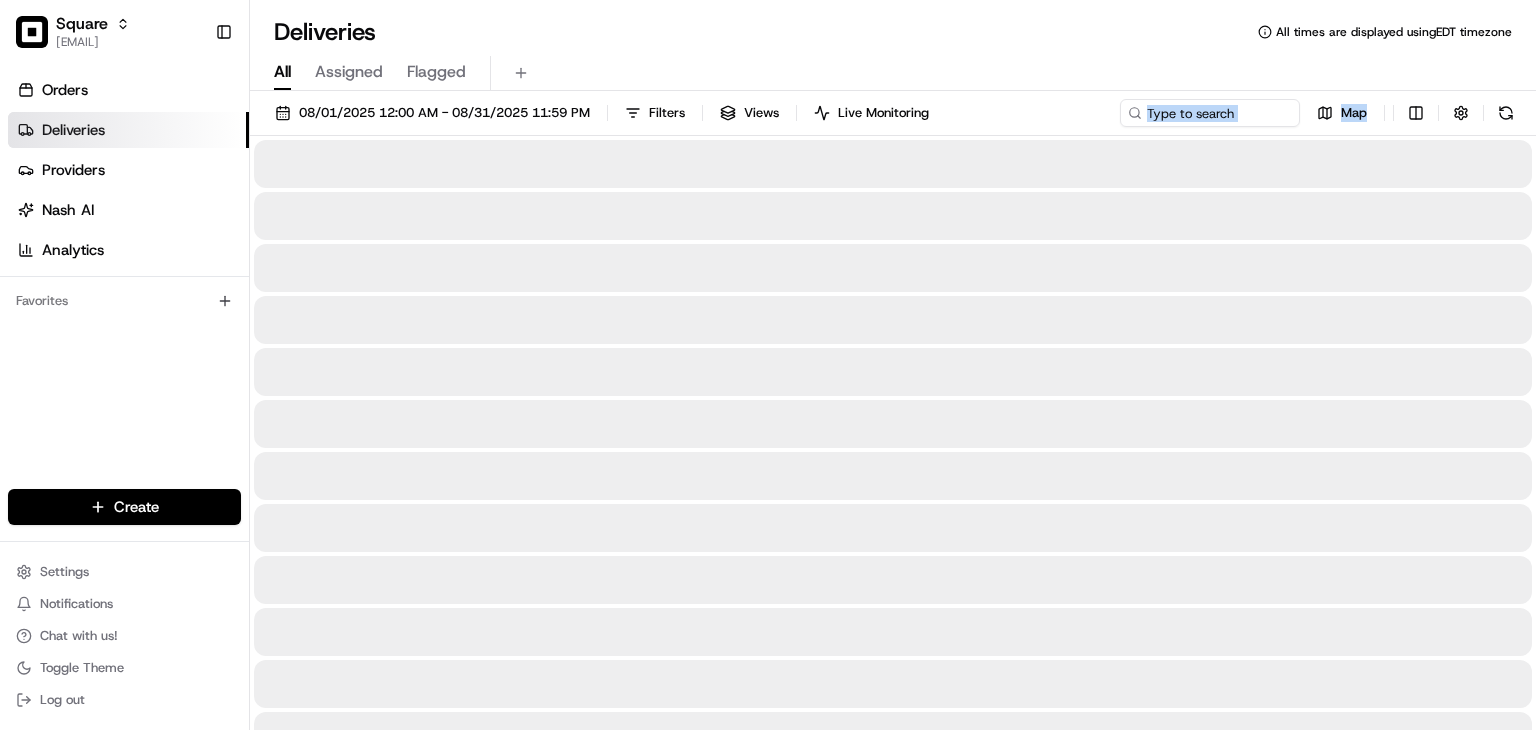 drag, startPoint x: 1196, startPoint y: 139, endPoint x: 1217, endPoint y: 167, distance: 35 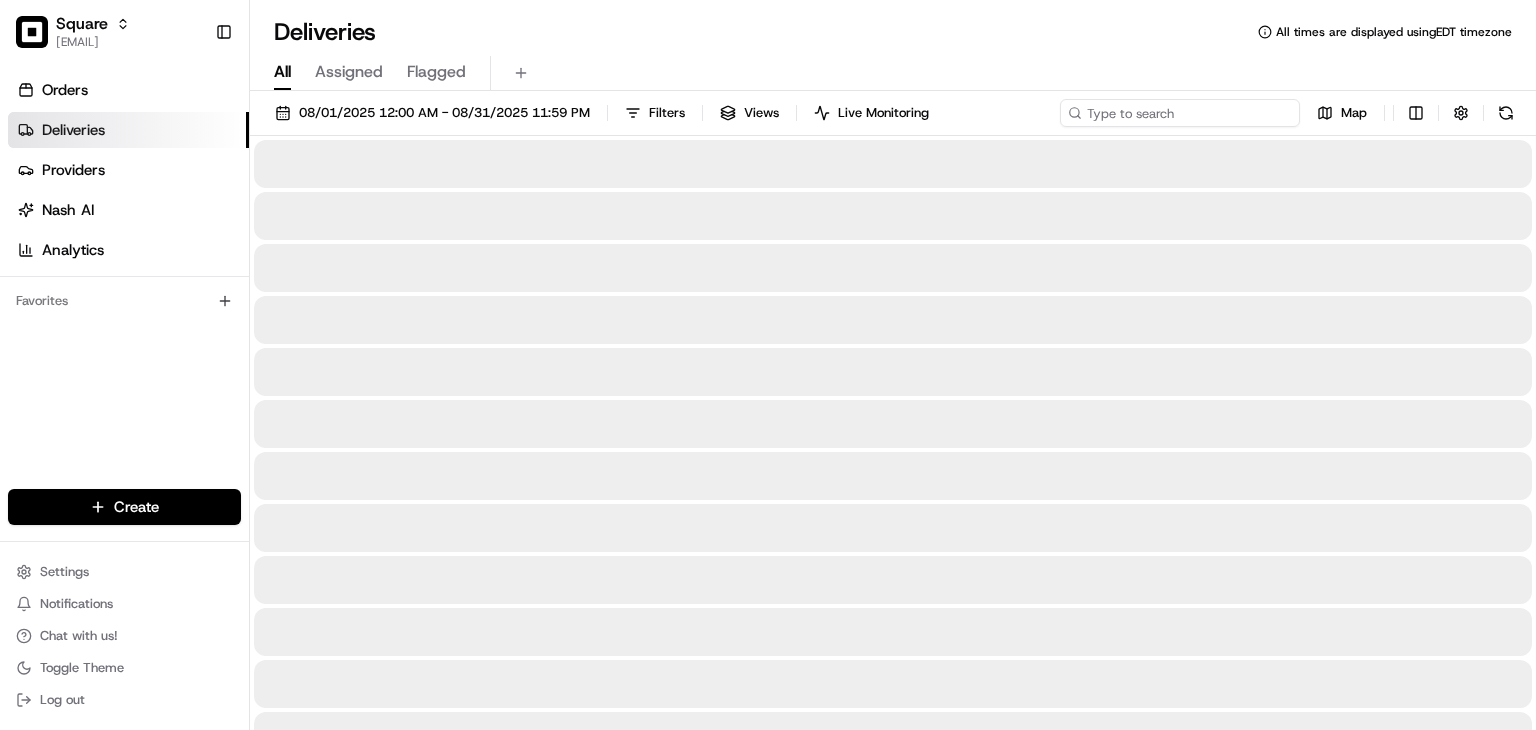click at bounding box center (1180, 113) 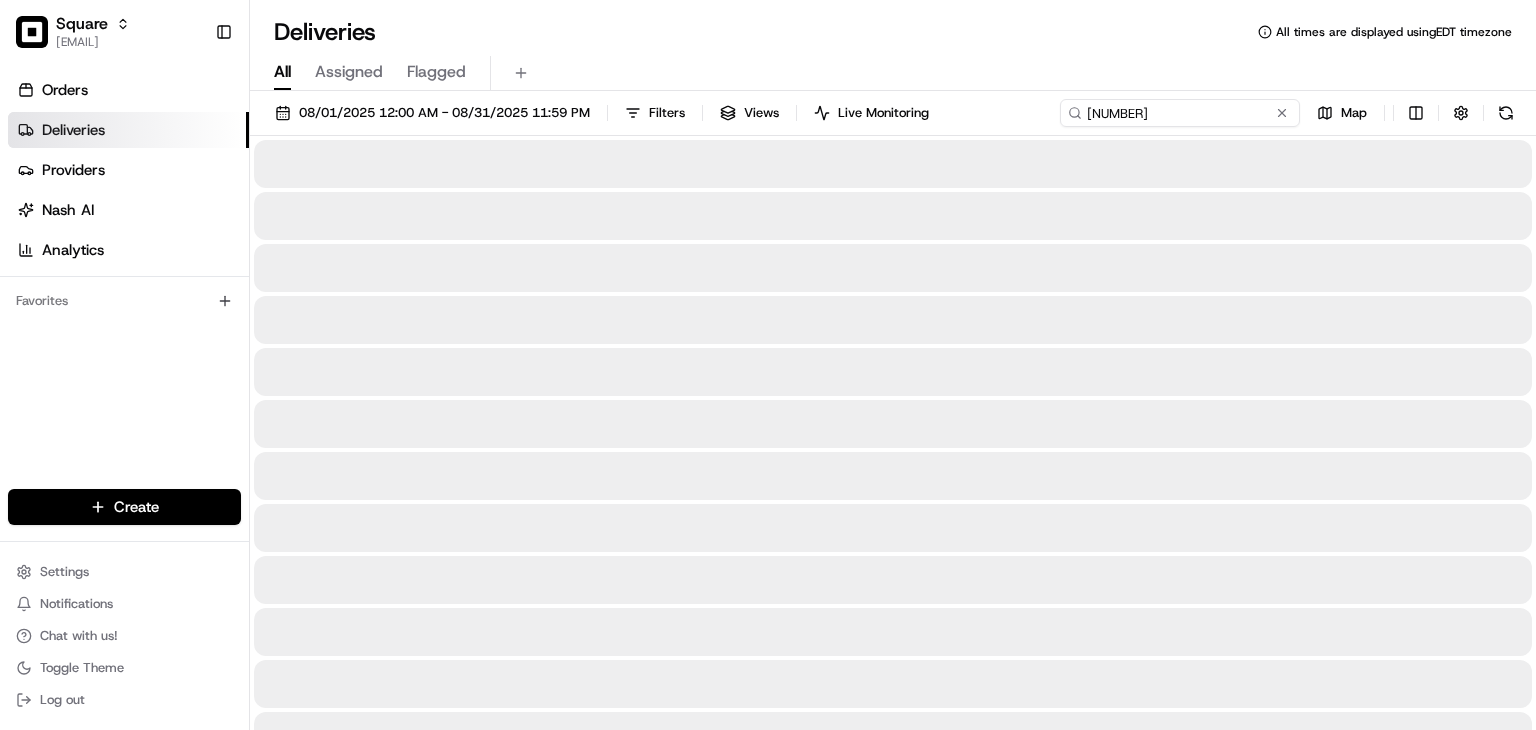 type on "[NUMBER]" 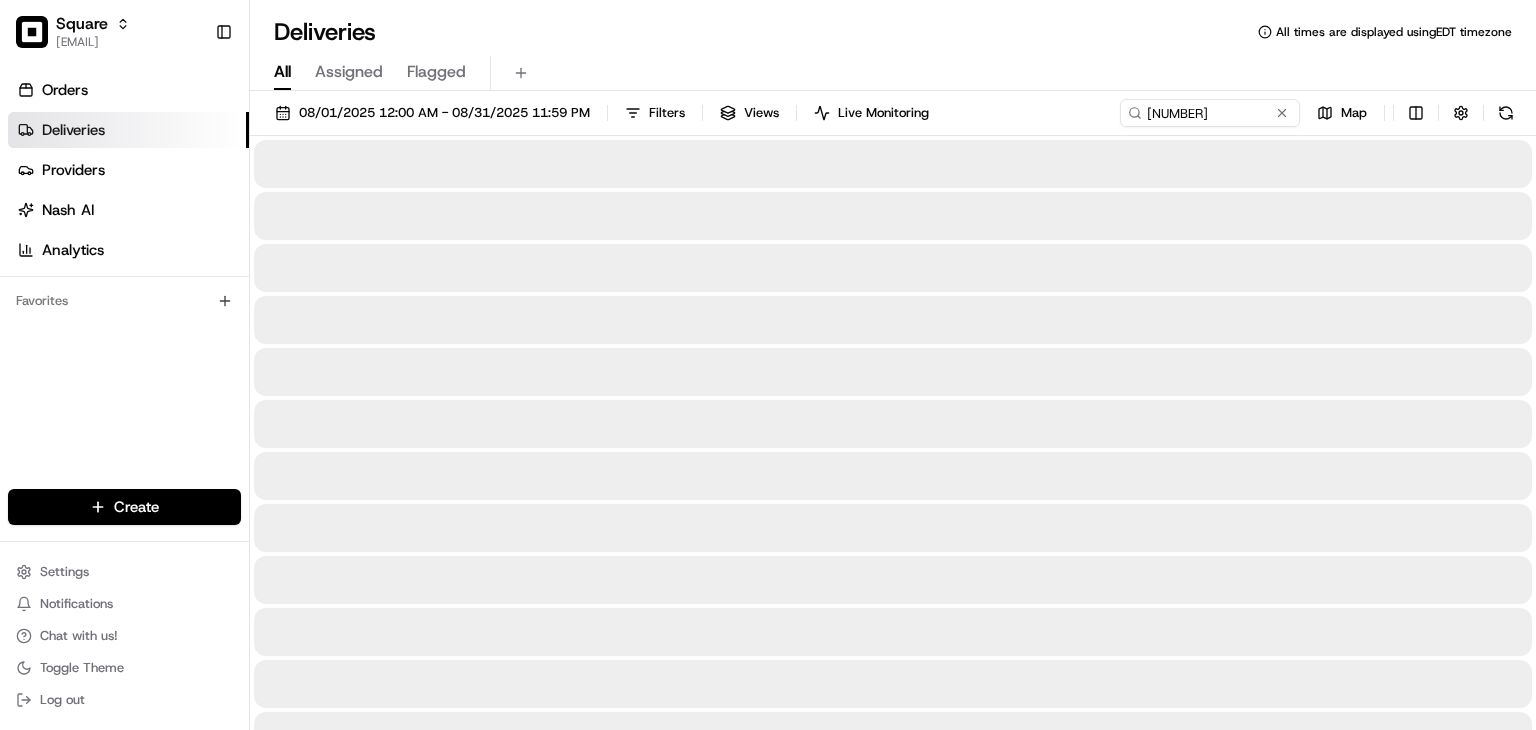 click on "All Assigned Flagged" at bounding box center (893, 73) 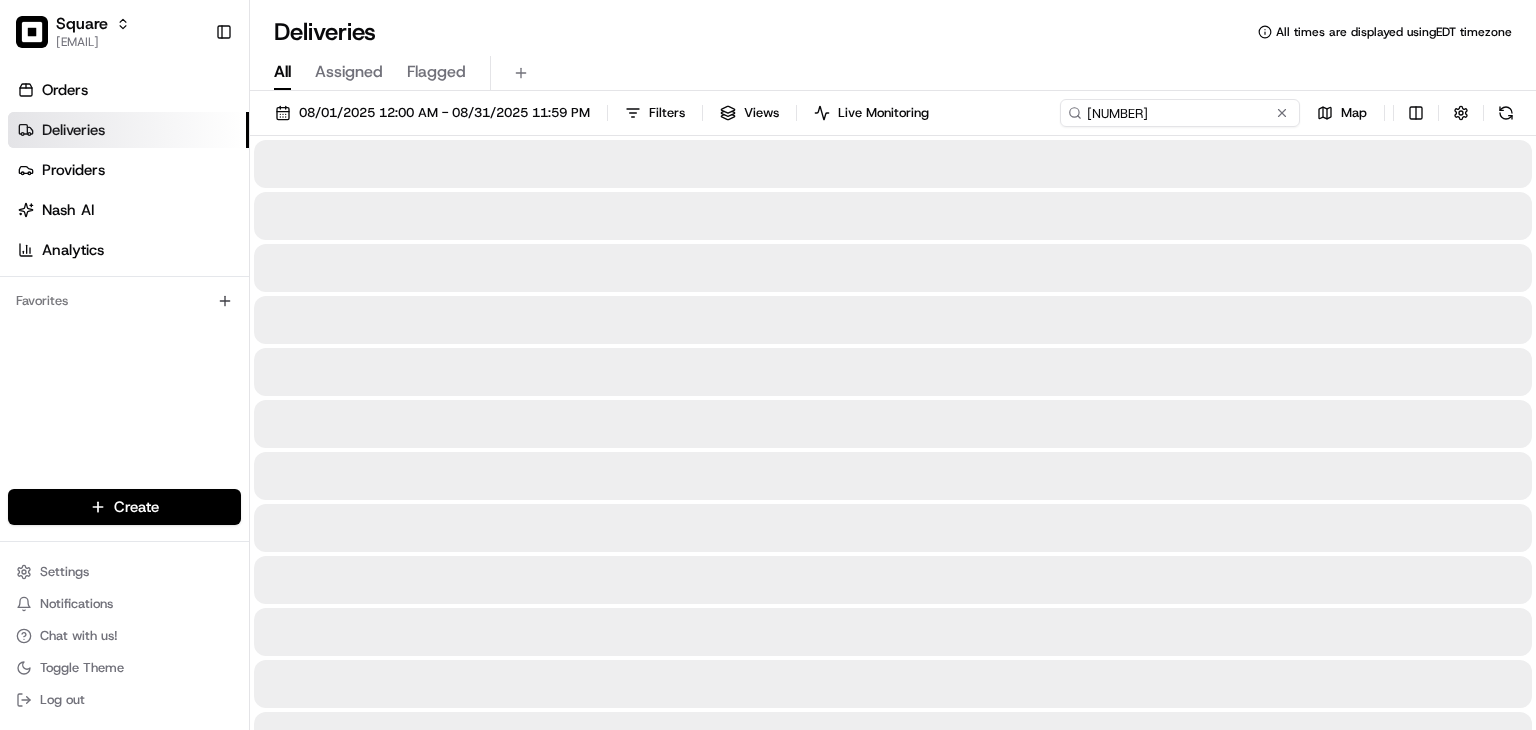 drag, startPoint x: 1160, startPoint y: 105, endPoint x: 1019, endPoint y: 89, distance: 141.90489 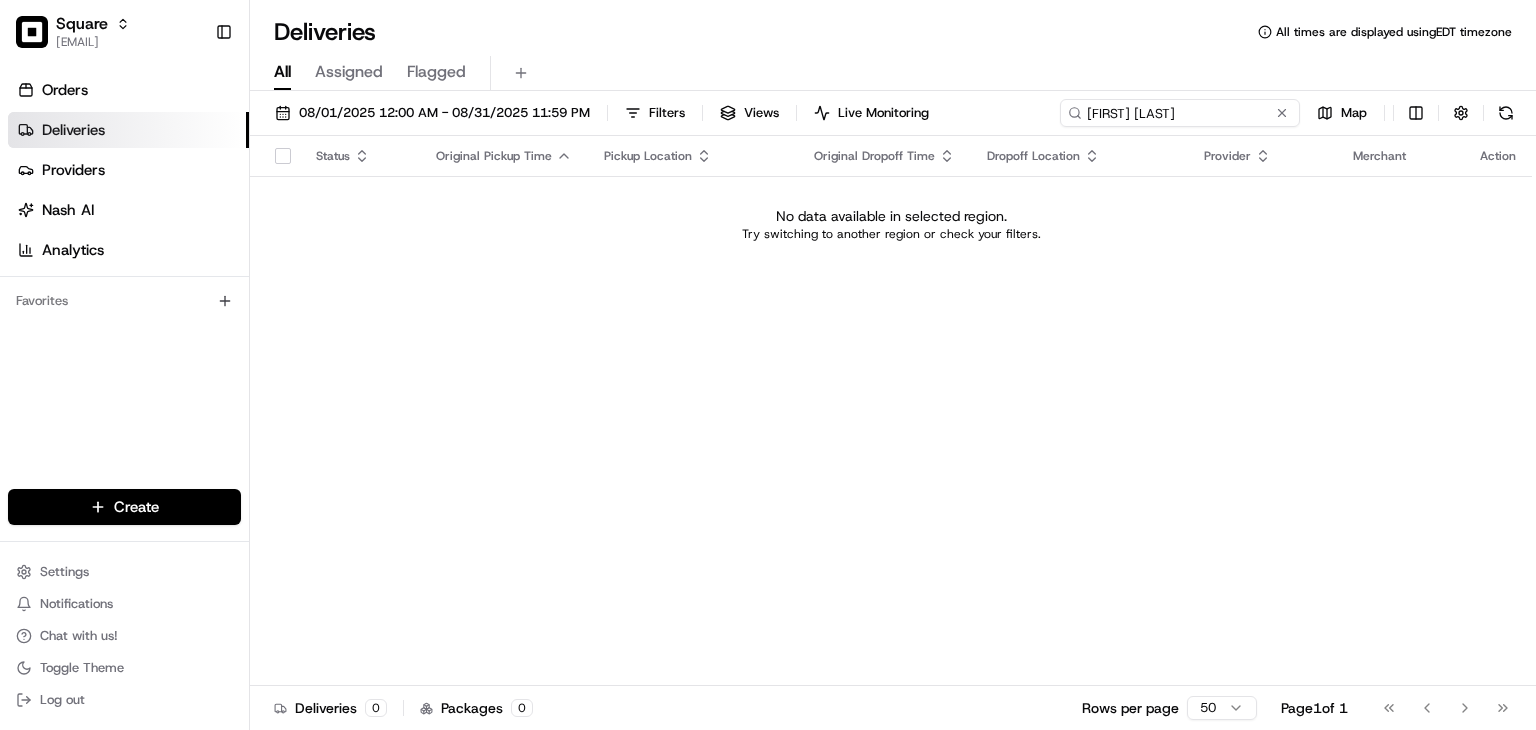 click on "[FIRST] [LAST]" at bounding box center (1180, 113) 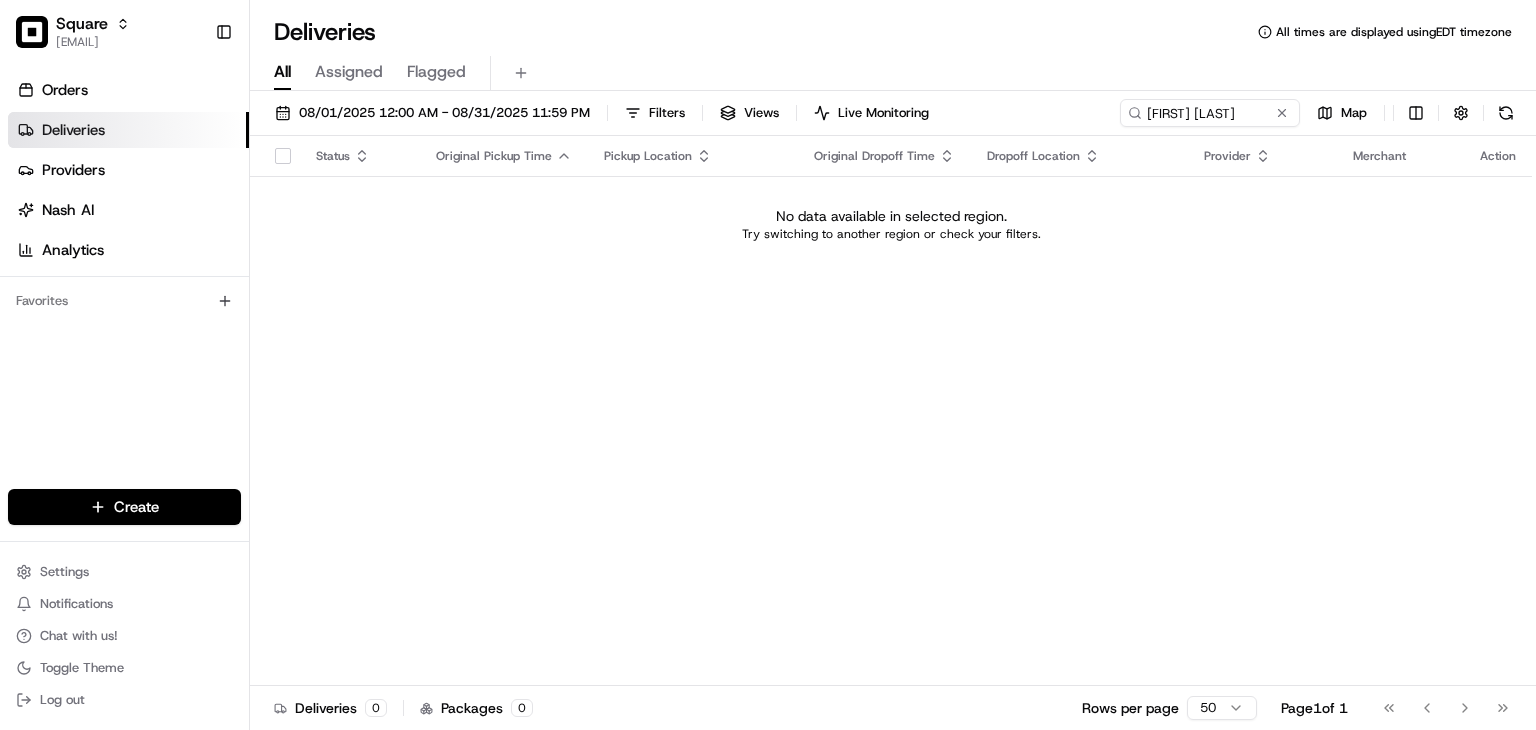 click on "All Assigned Flagged" at bounding box center (893, 73) 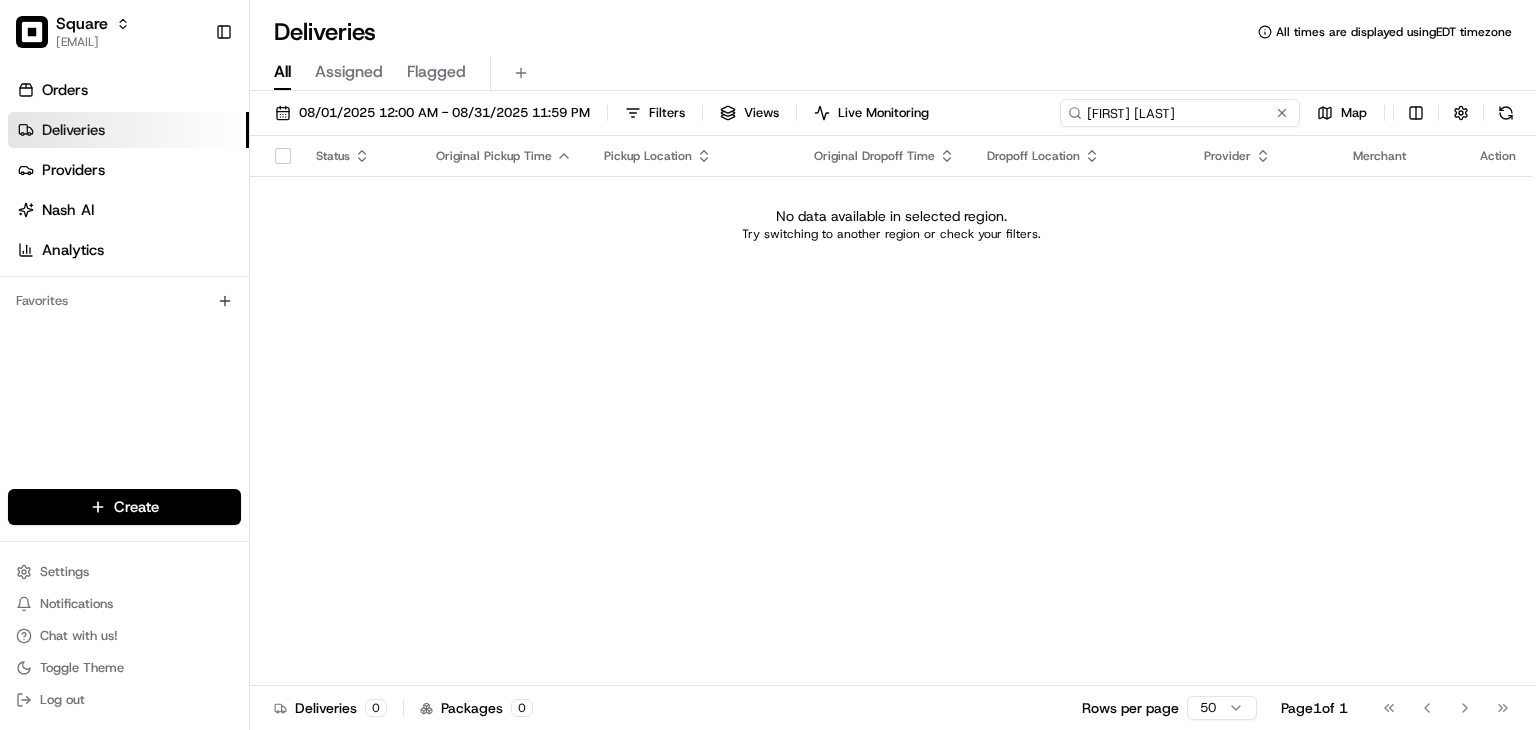 click on "[FIRST] [LAST]" at bounding box center [1180, 113] 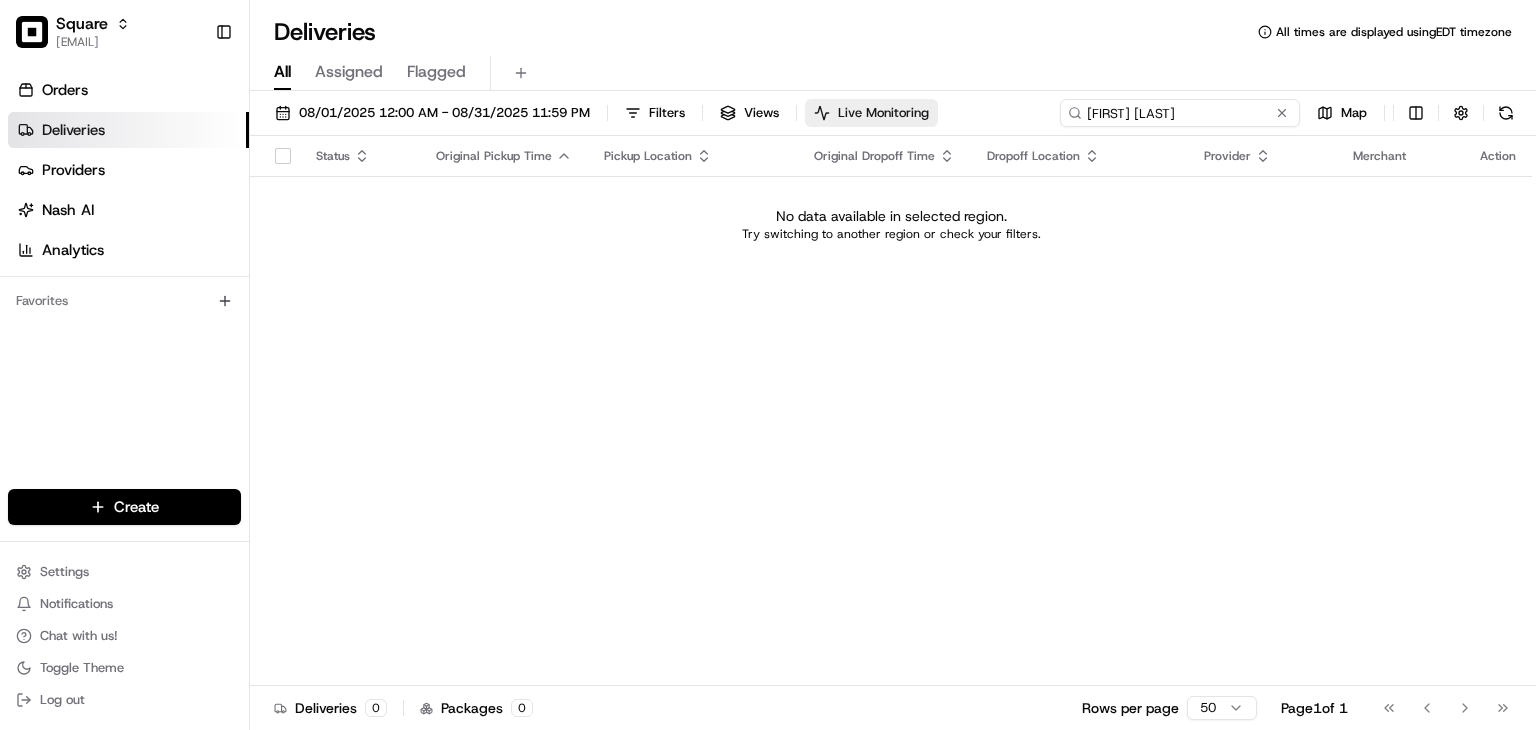 drag, startPoint x: 1187, startPoint y: 109, endPoint x: 900, endPoint y: 111, distance: 287.00696 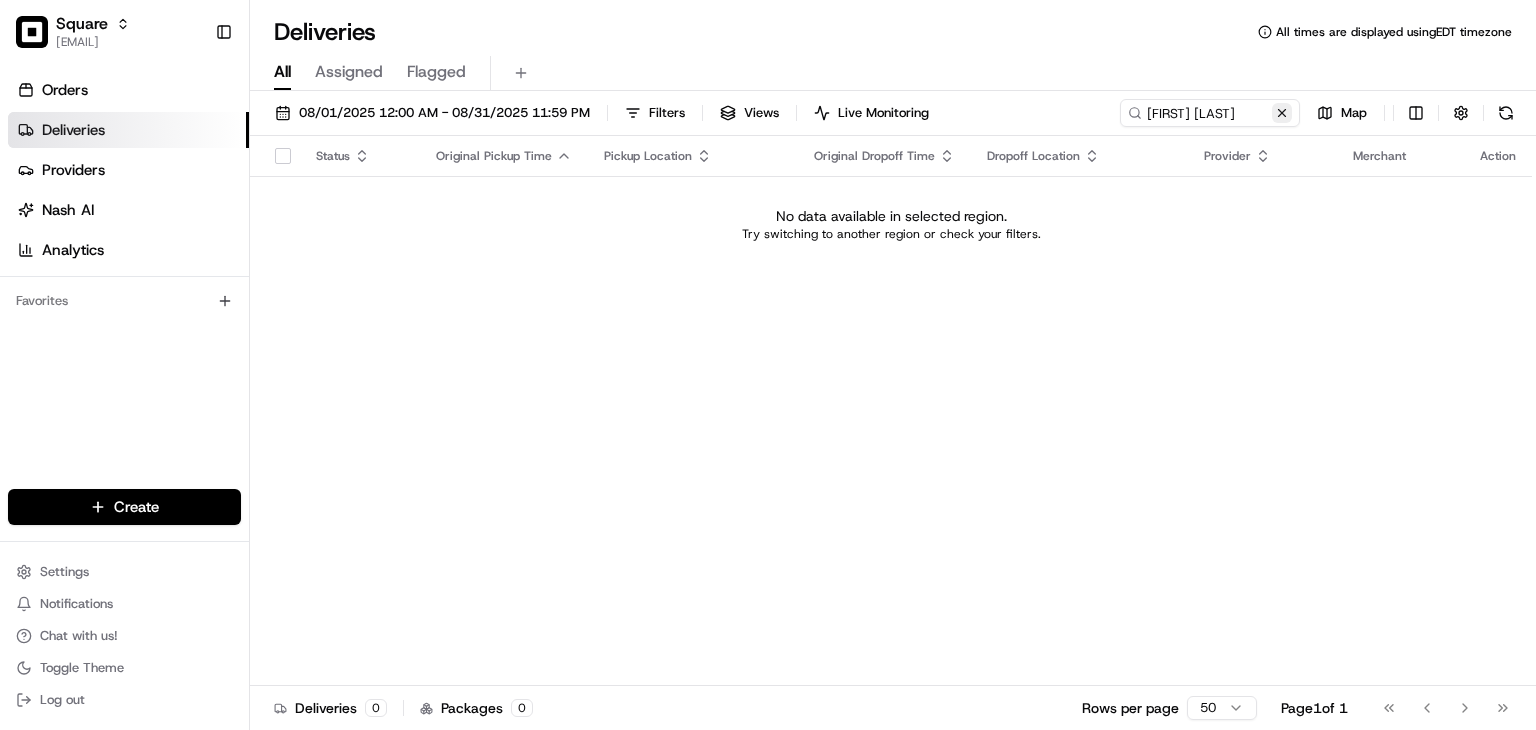 click at bounding box center (1282, 113) 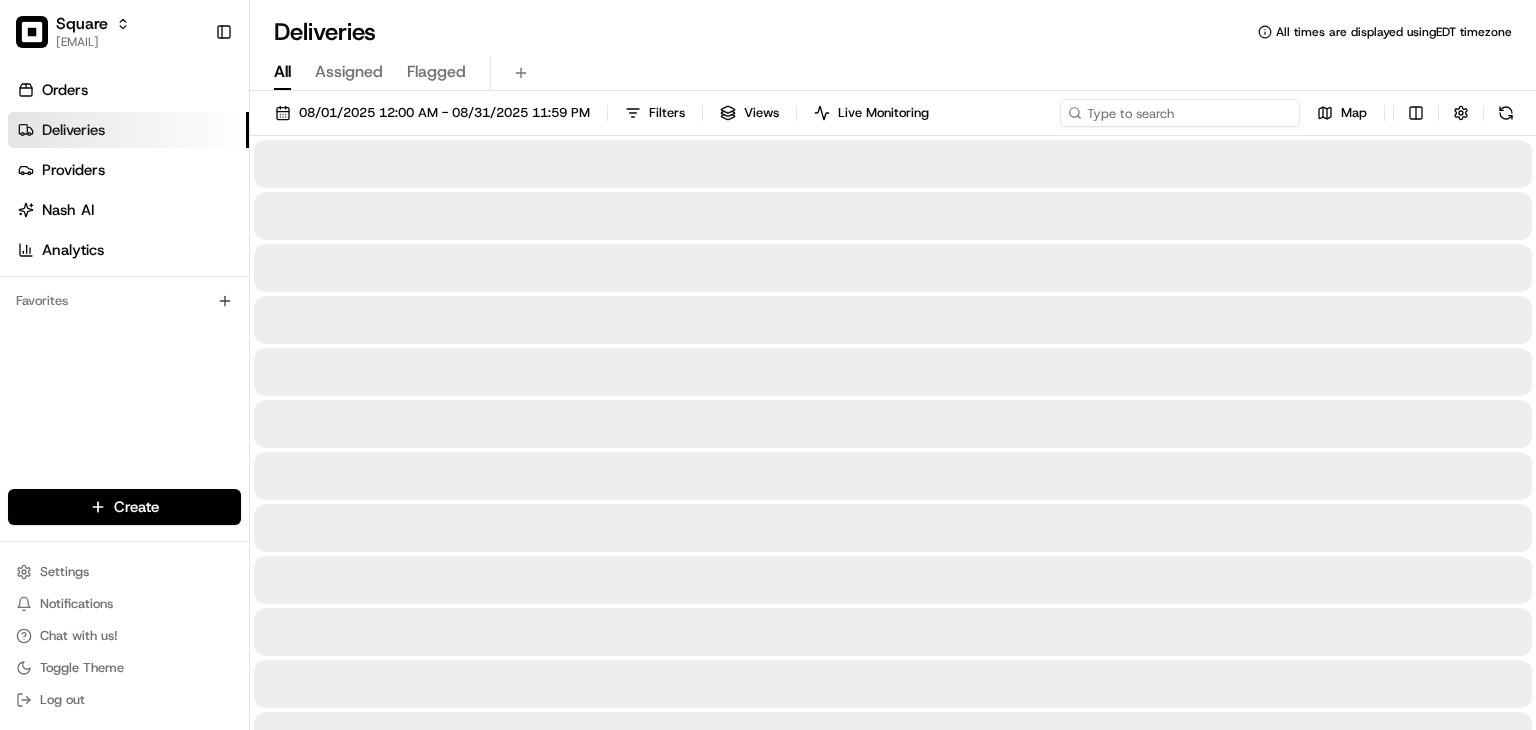 click at bounding box center [1180, 113] 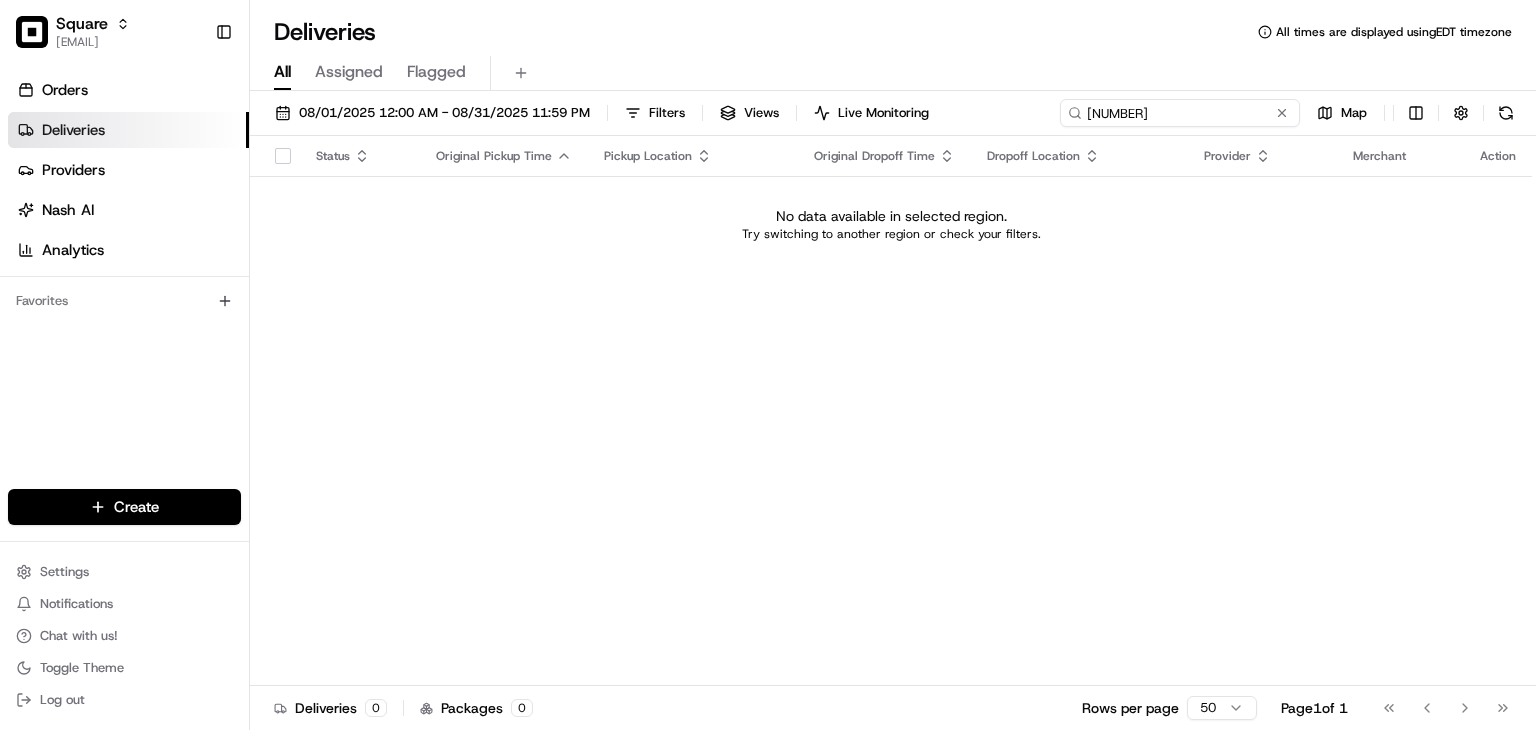 drag, startPoint x: 1229, startPoint y: 111, endPoint x: 991, endPoint y: 113, distance: 238.0084 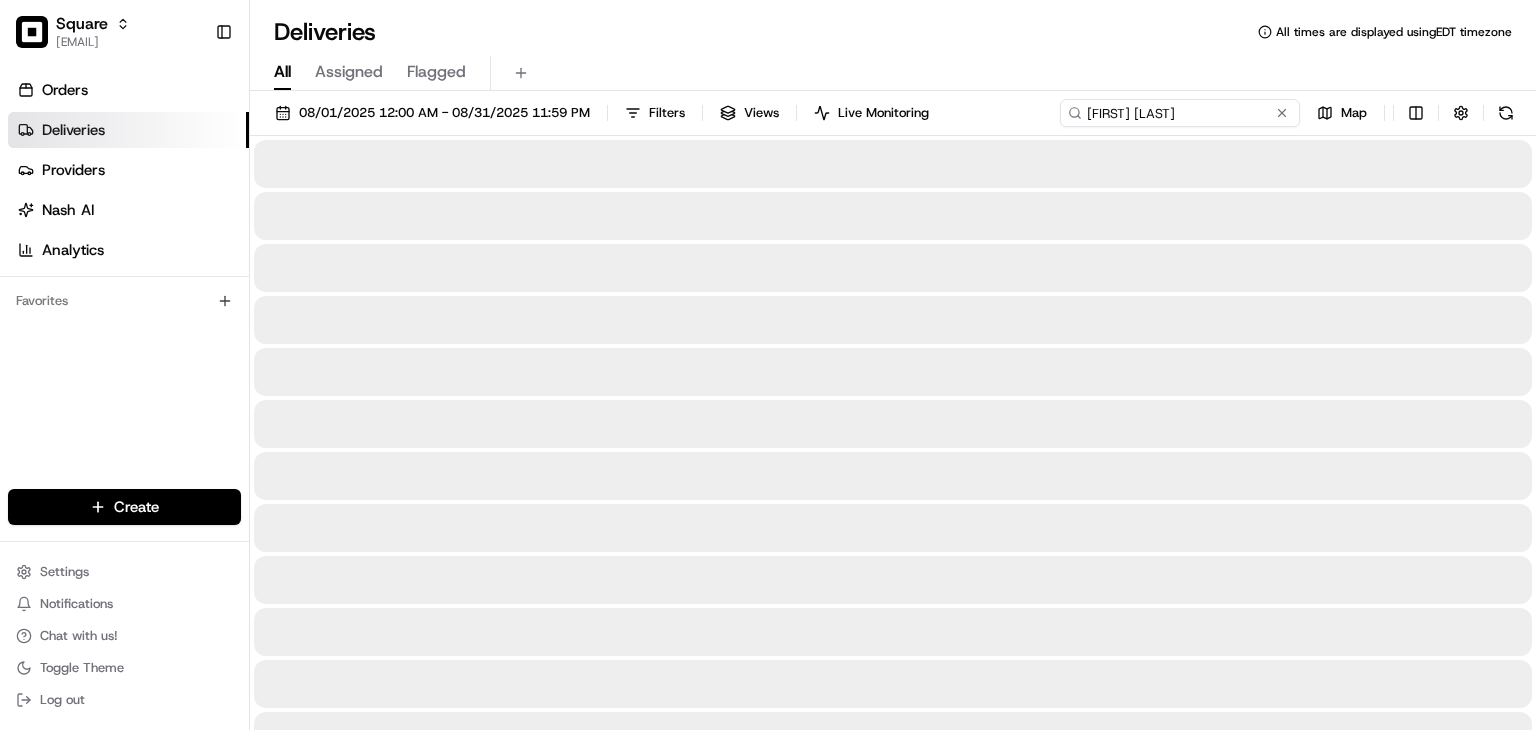 click on "[FIRST] [LAST]" at bounding box center [1180, 113] 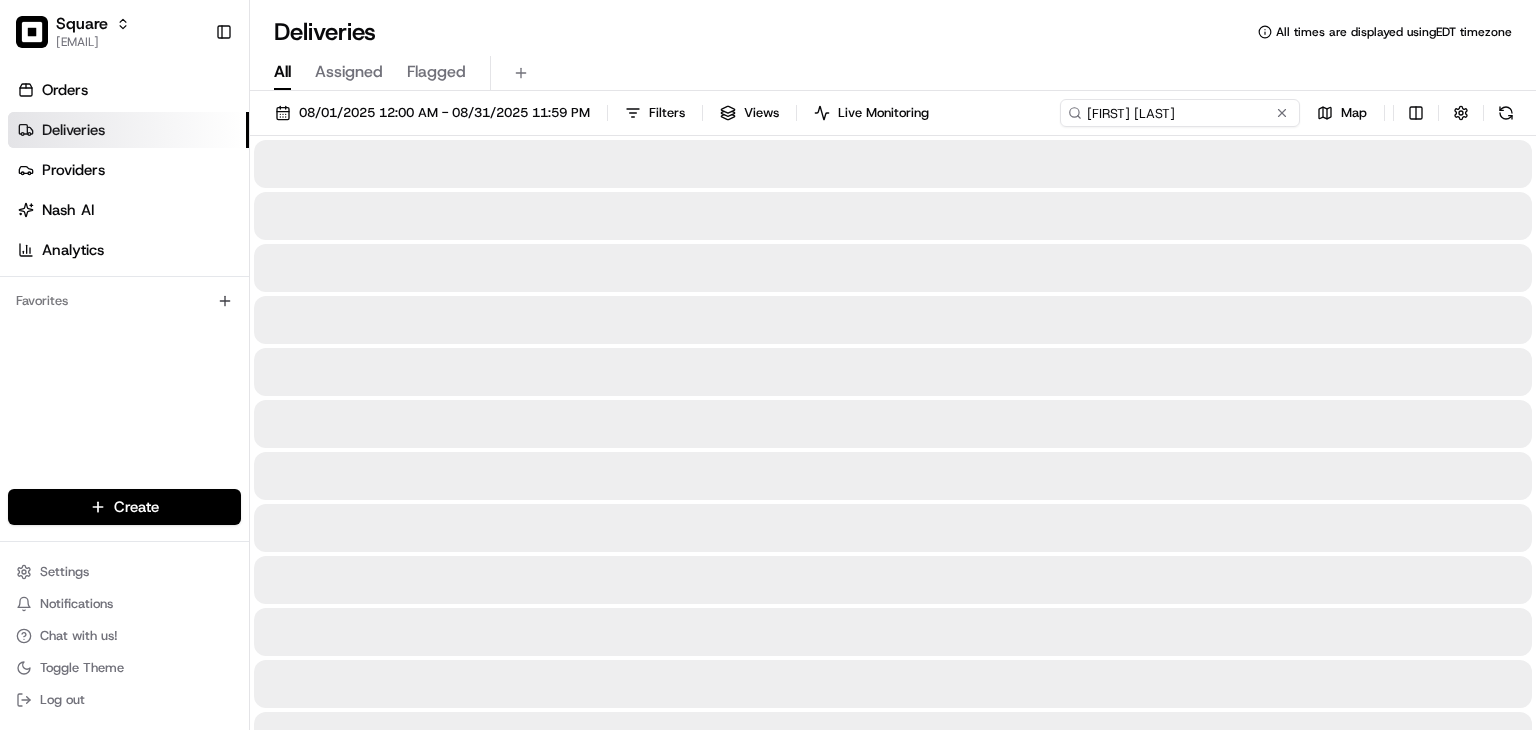 click on "[FIRST] [LAST]" at bounding box center (1180, 113) 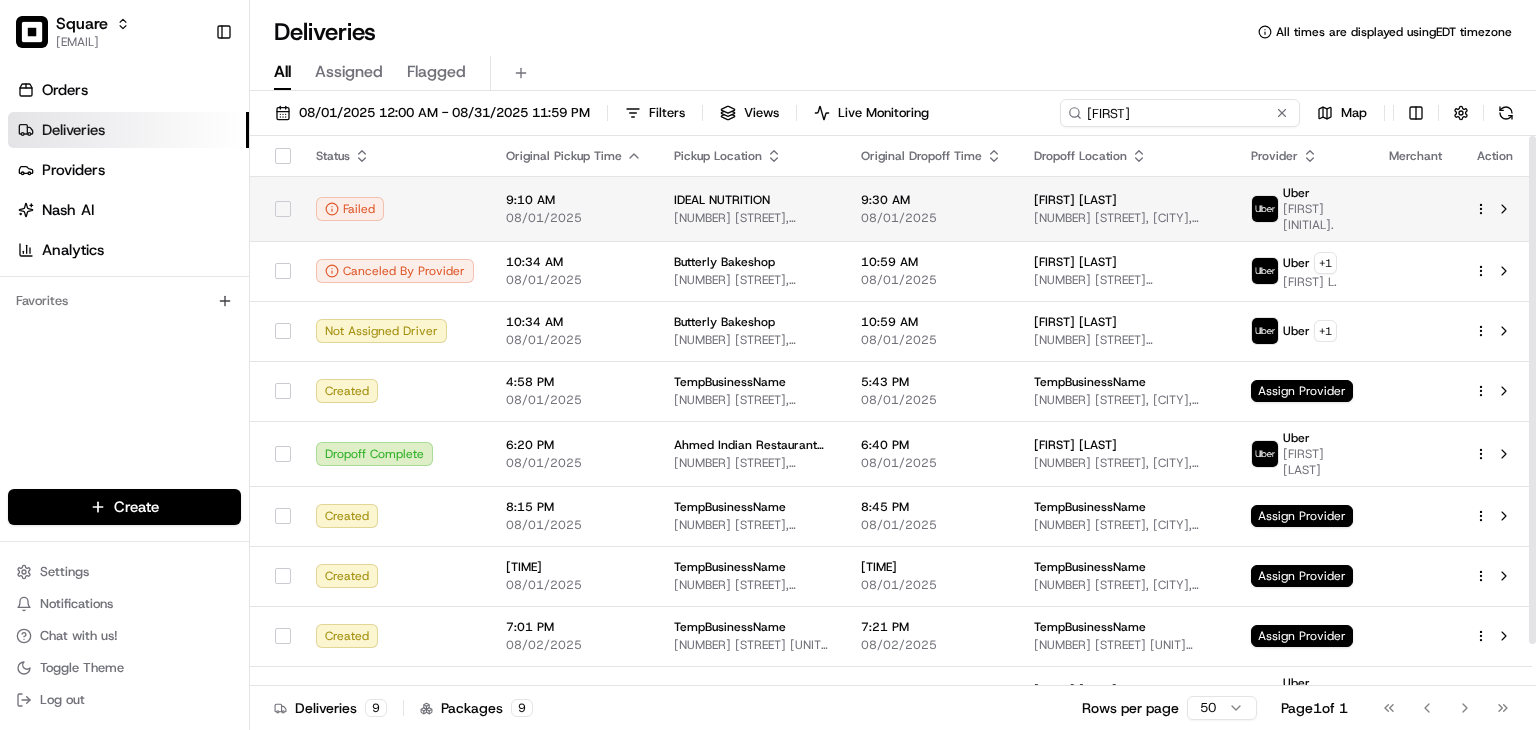 scroll, scrollTop: 45, scrollLeft: 0, axis: vertical 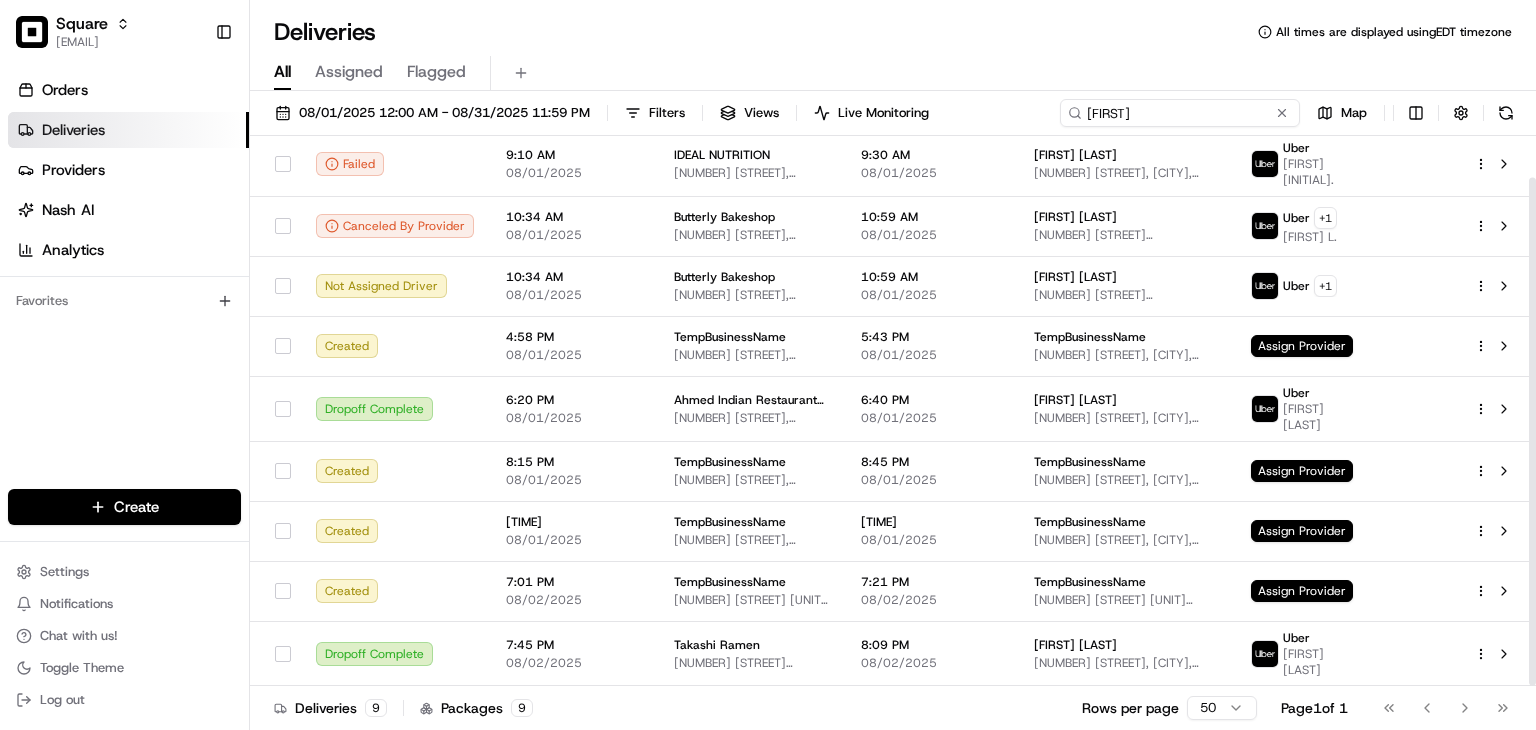 drag, startPoint x: 1157, startPoint y: 113, endPoint x: 1226, endPoint y: 119, distance: 69.260376 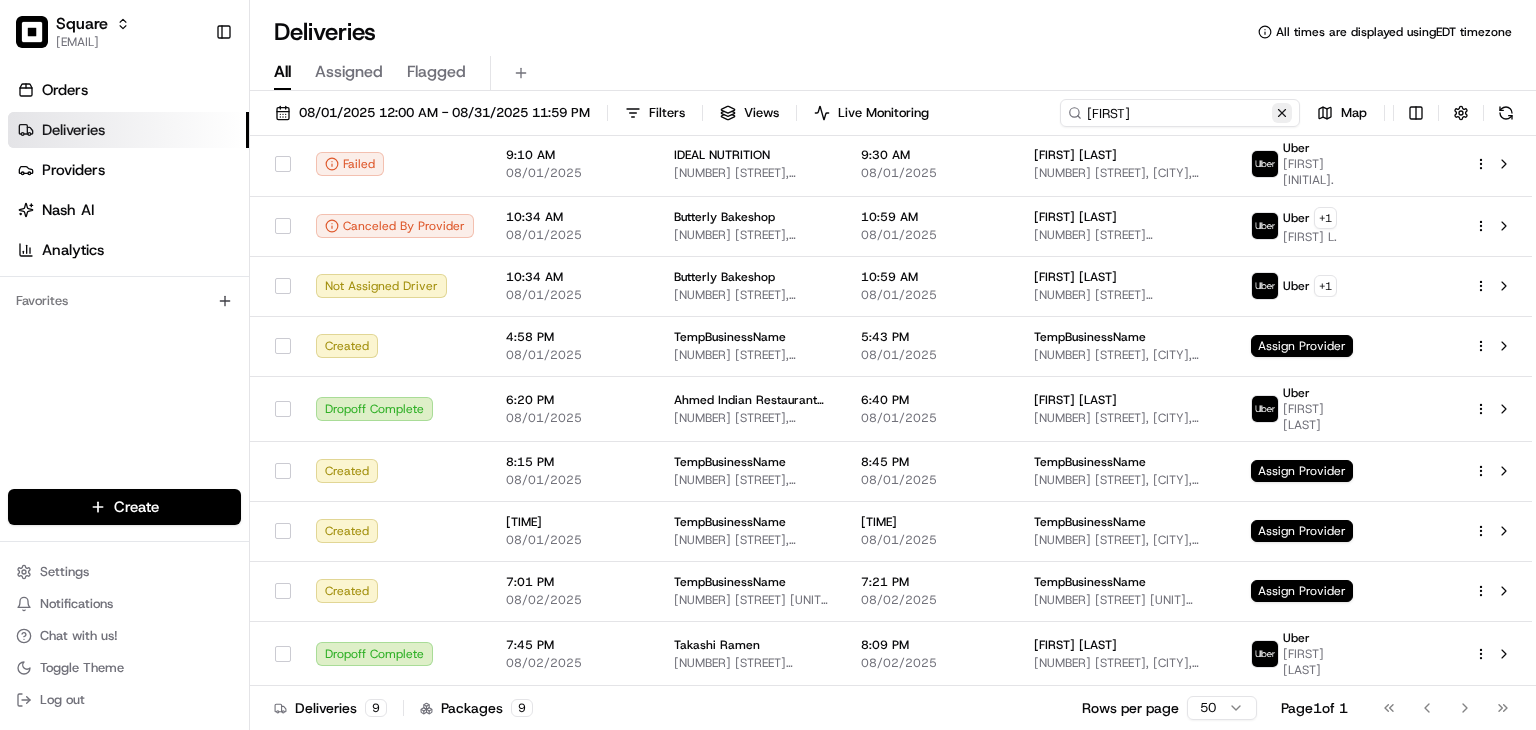 type on "[FIRST]" 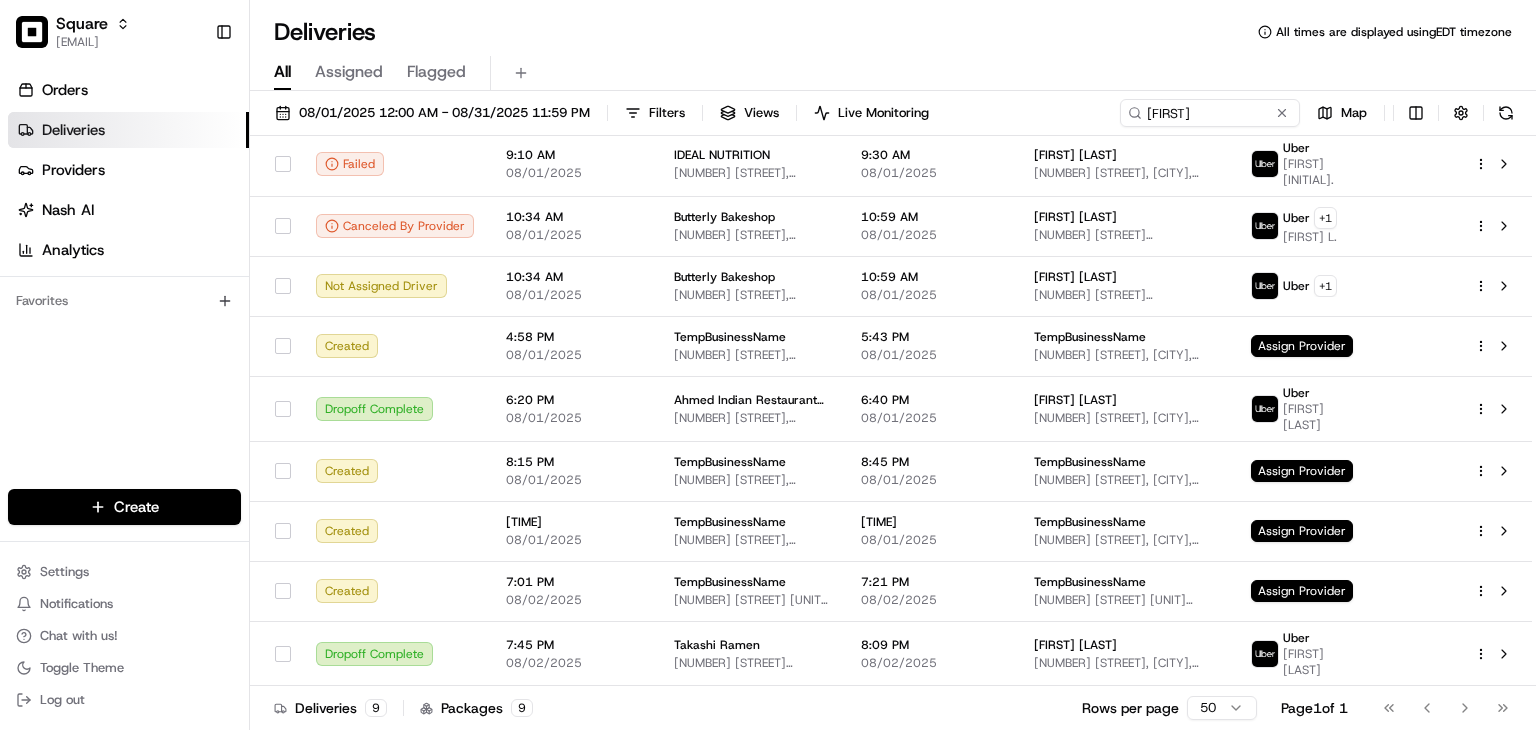 click at bounding box center [1282, 113] 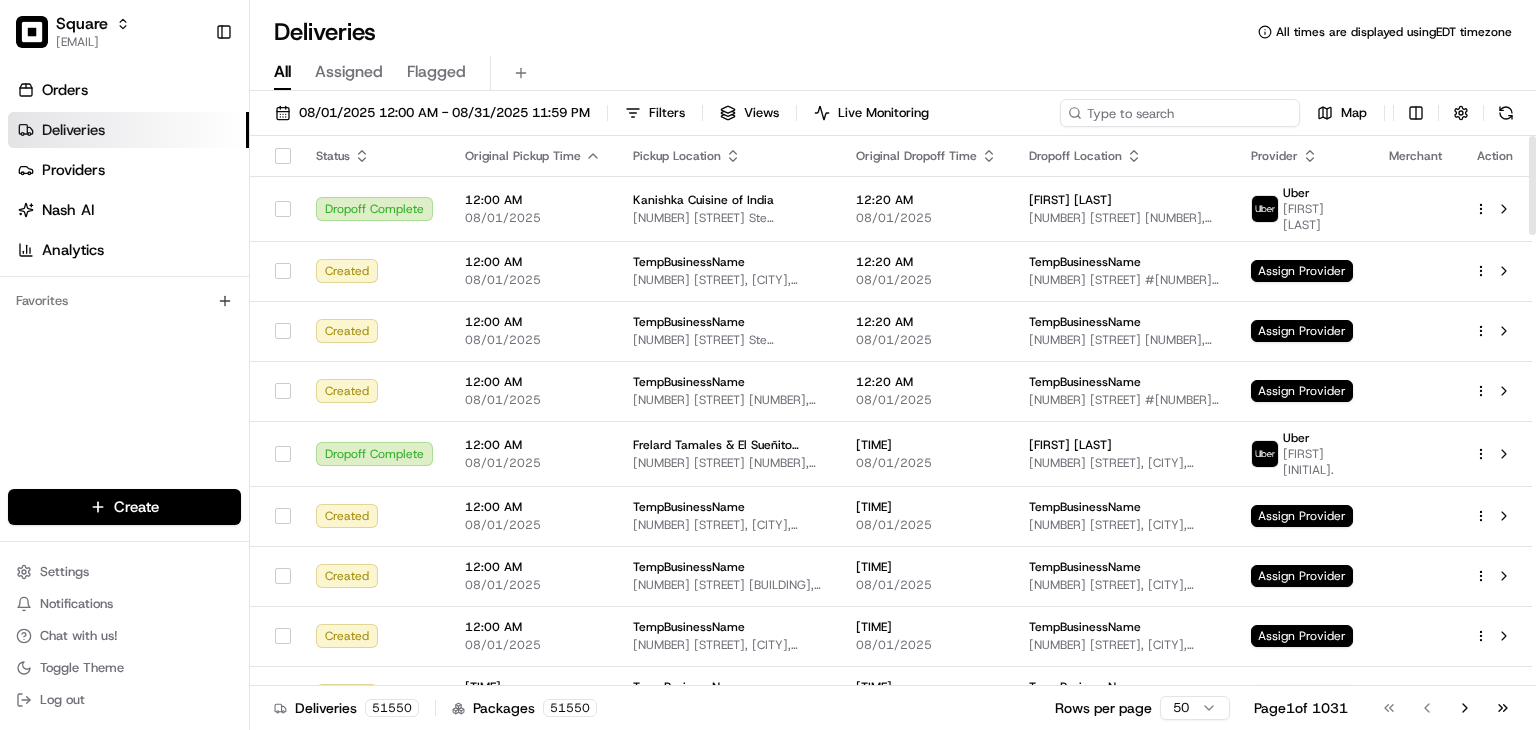 click at bounding box center (1180, 113) 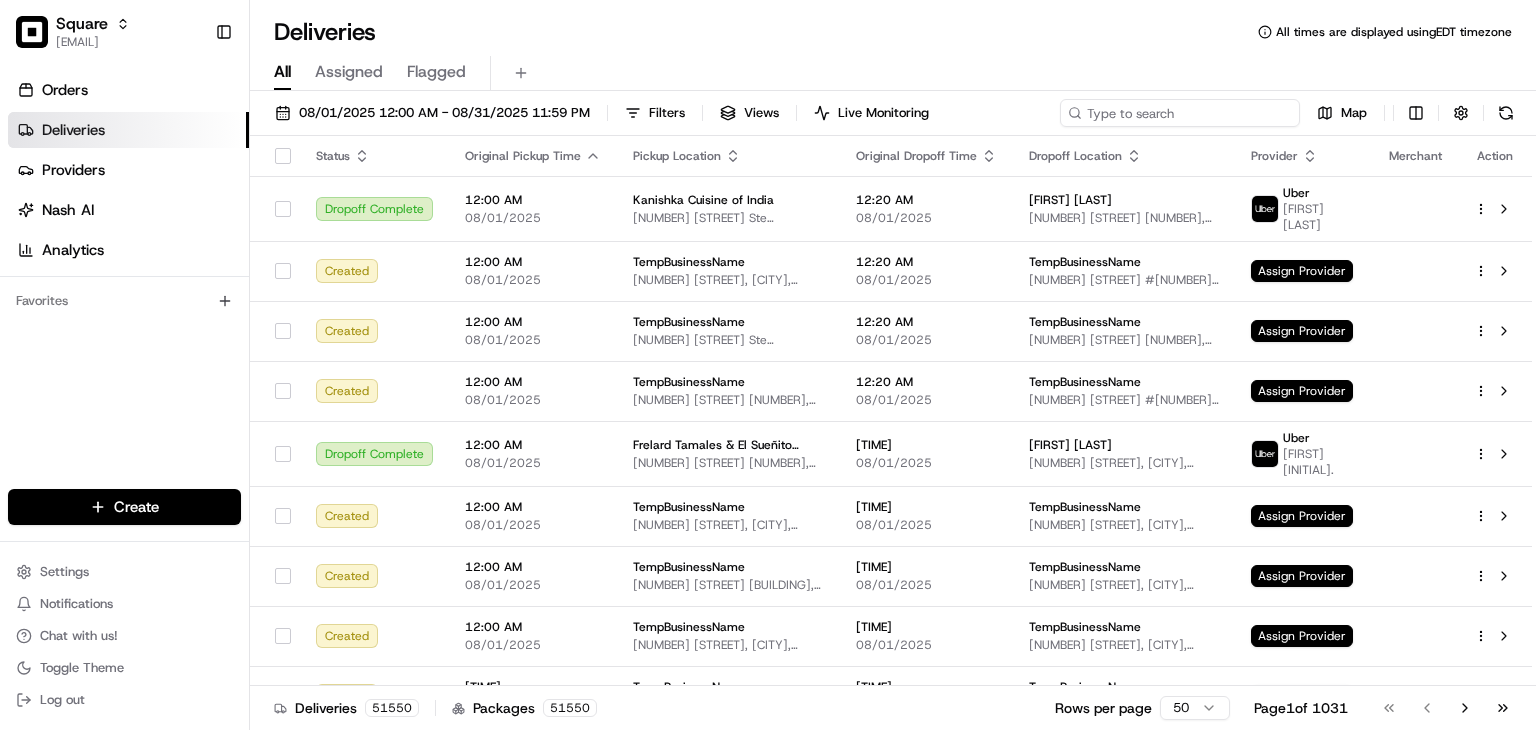 paste on "[NUMBER] [STREET] #[SUITE]" 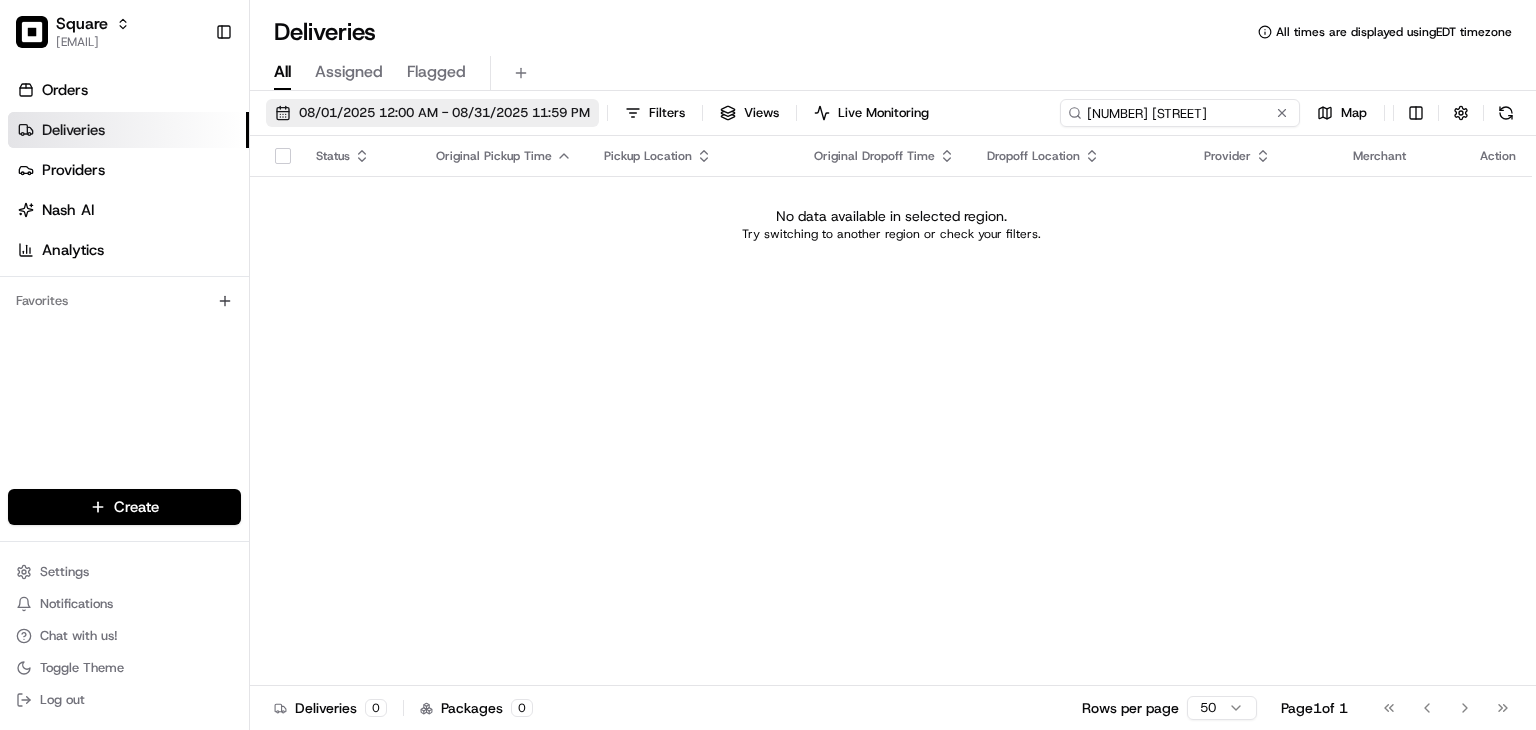 type on "[NUMBER] [STREET]" 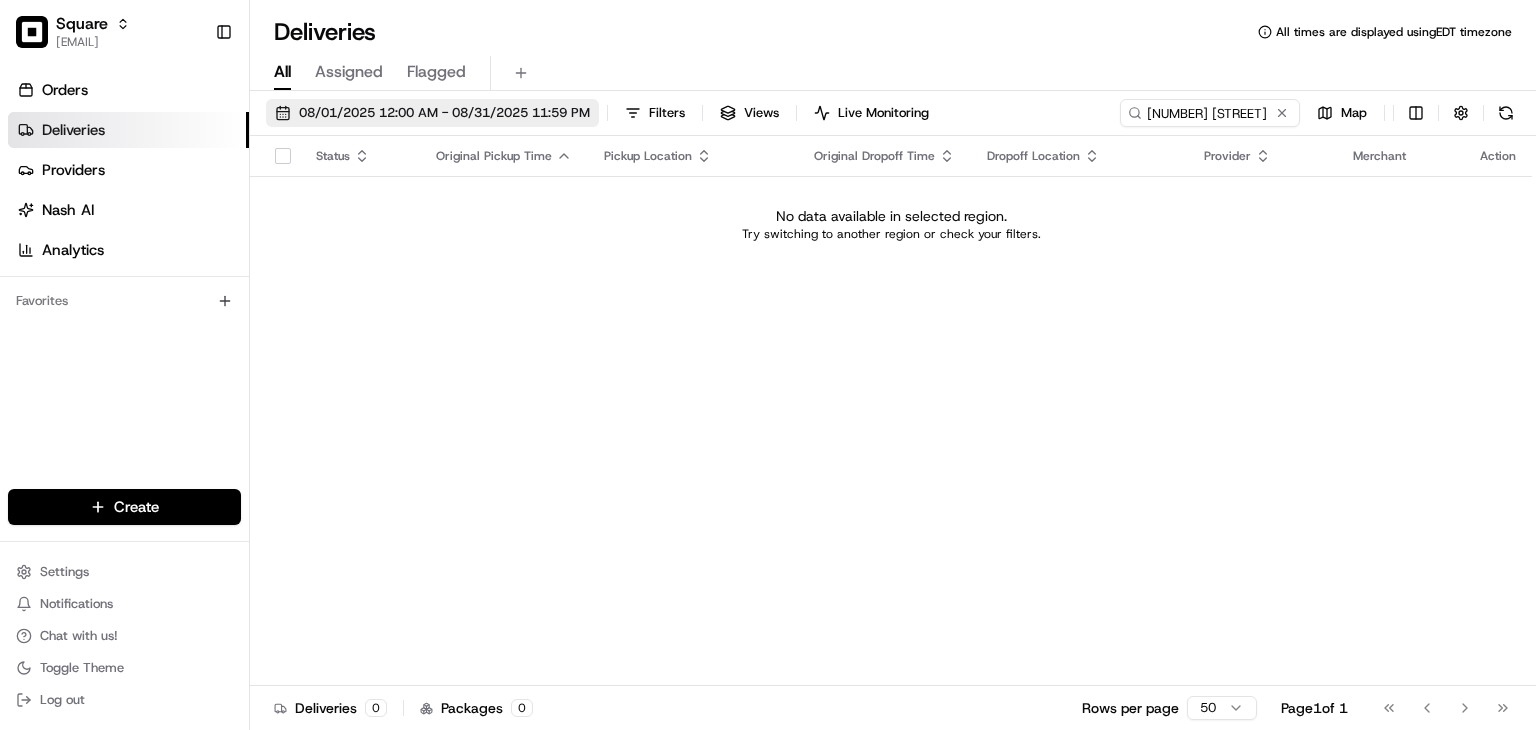 click on "08/01/2025 12:00 AM - 08/31/2025 11:59 PM" at bounding box center (444, 113) 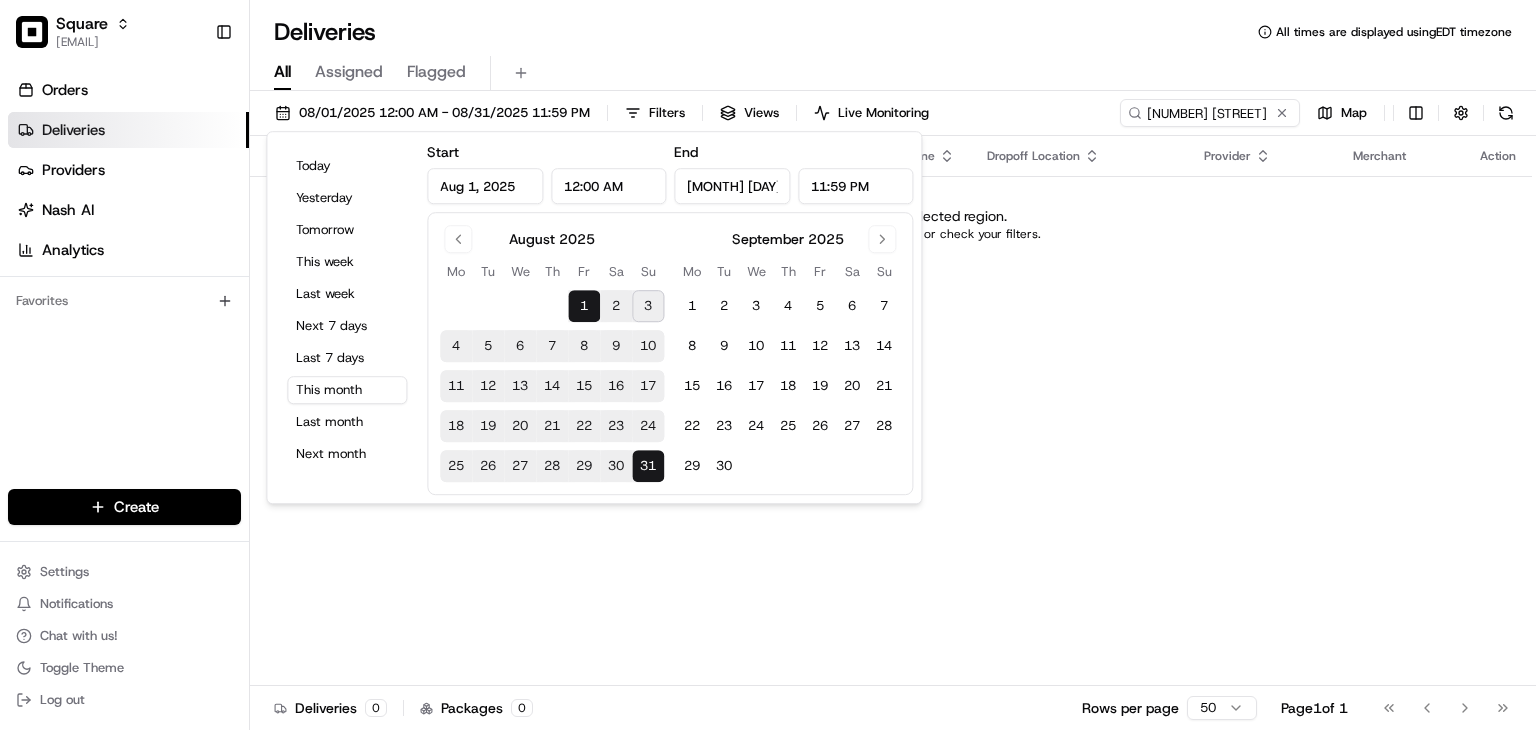 click on "Status Original Pickup Time Pickup Location Original Dropoff Time Dropoff Location Provider Merchant Action No data available in selected region. Try switching to another region or check your filters." at bounding box center [891, 411] 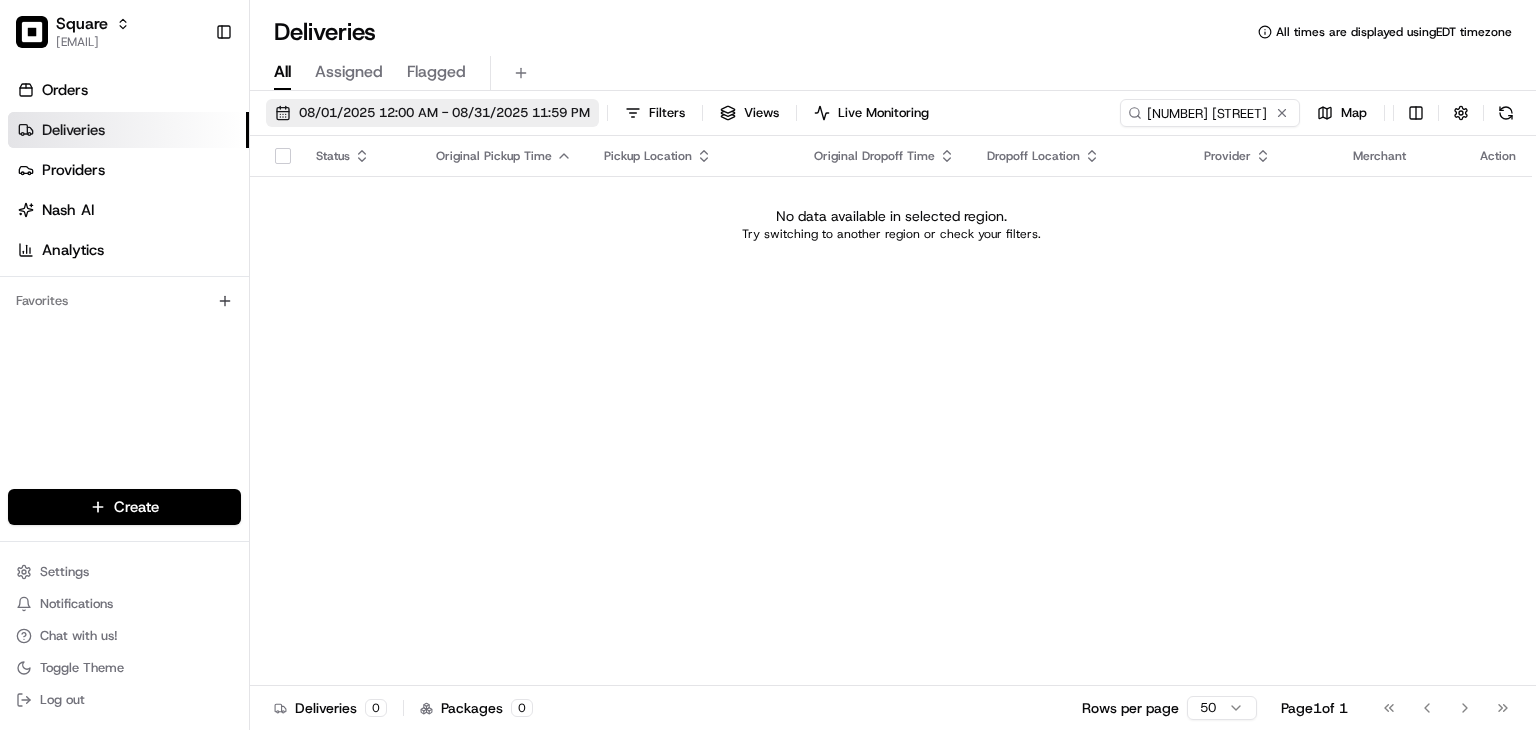 click on "08/01/2025 12:00 AM - 08/31/2025 11:59 PM" at bounding box center (432, 113) 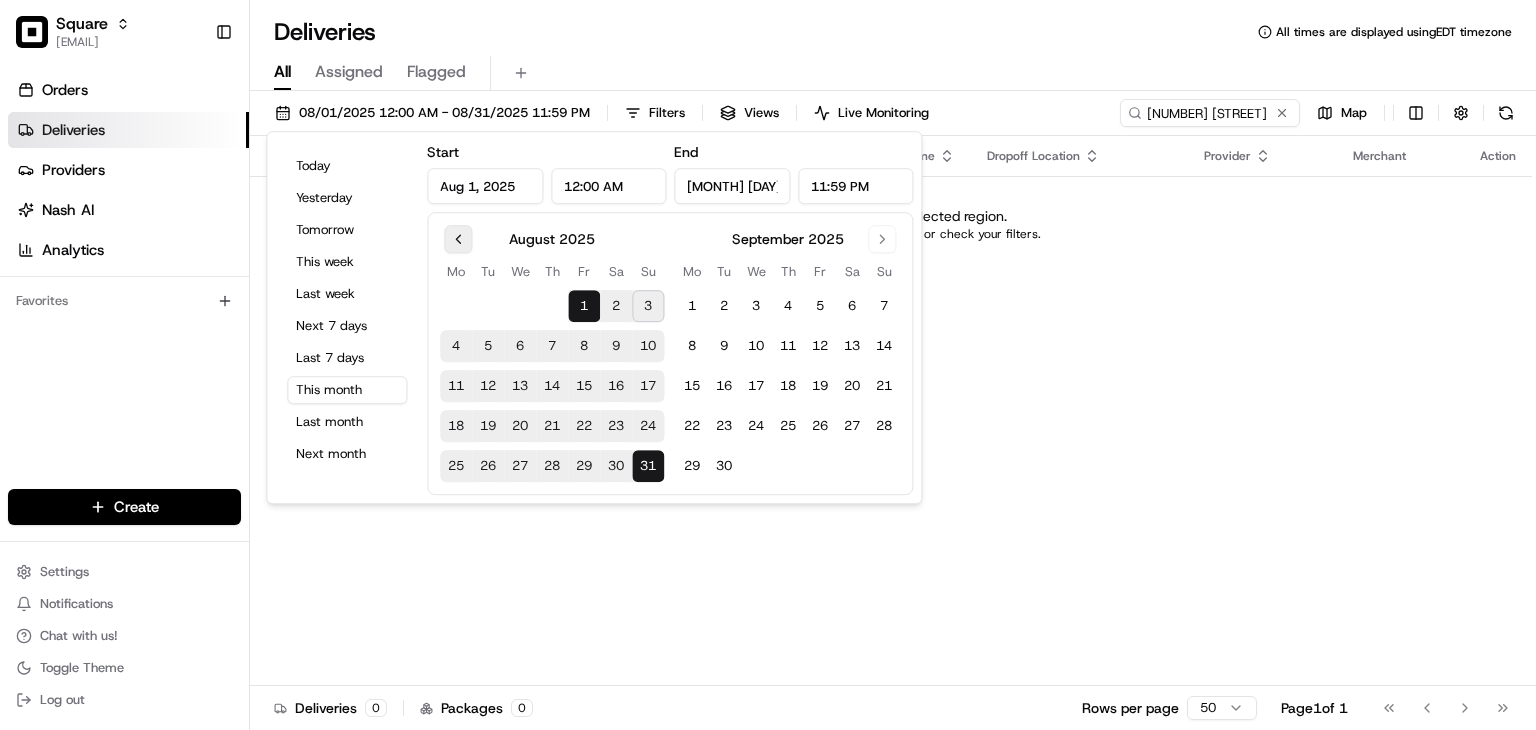 click at bounding box center [458, 239] 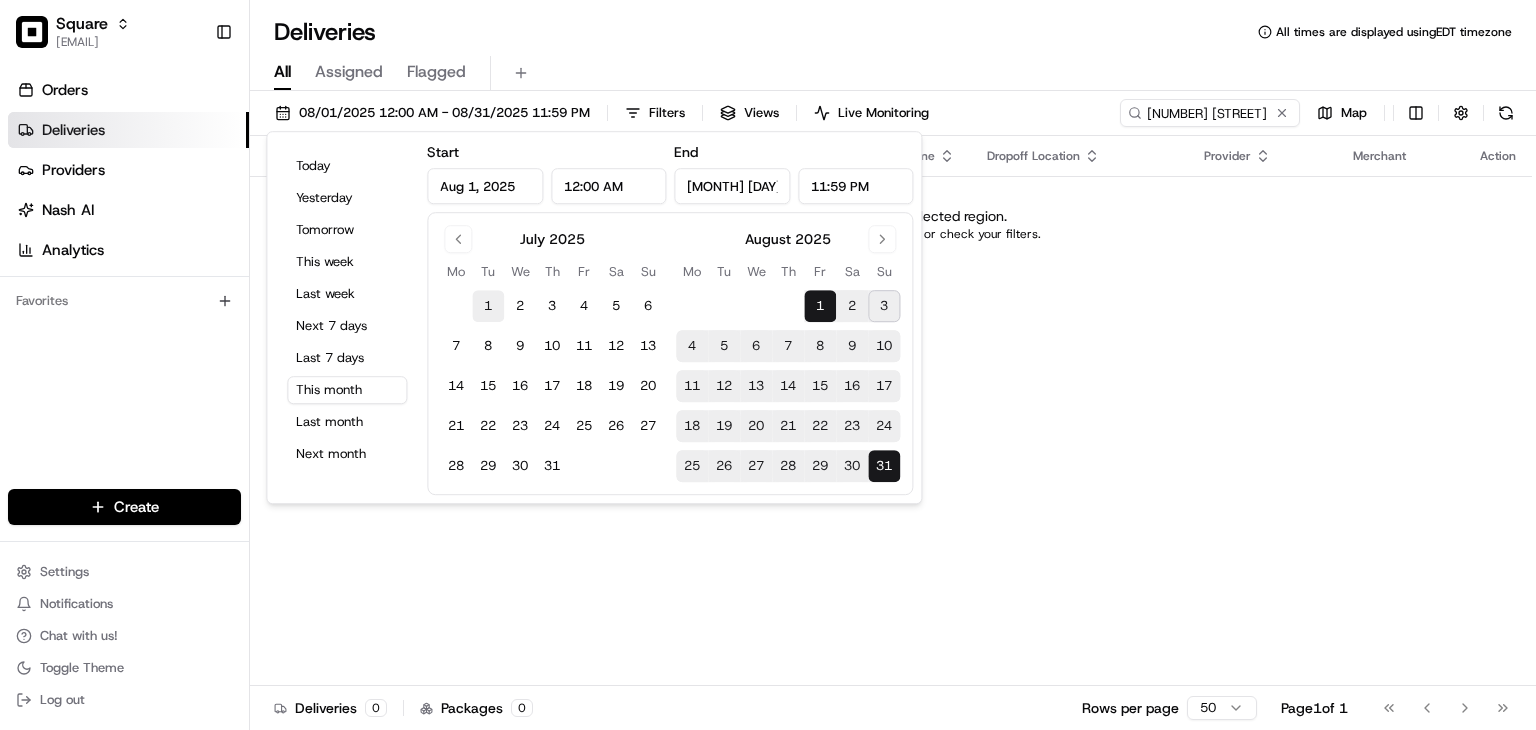 click on "1" at bounding box center (488, 306) 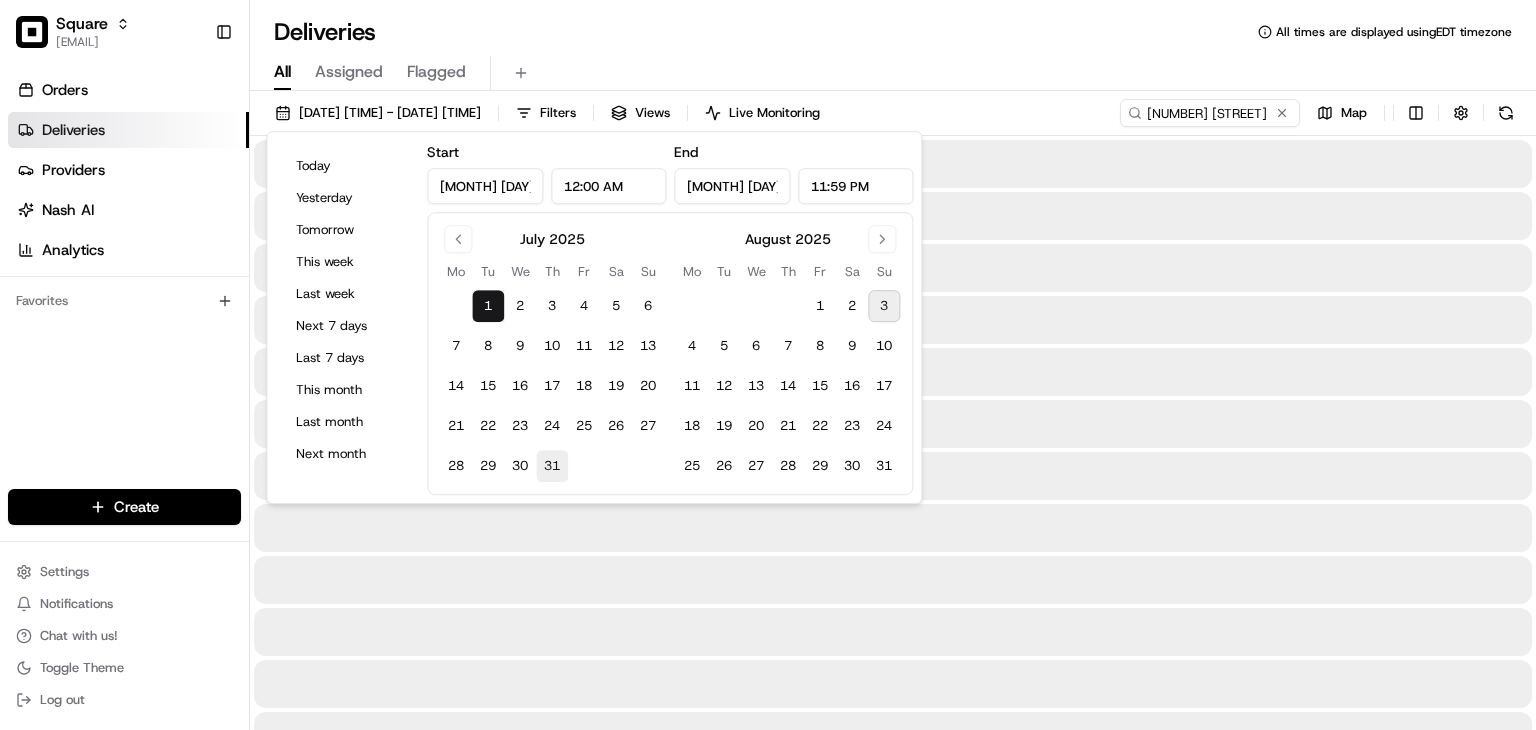 click on "31" at bounding box center [552, 466] 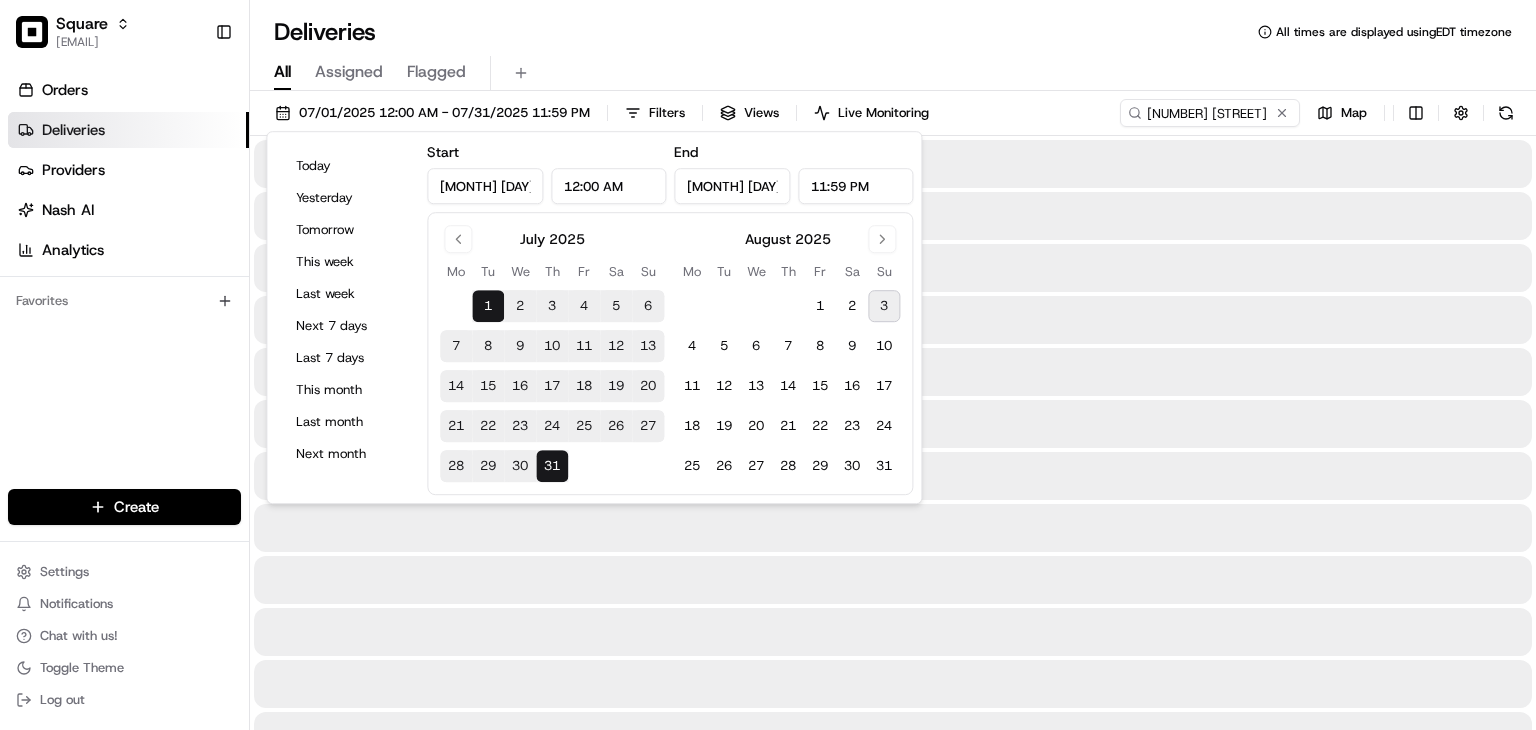 type on "[MONTH] [DAY], [YEAR]" 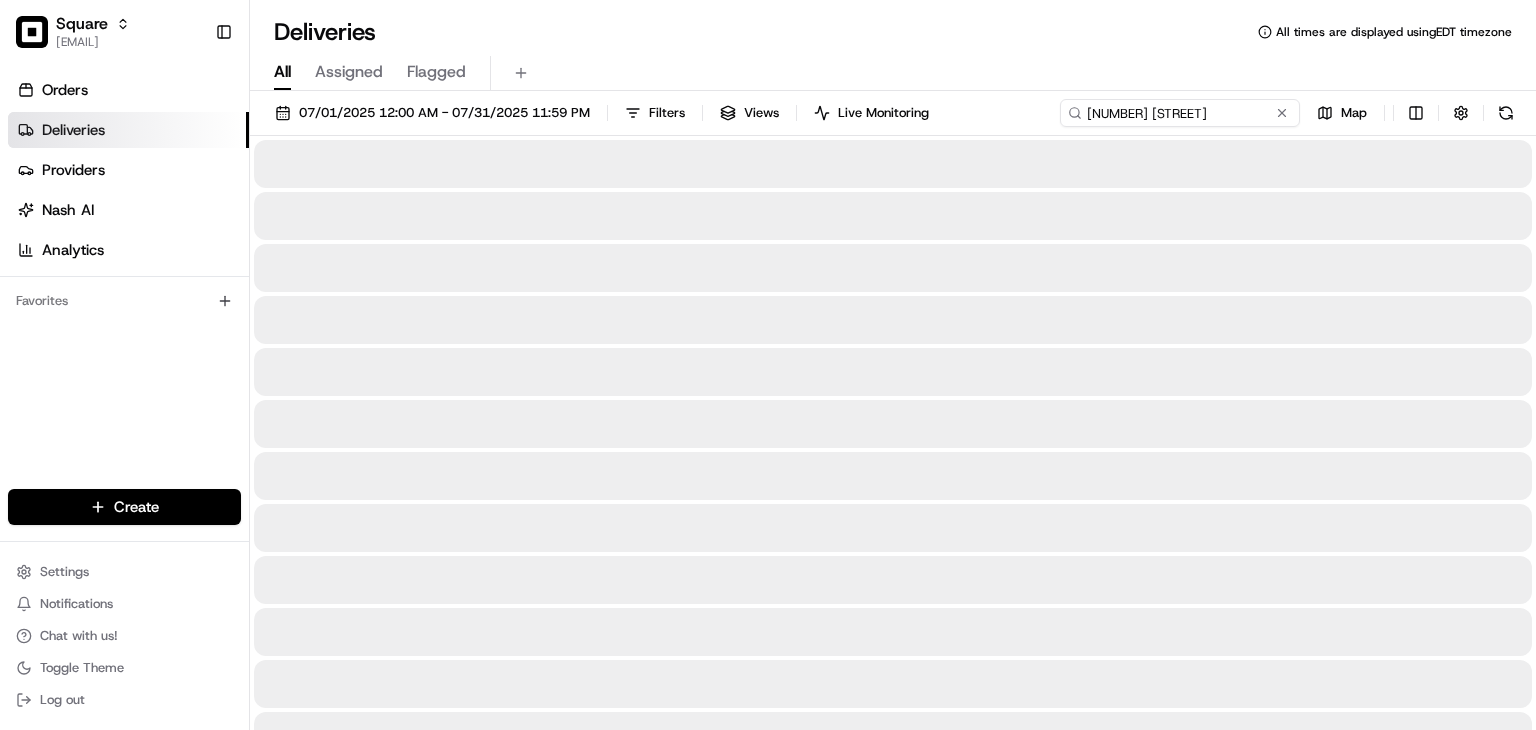 click on "[NUMBER] [STREET]" at bounding box center [1180, 113] 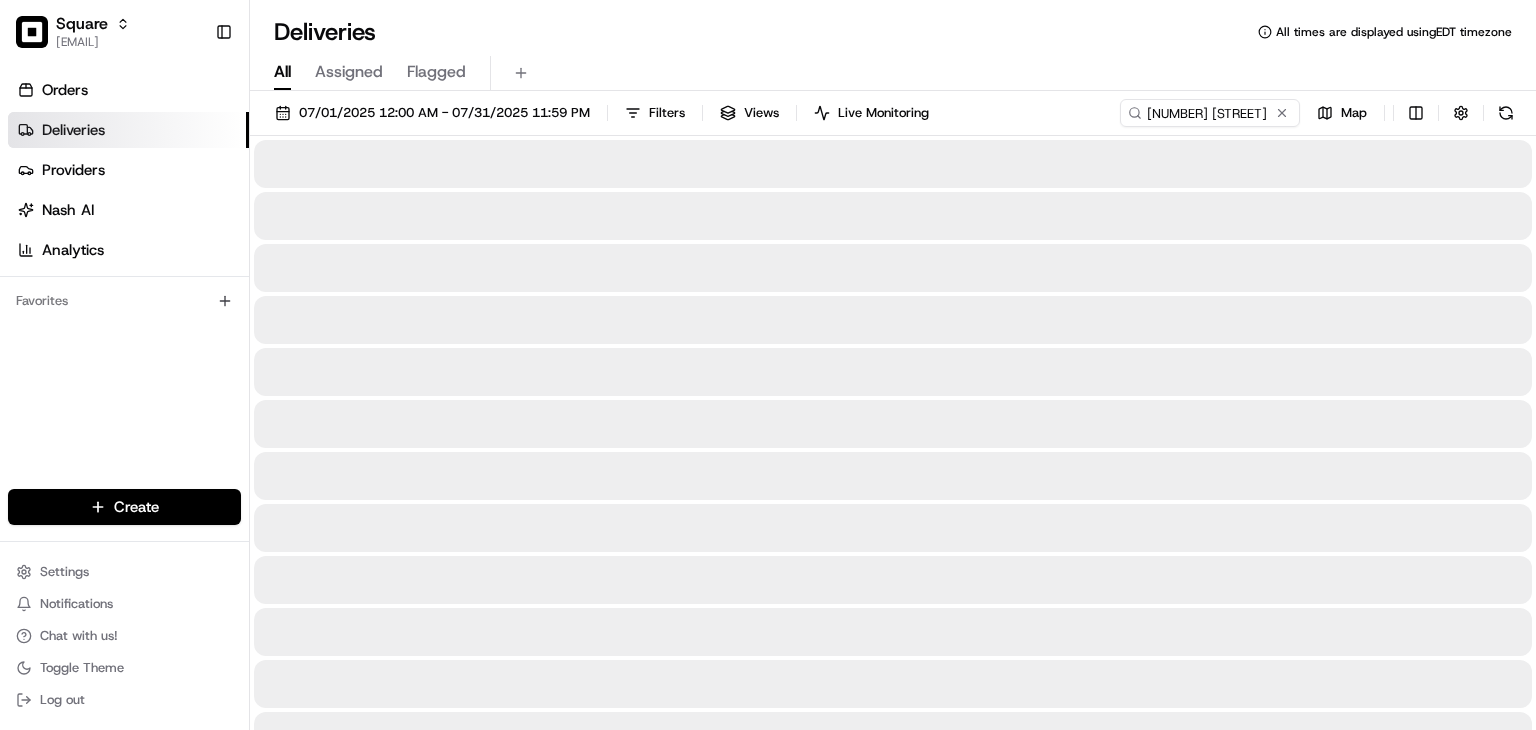 click on "All Assigned Flagged" at bounding box center (893, 69) 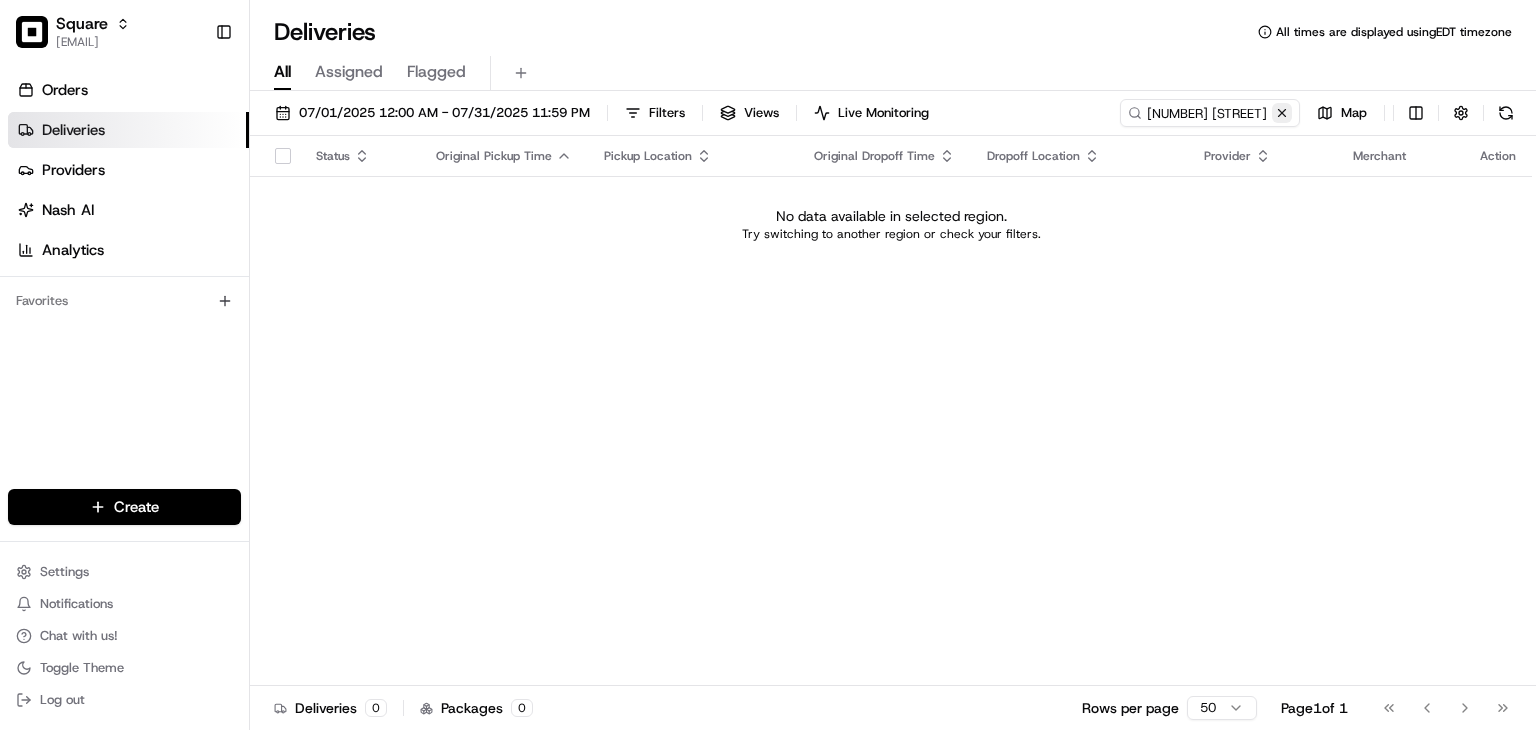 click at bounding box center [1282, 113] 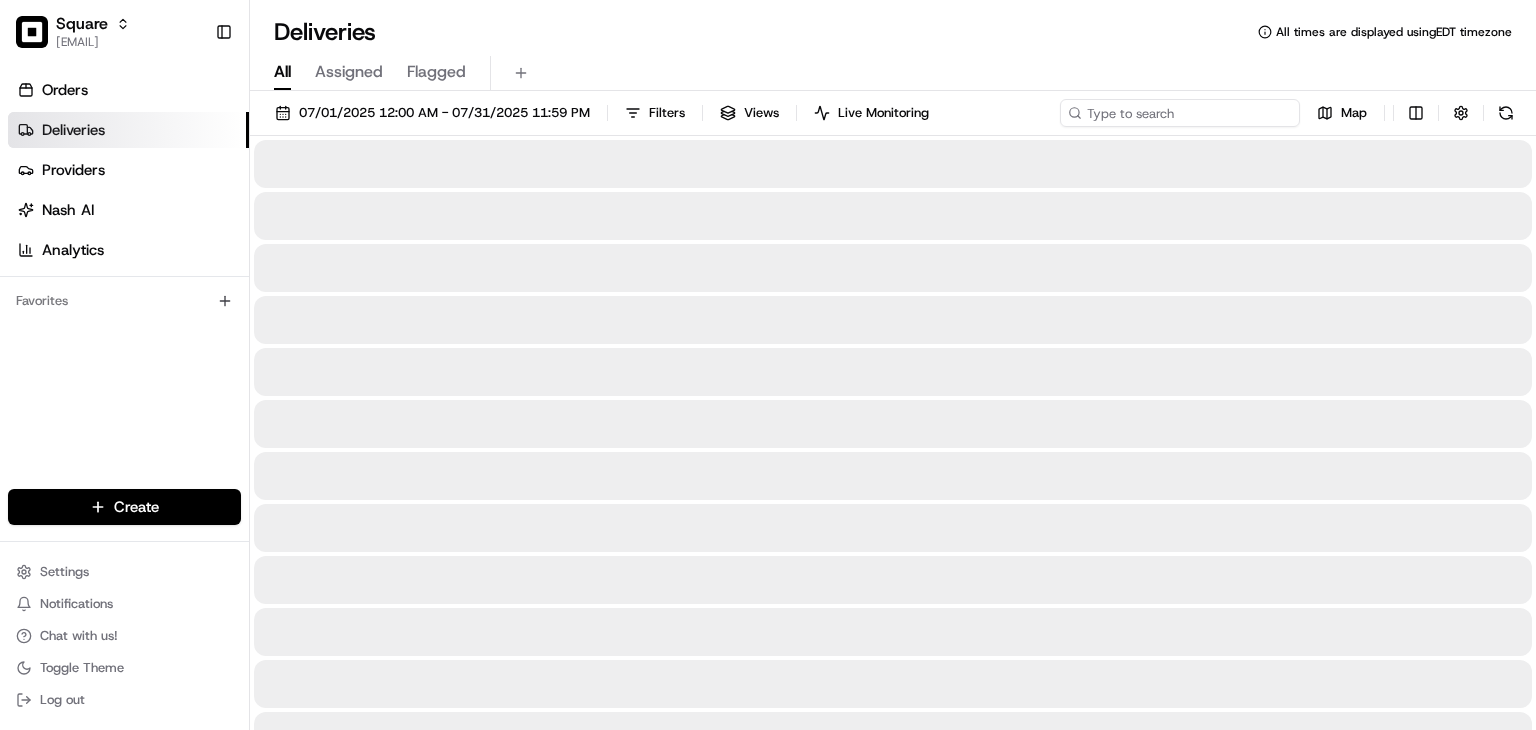 click at bounding box center [1180, 113] 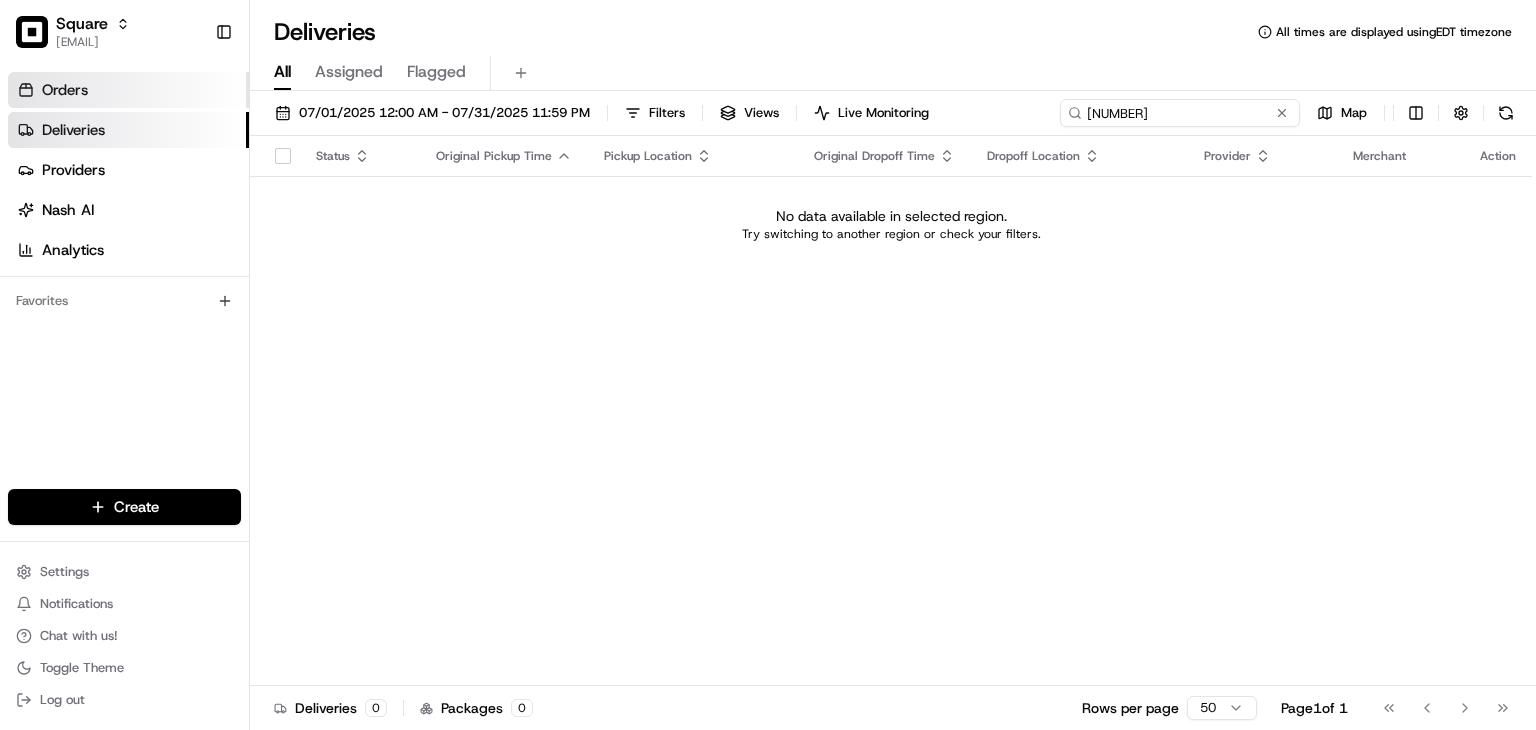 type on "[NUMBER]" 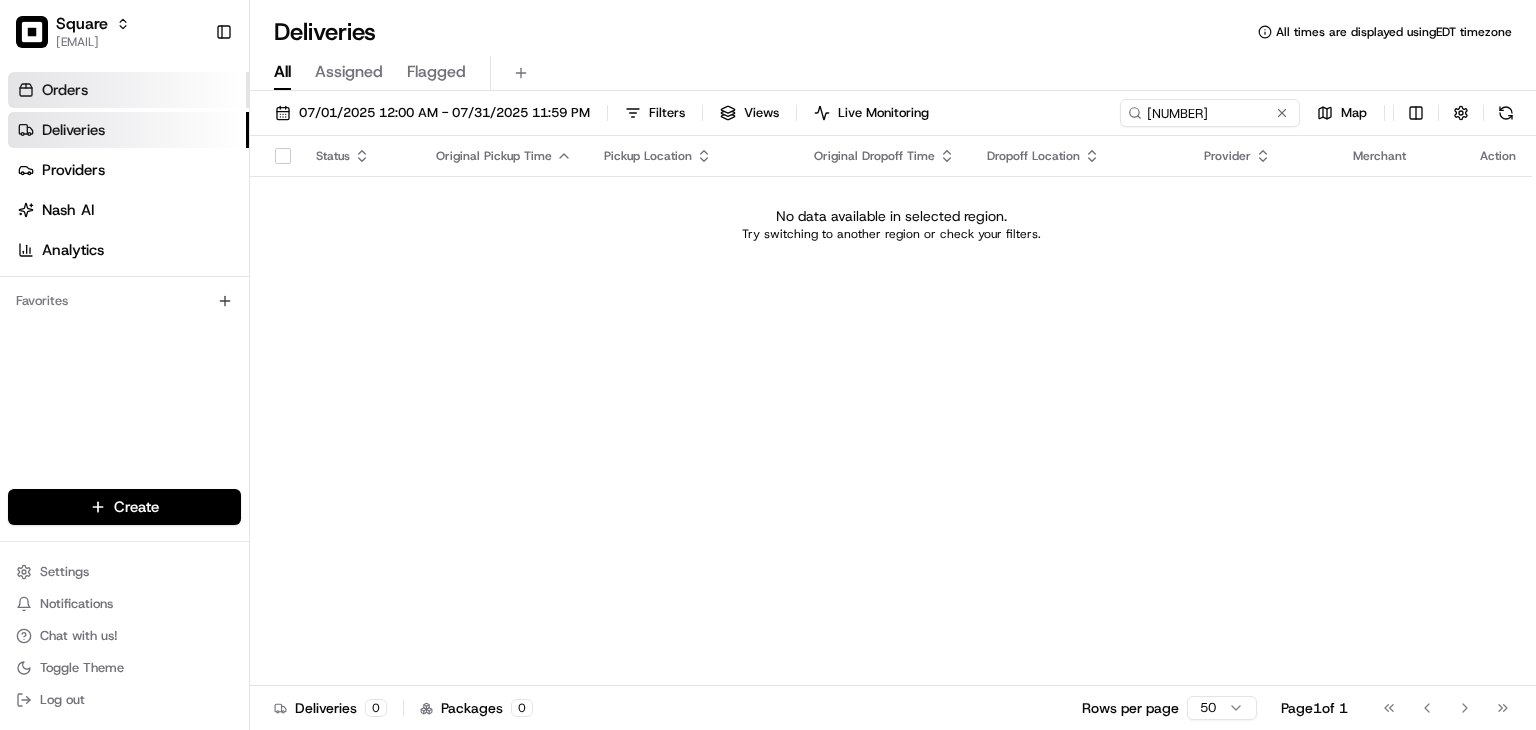 click on "Orders" at bounding box center (65, 90) 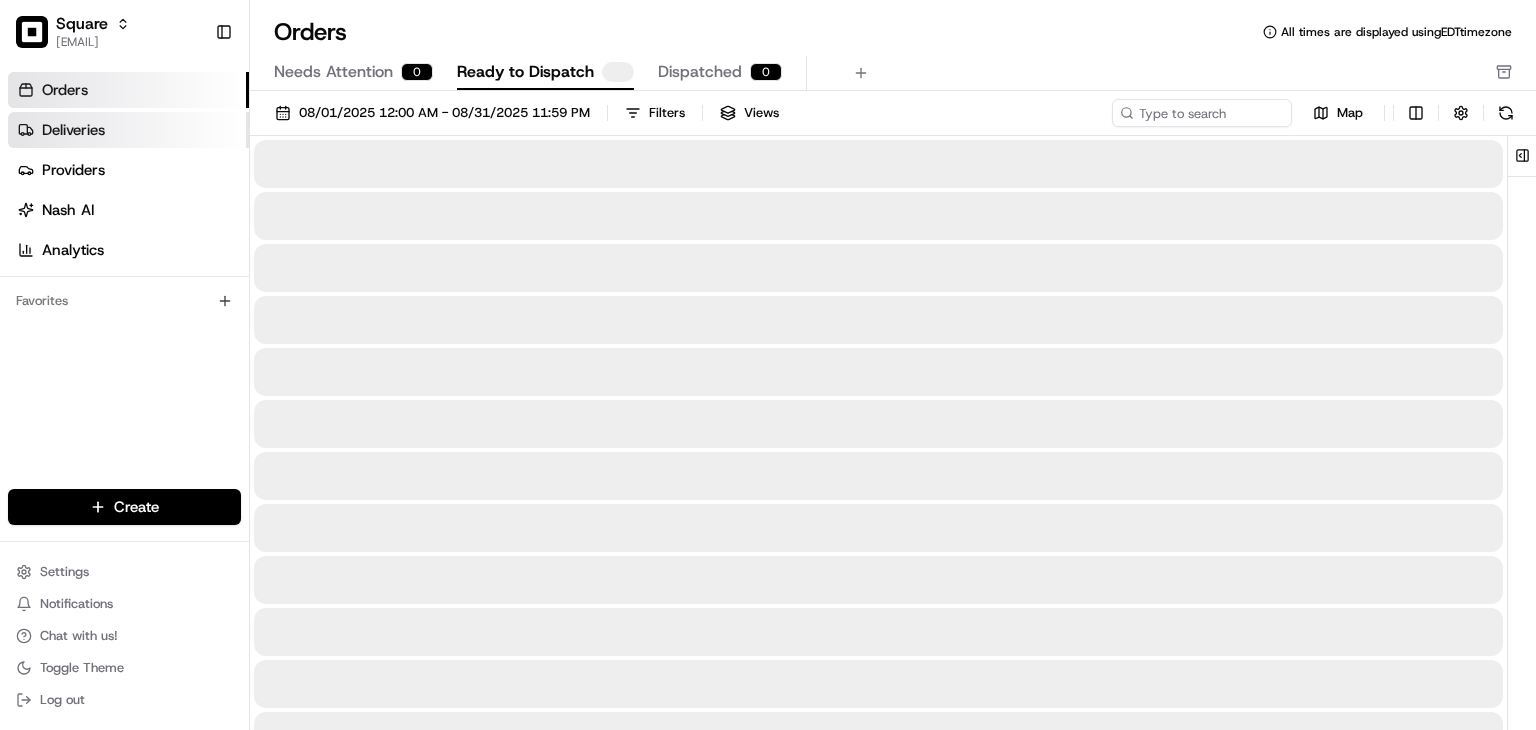 click on "Deliveries" at bounding box center [73, 130] 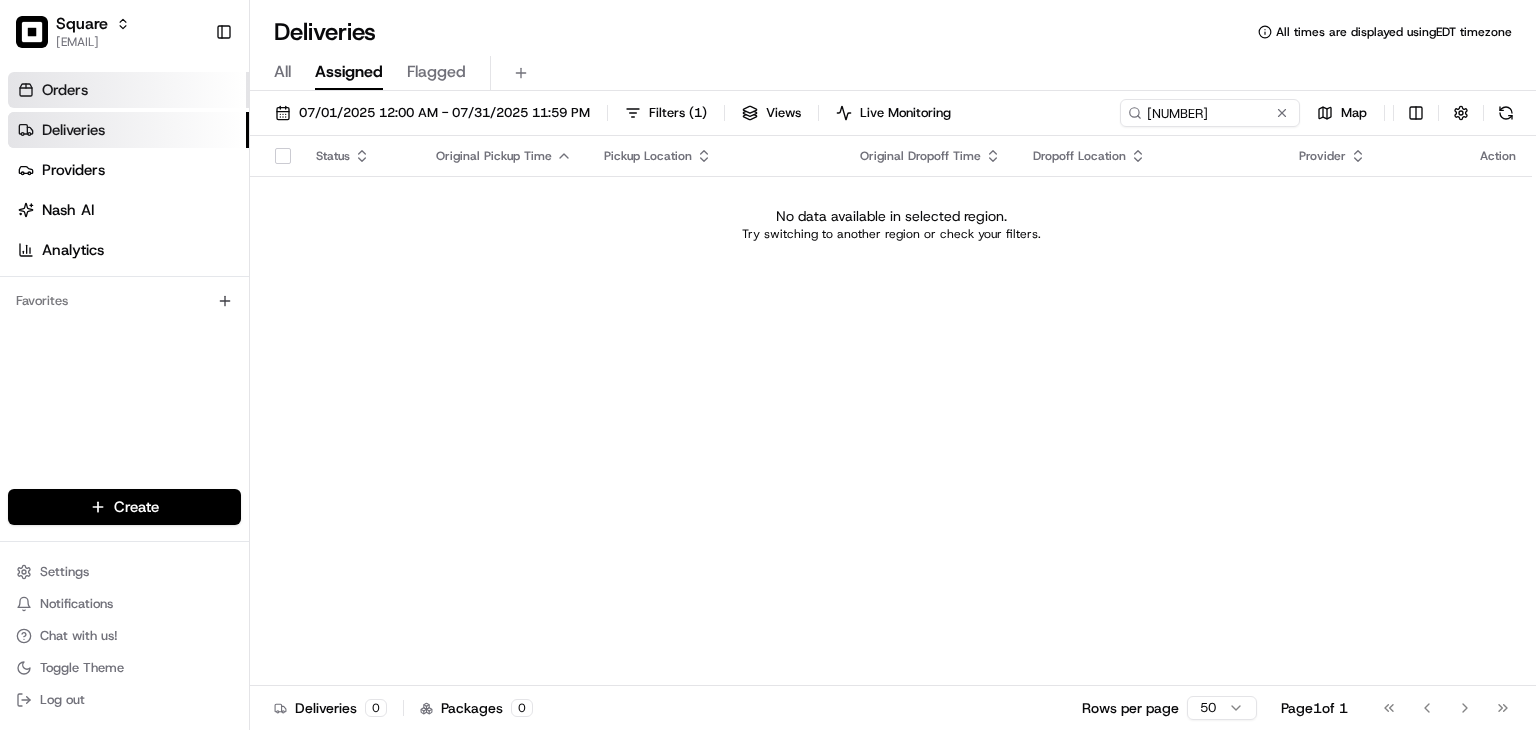 click on "Orders" at bounding box center [128, 90] 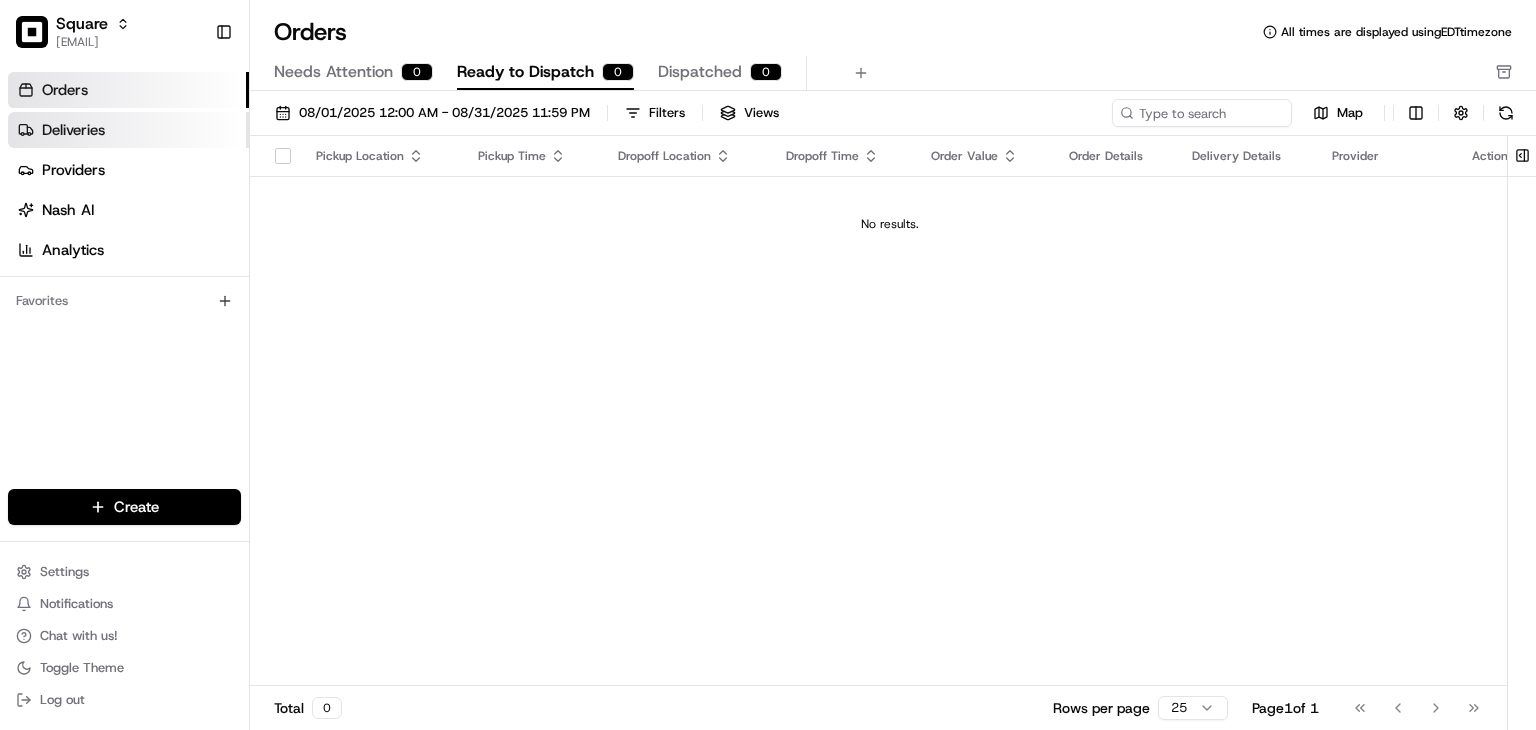 click on "Deliveries" at bounding box center (128, 130) 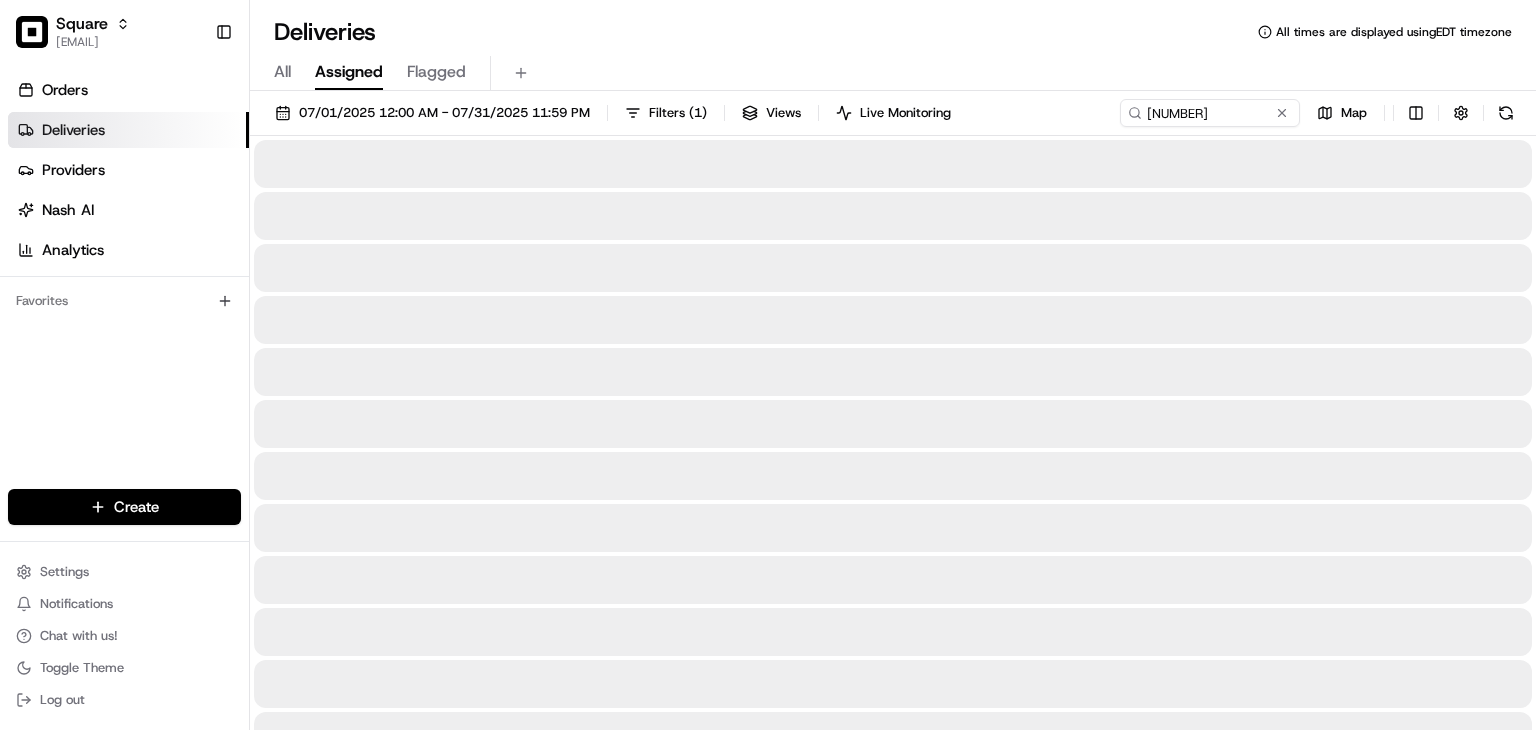 click on "All Assigned Flagged" at bounding box center (893, 73) 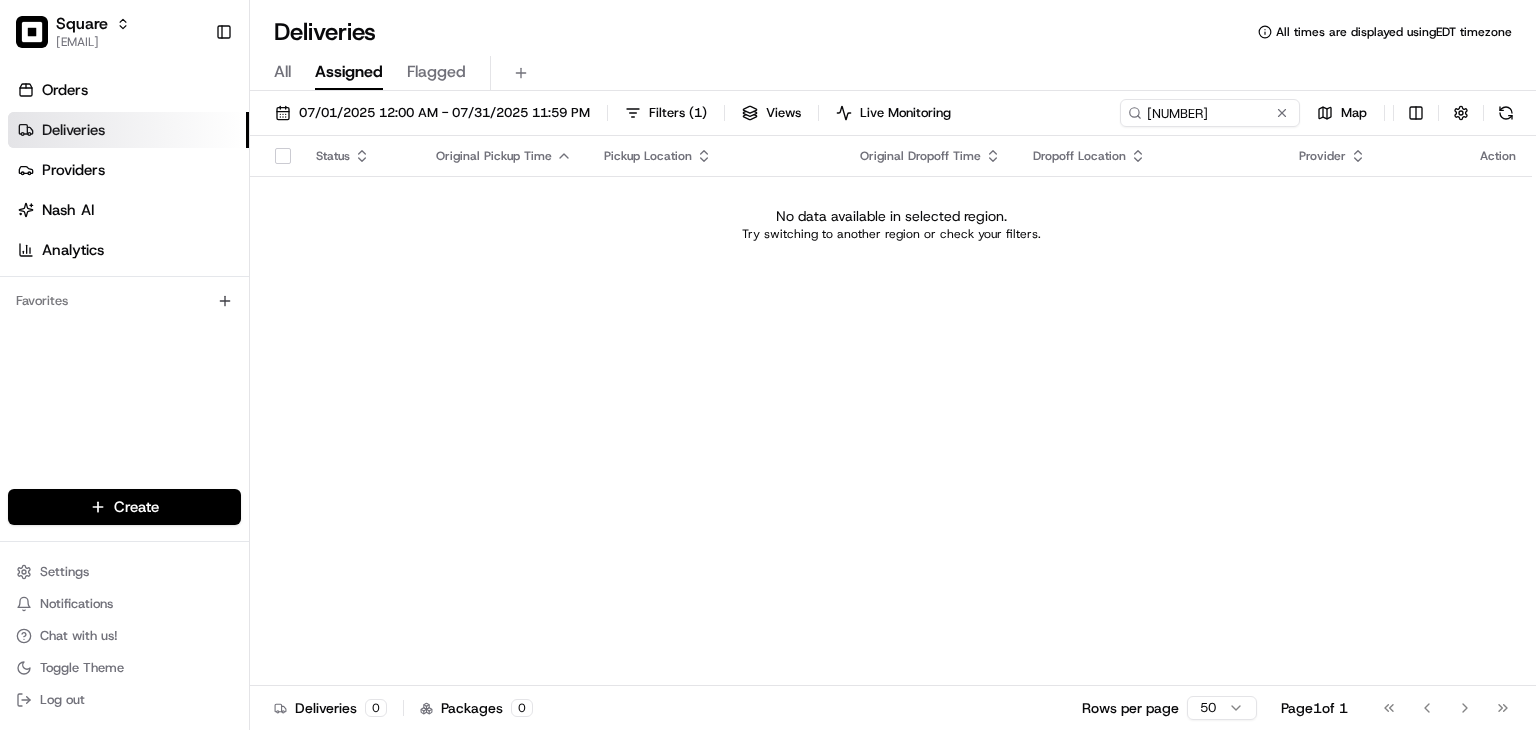 click on "Status Original Pickup Time Pickup Location Original Dropoff Time Dropoff Location Provider Action No data available in selected region. Try switching to another region or check your filters." at bounding box center (891, 411) 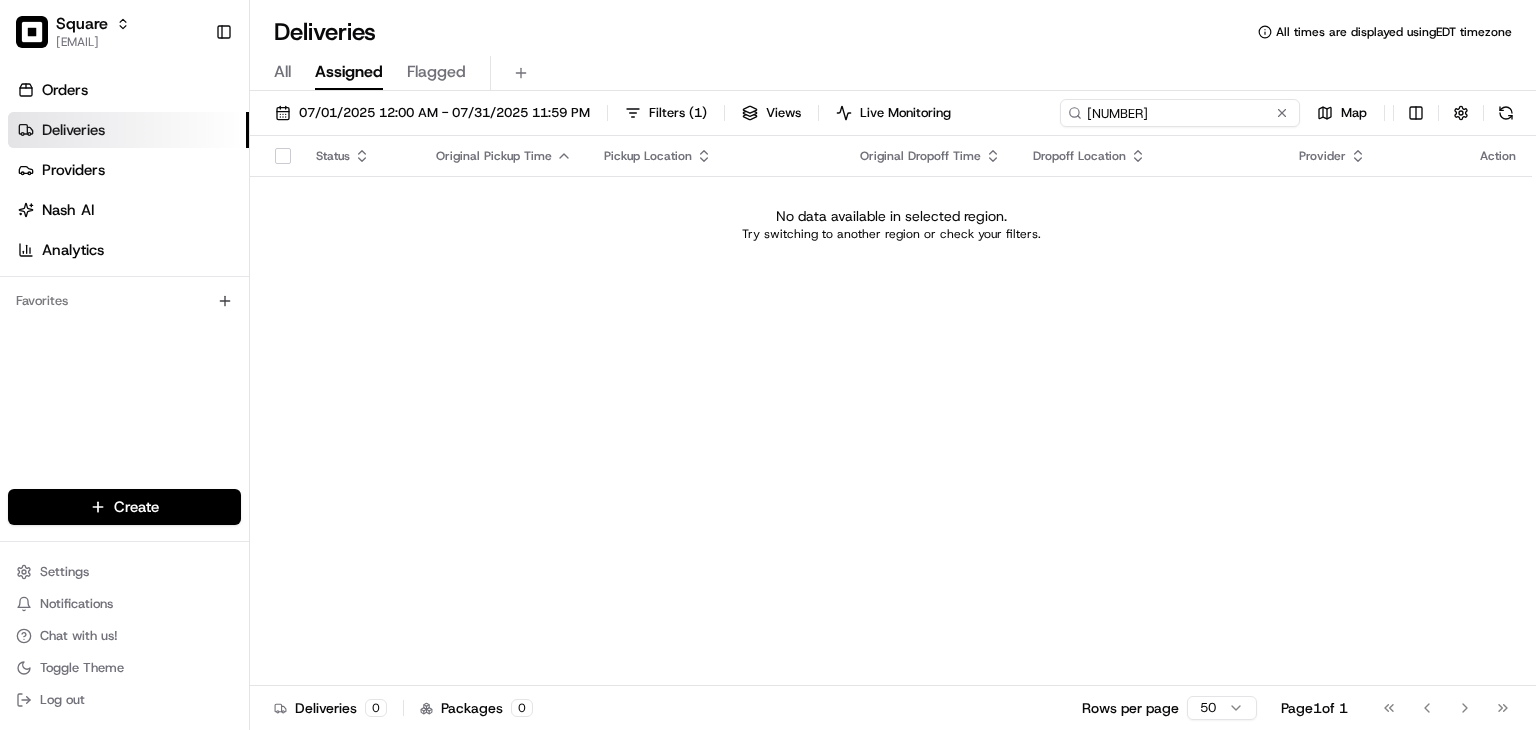 click on "[NUMBER]" at bounding box center (1180, 113) 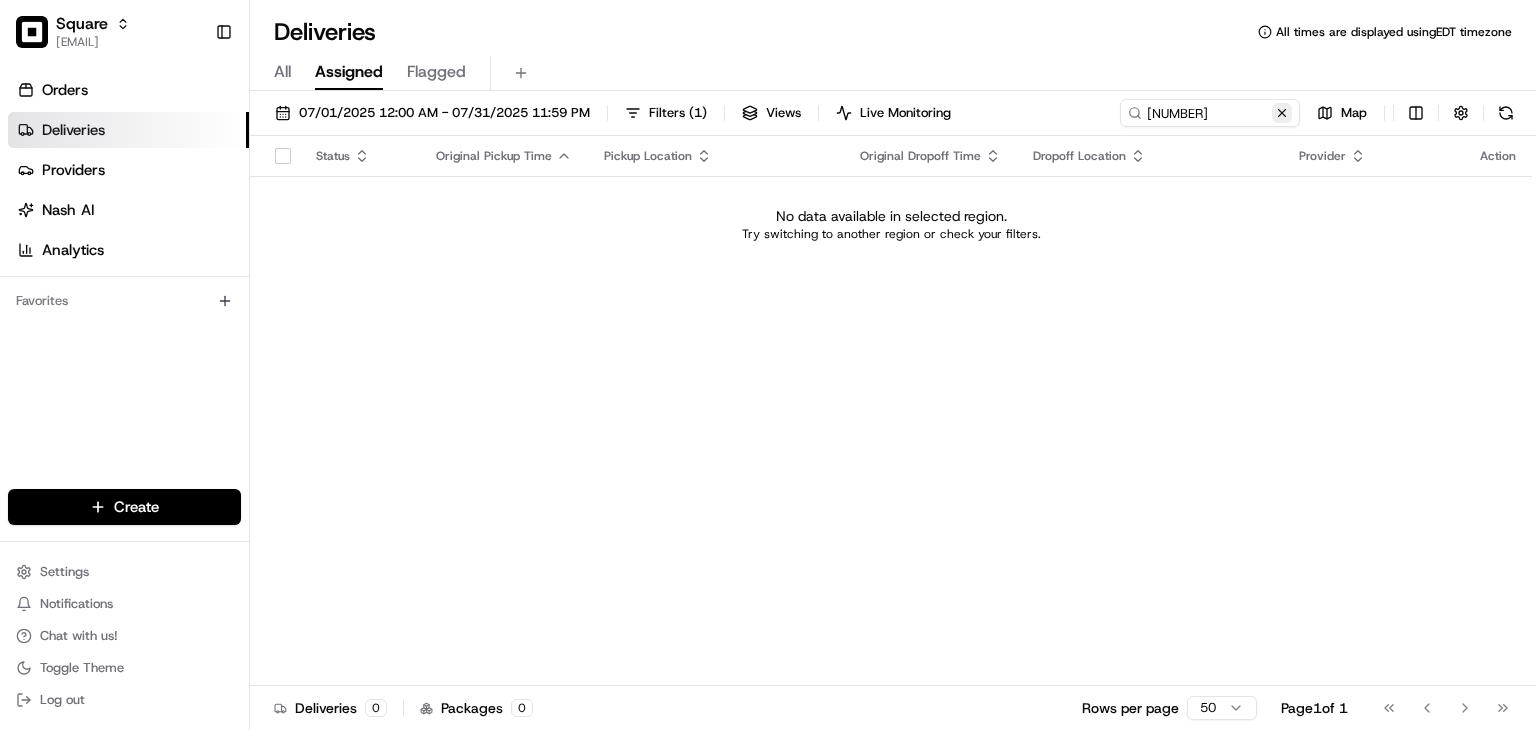 click at bounding box center (1282, 113) 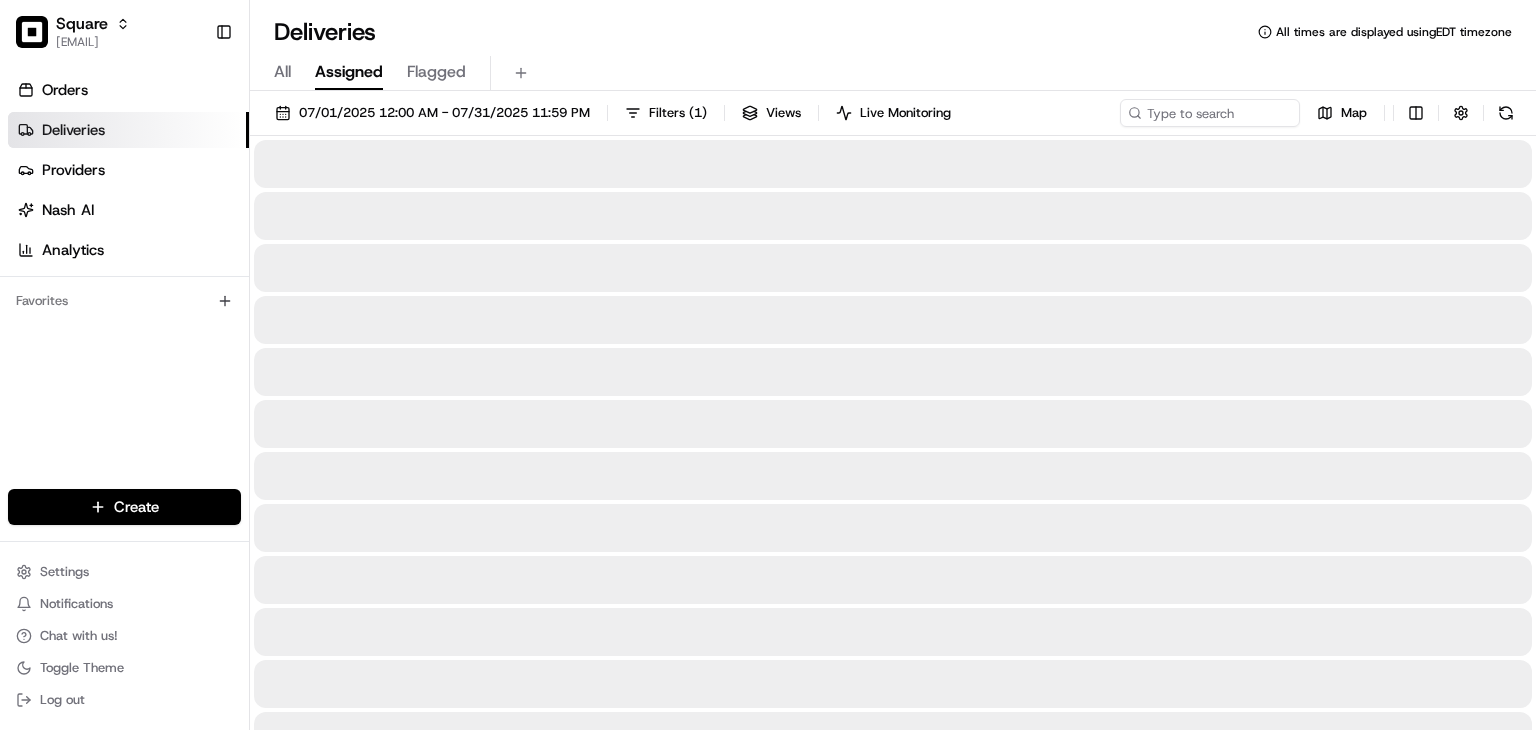 click on "Deliveries All times are displayed using  EDT   timezone" at bounding box center (893, 32) 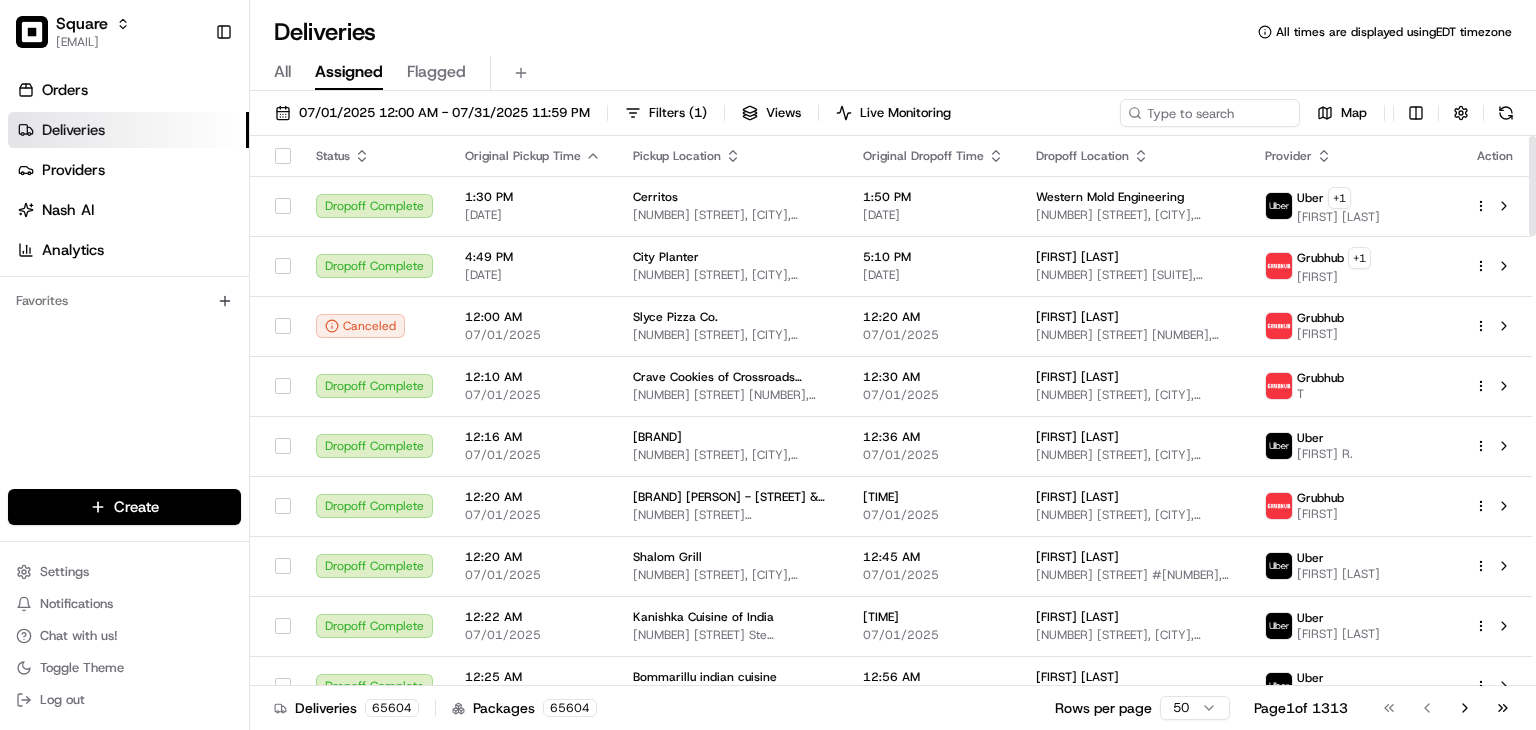 click on "All Assigned Flagged" at bounding box center (893, 73) 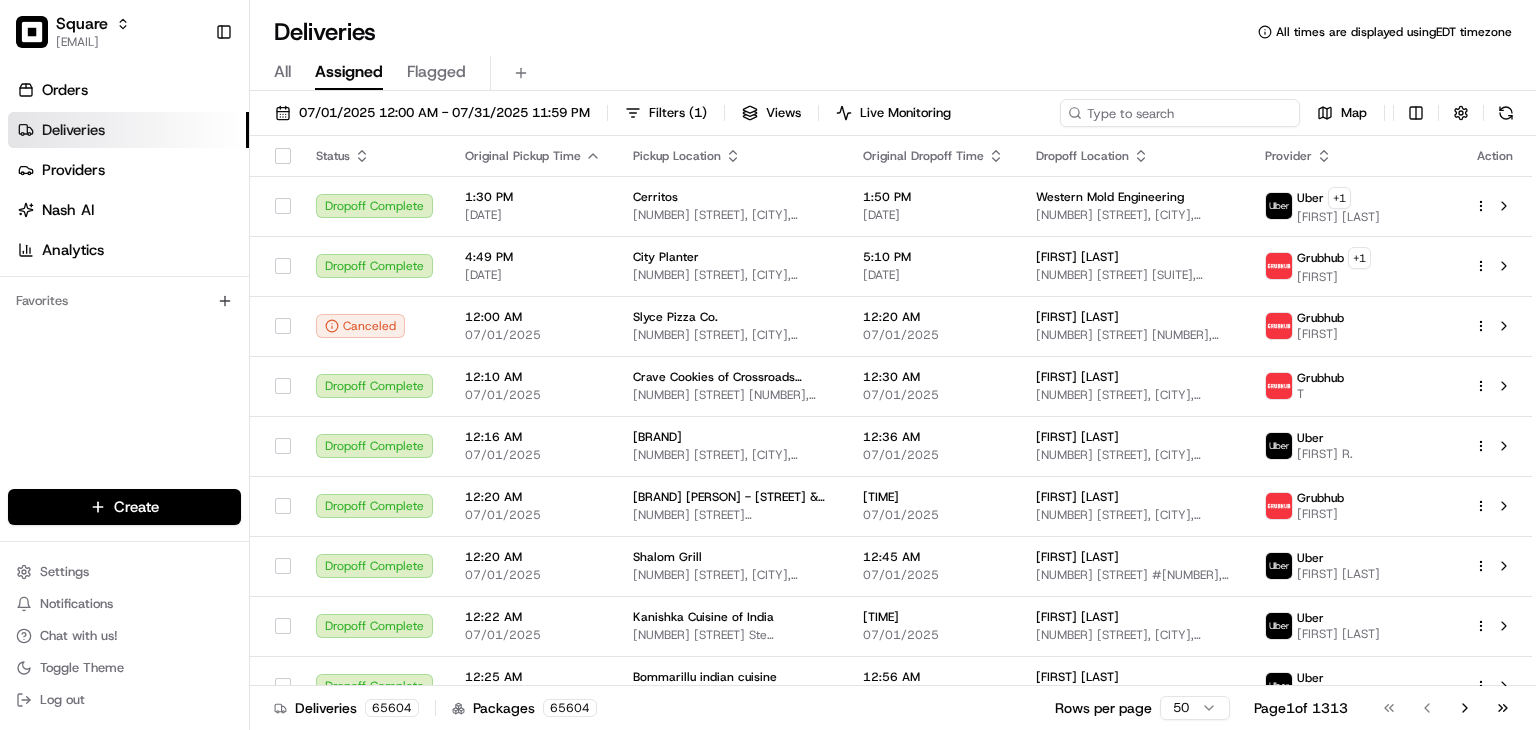 click at bounding box center (1180, 113) 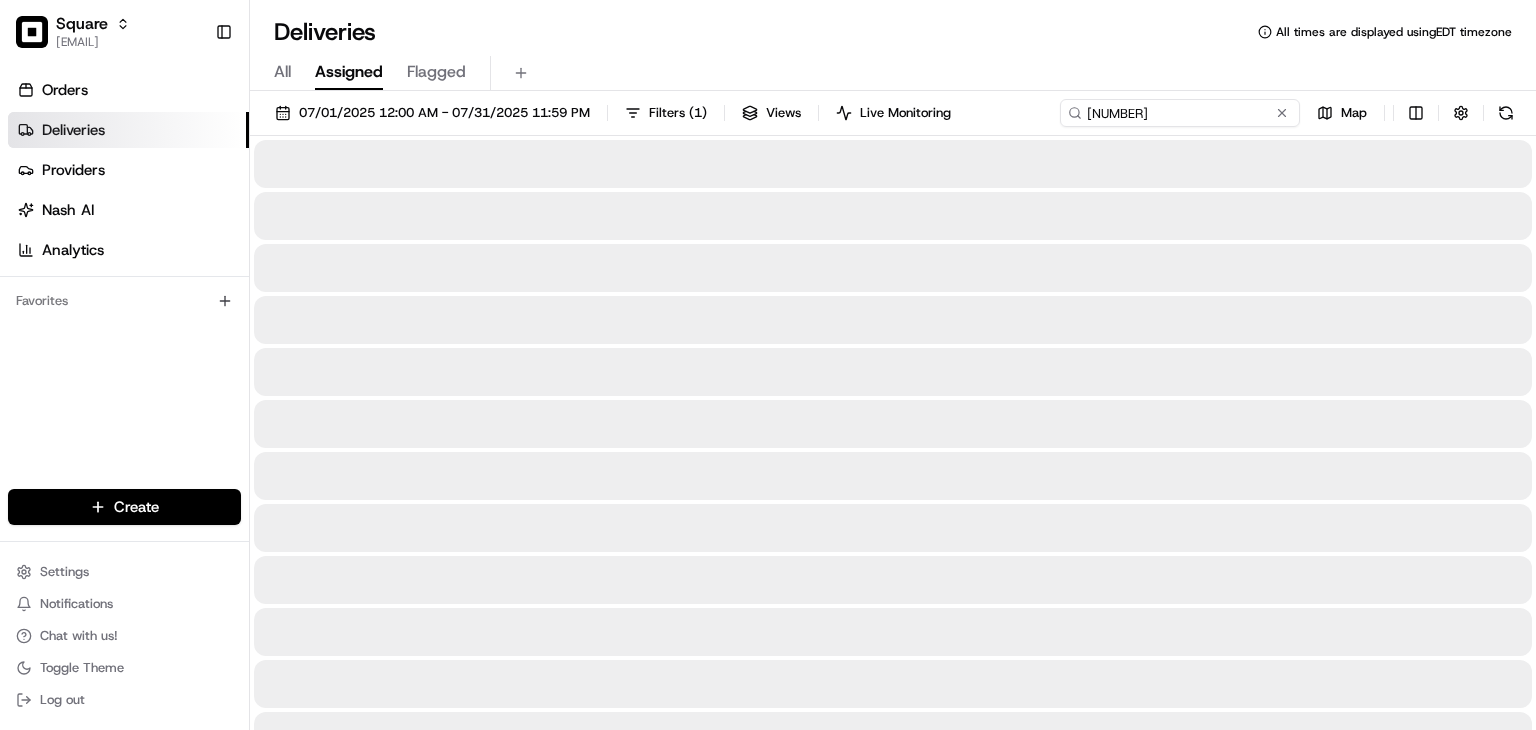click on "[NUMBER]" at bounding box center (1180, 113) 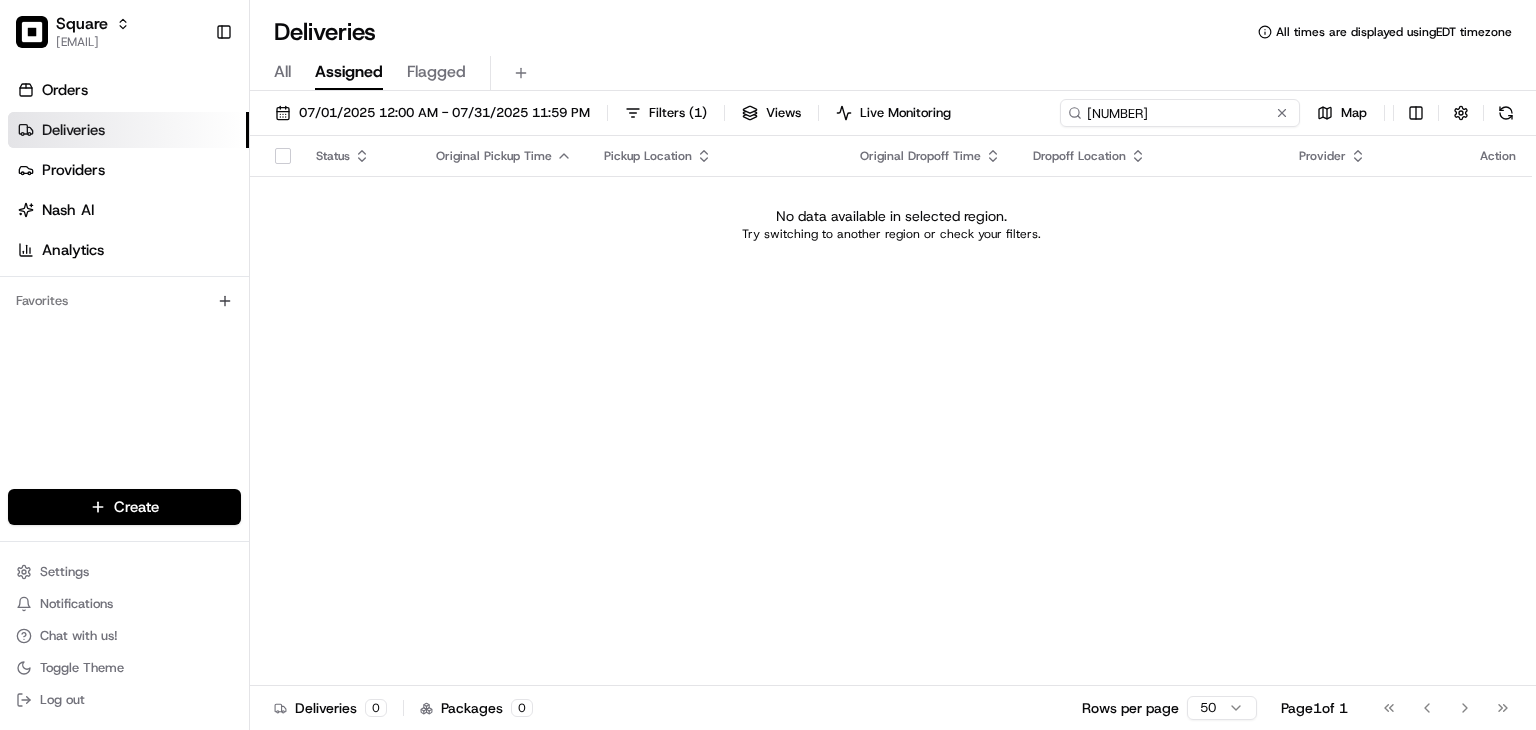 type on "[NUMBER]" 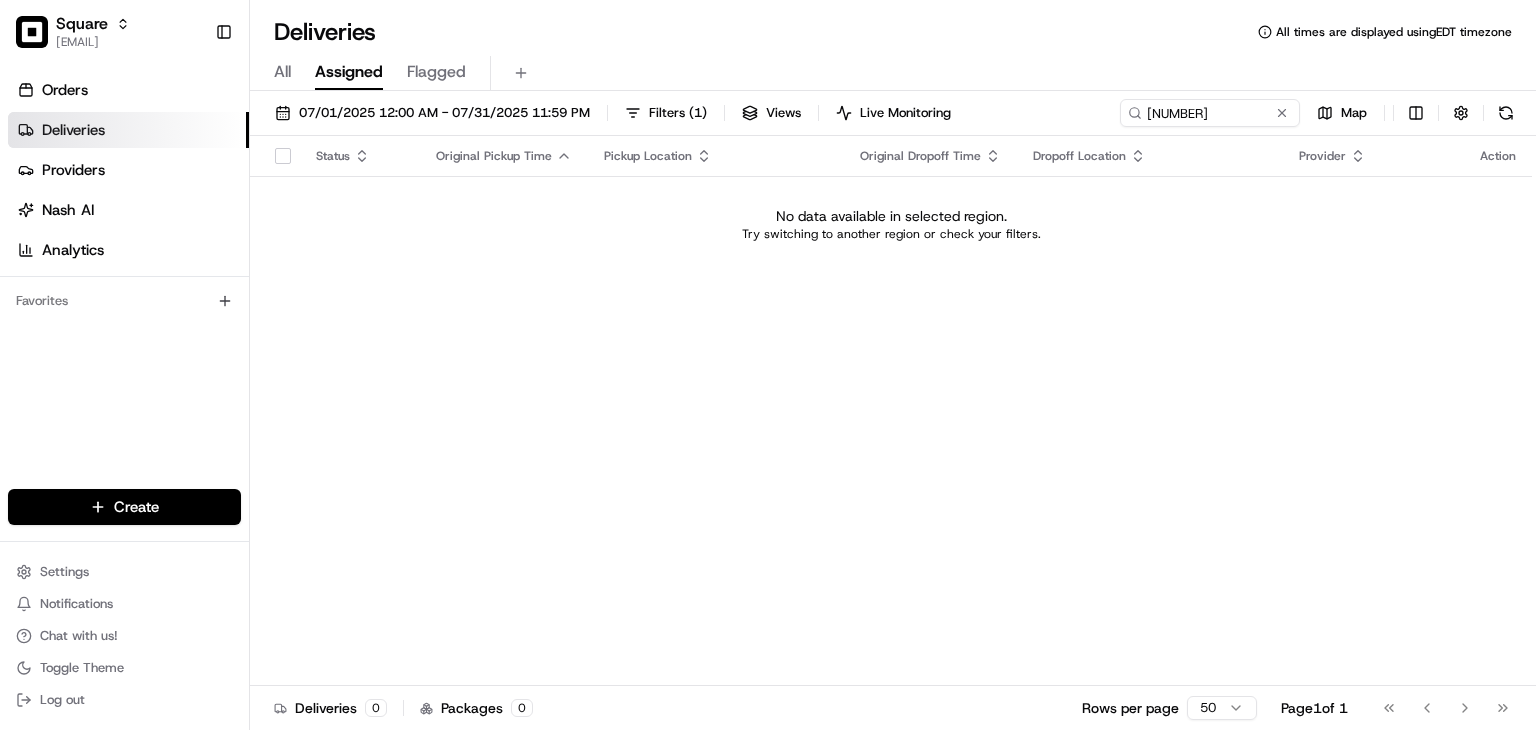 type 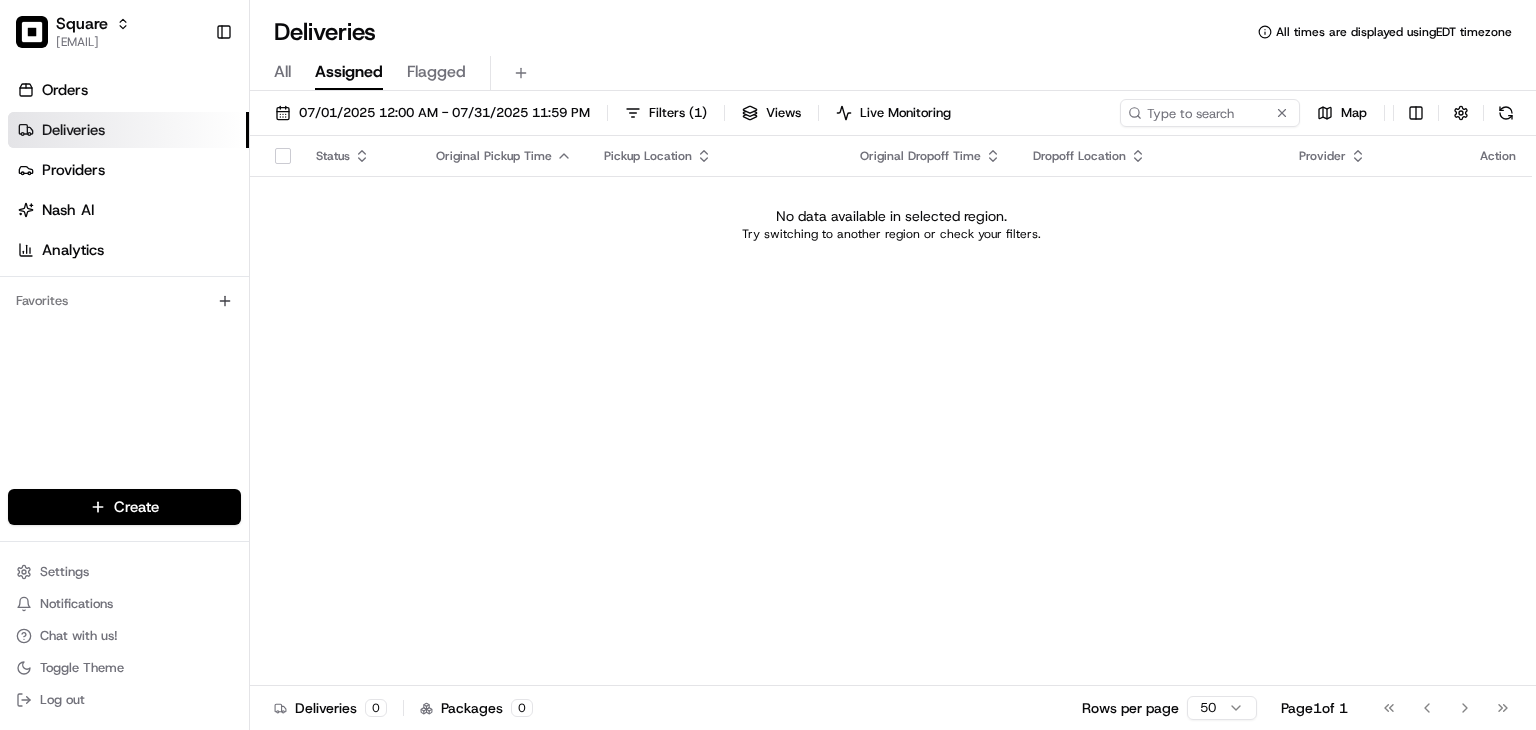click on "All" at bounding box center (282, 72) 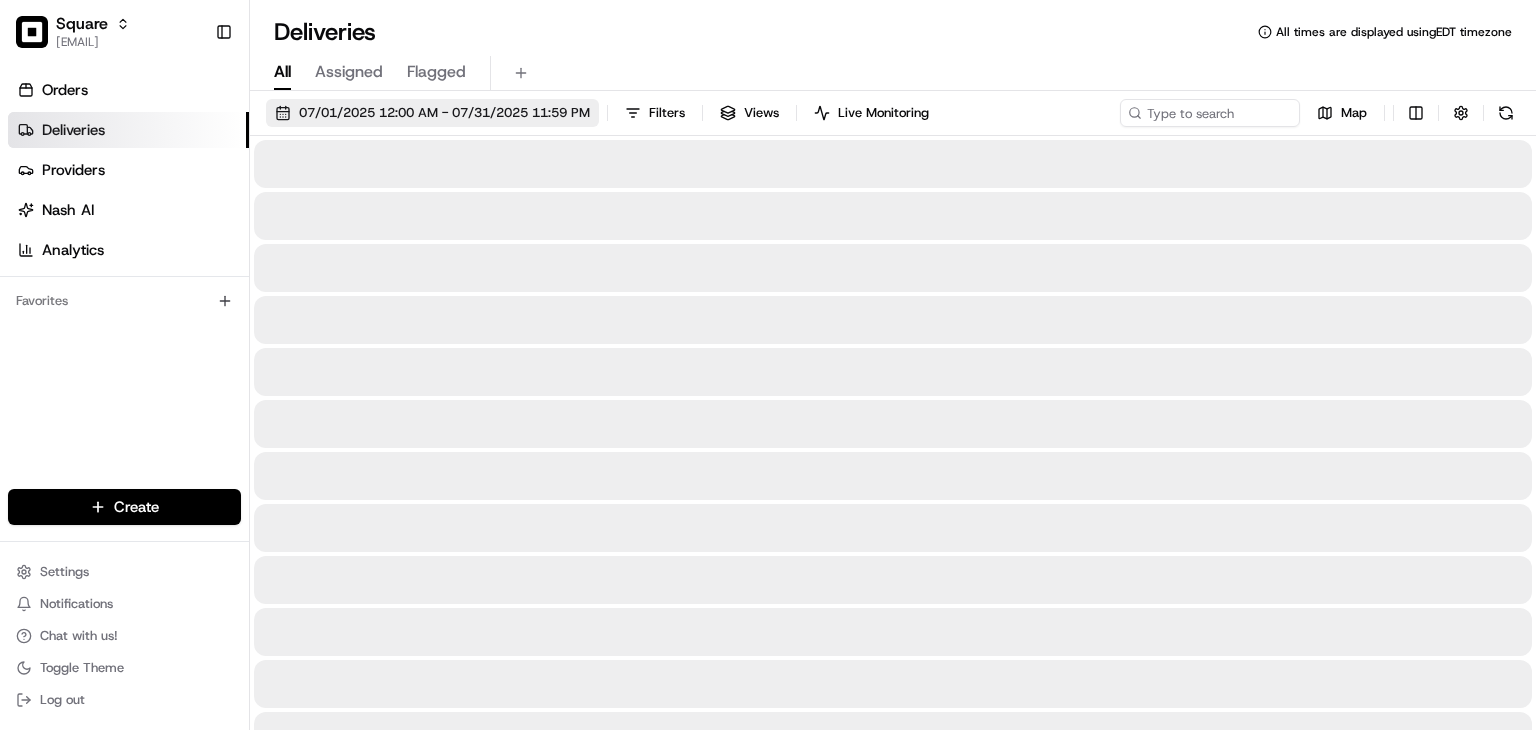click on "07/01/2025 12:00 AM - 07/31/2025 11:59 PM" at bounding box center [444, 113] 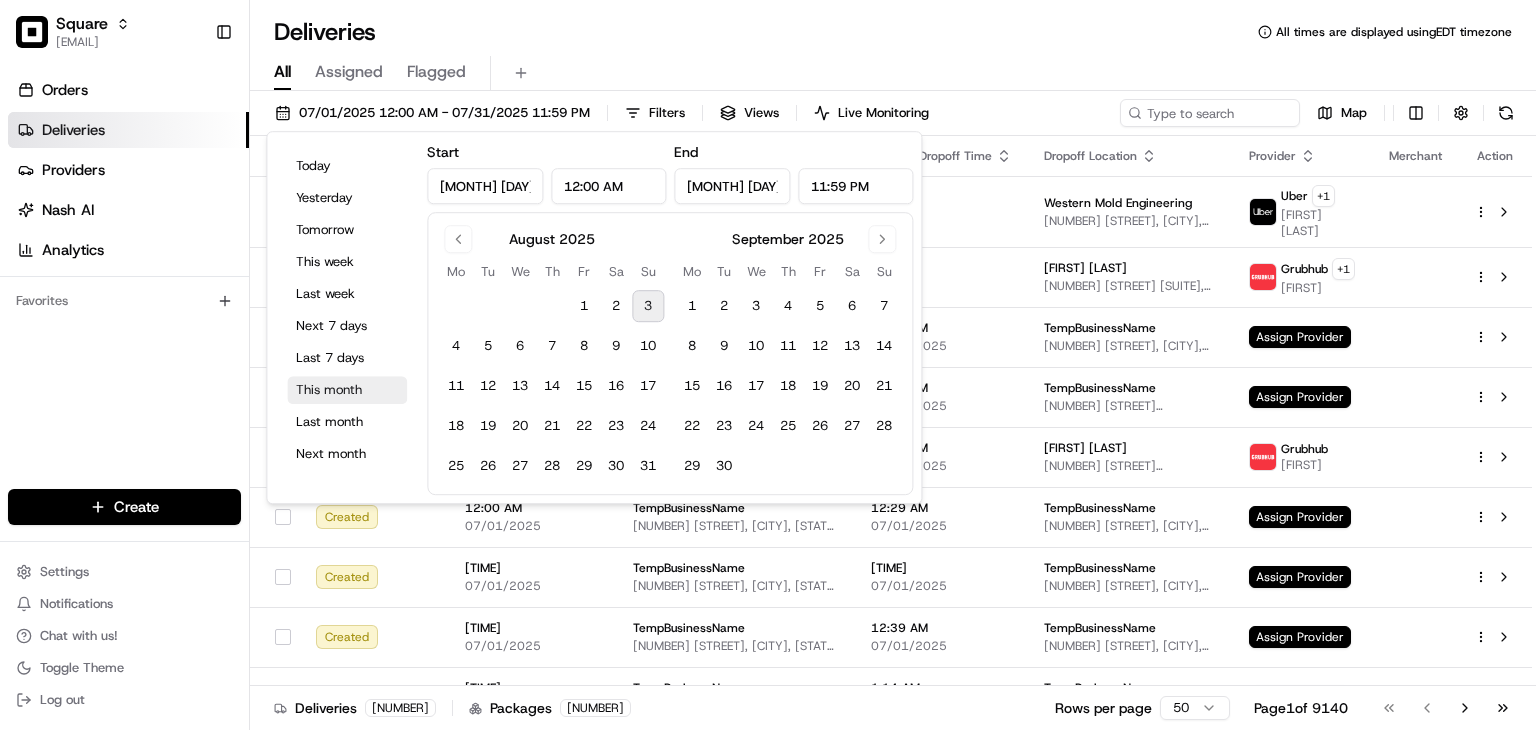 click on "This month" at bounding box center [347, 390] 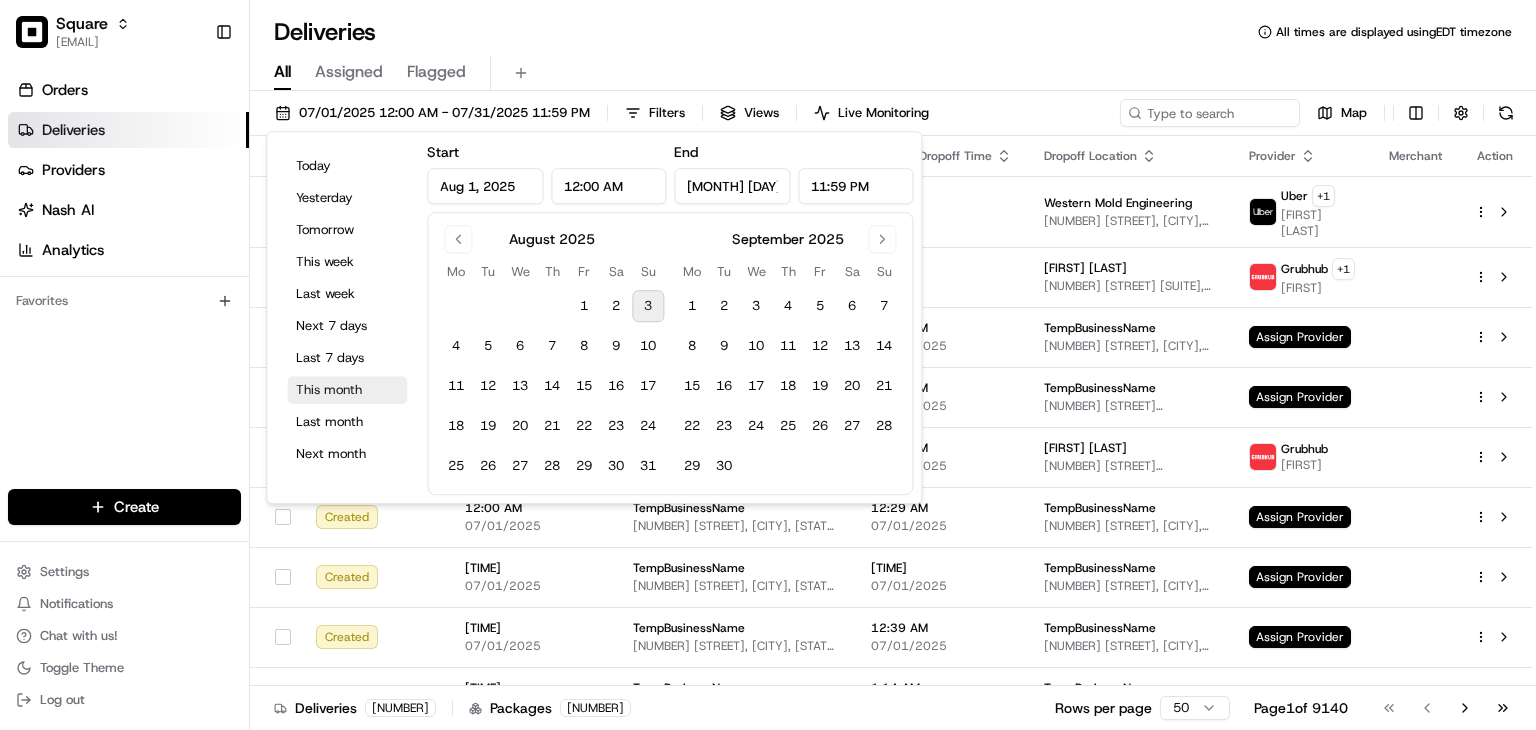 type on "[MONTH] [DAY], [YEAR]" 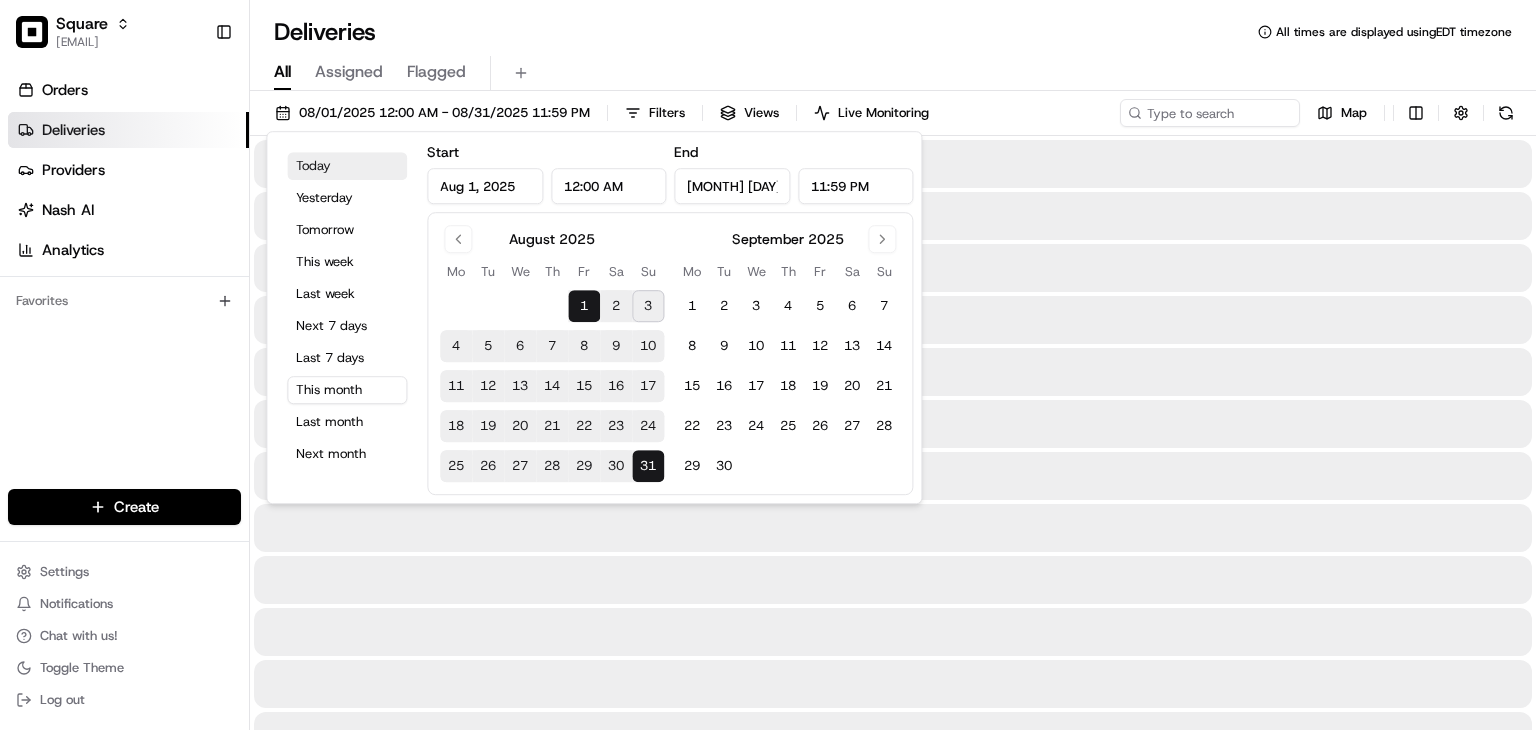 click on "Today" at bounding box center [347, 166] 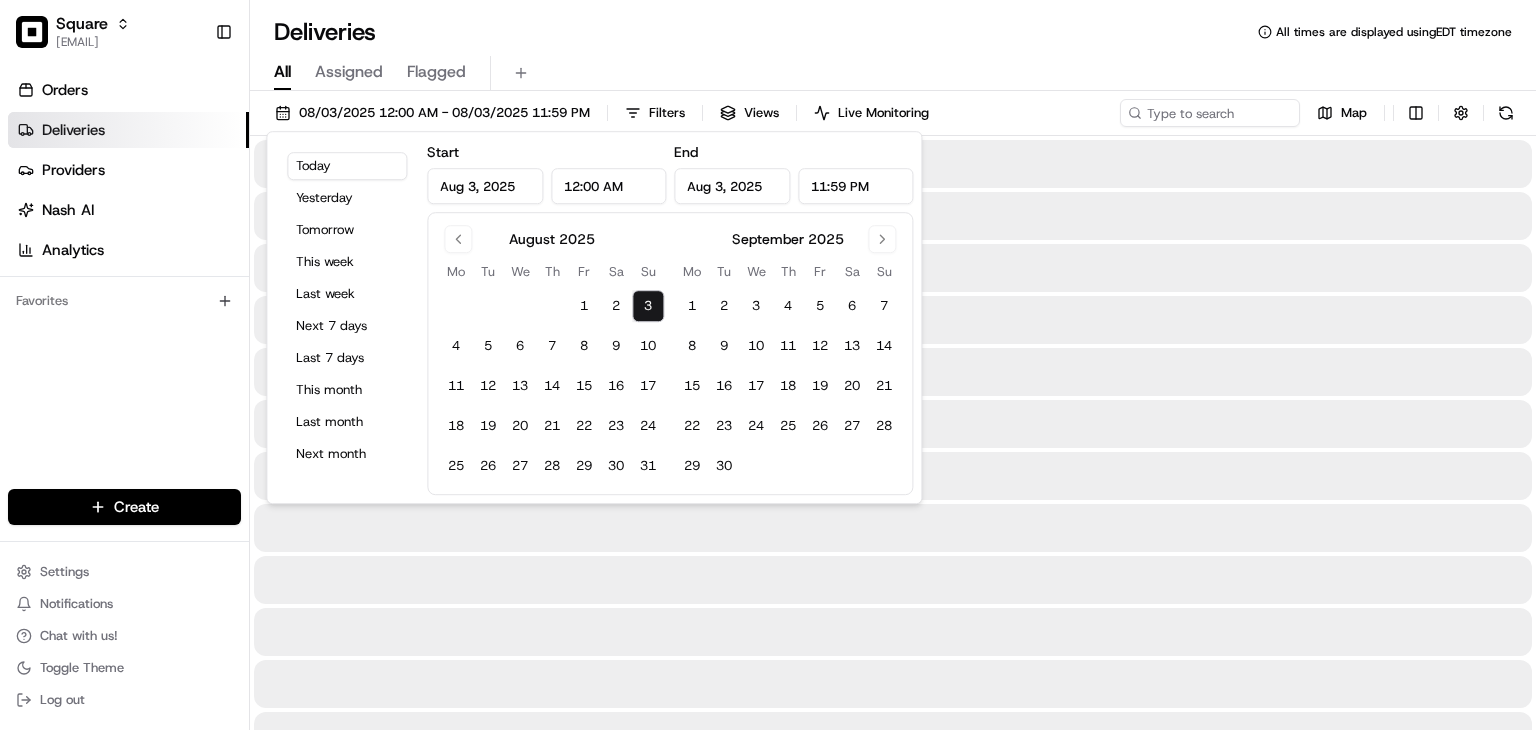 click on "All Assigned Flagged" at bounding box center [893, 69] 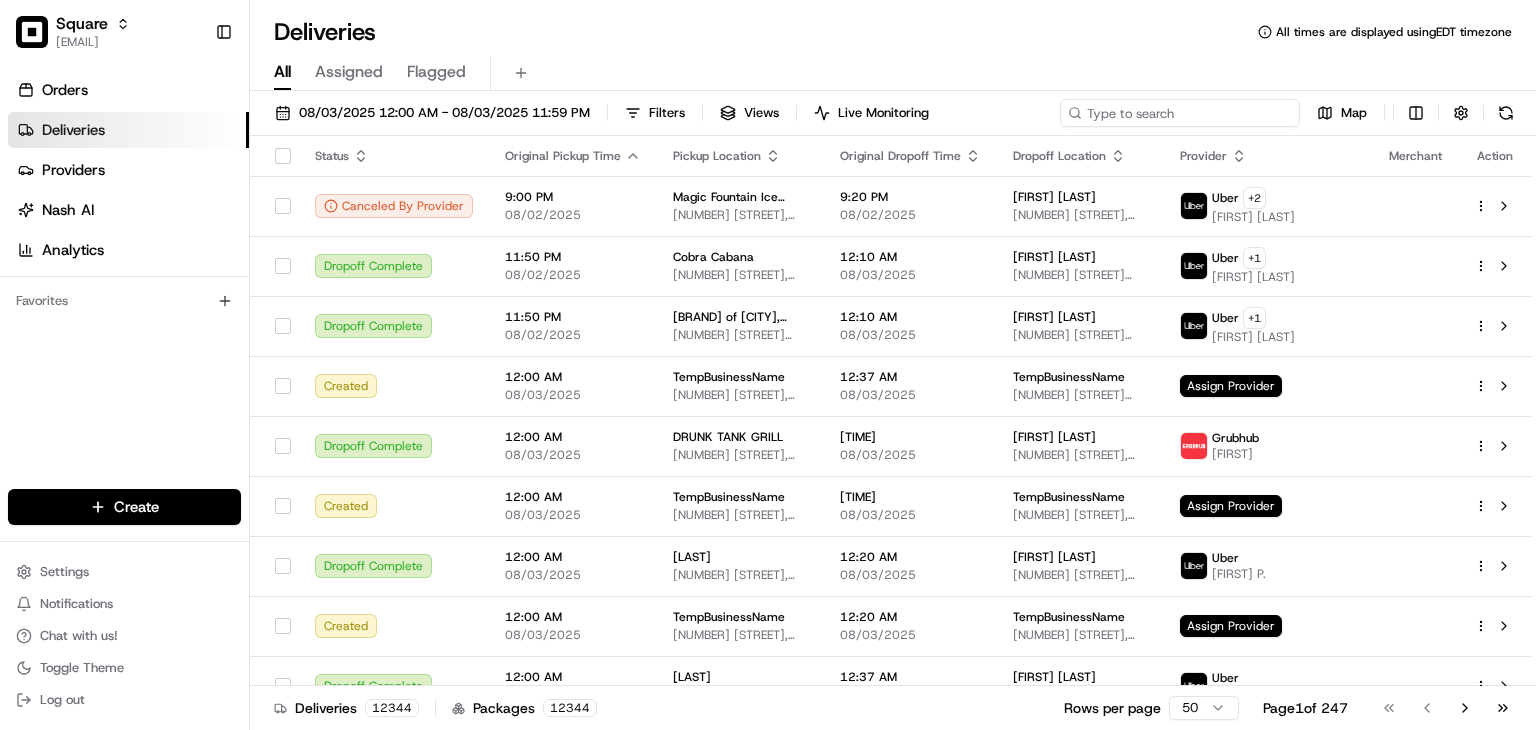 click at bounding box center (1180, 113) 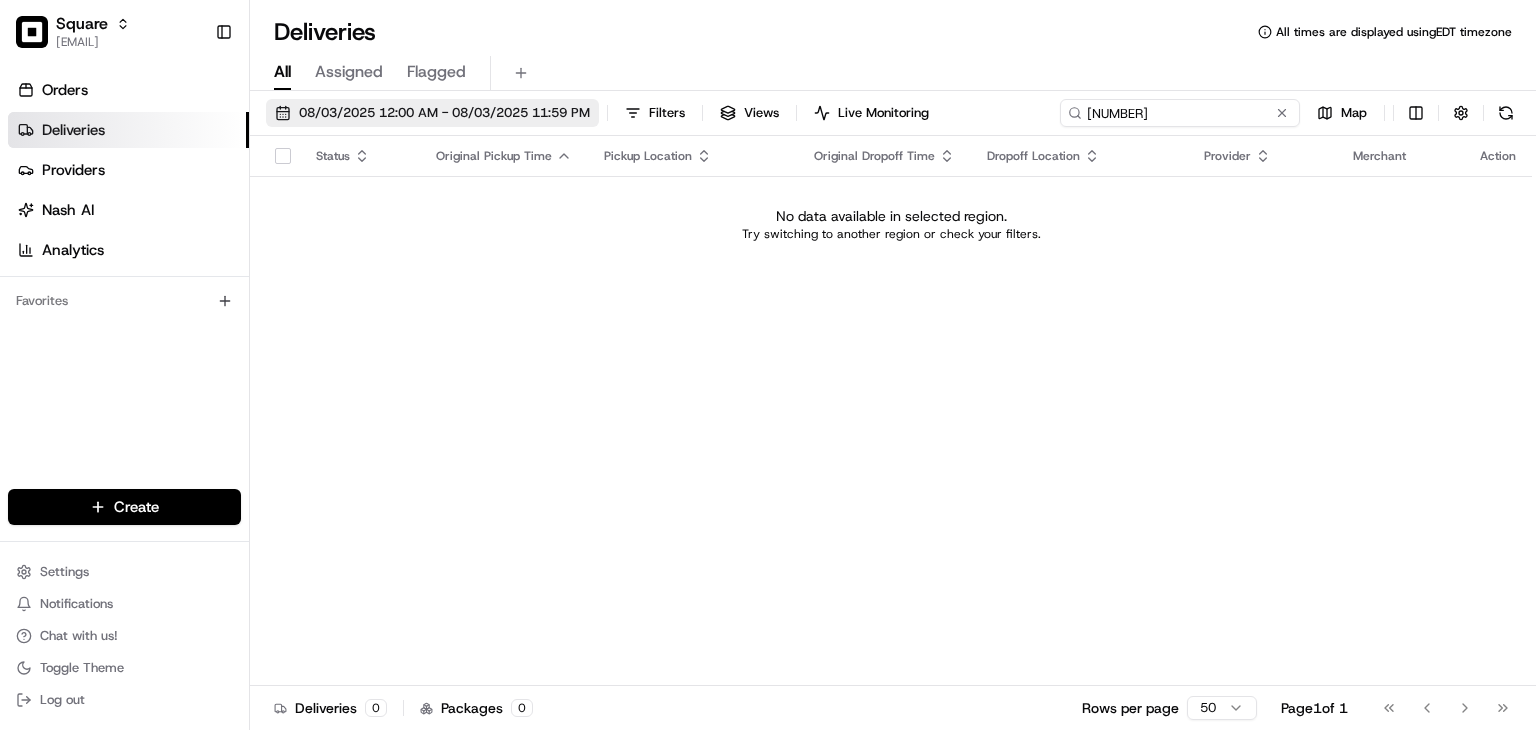 type on "[NUMBER]" 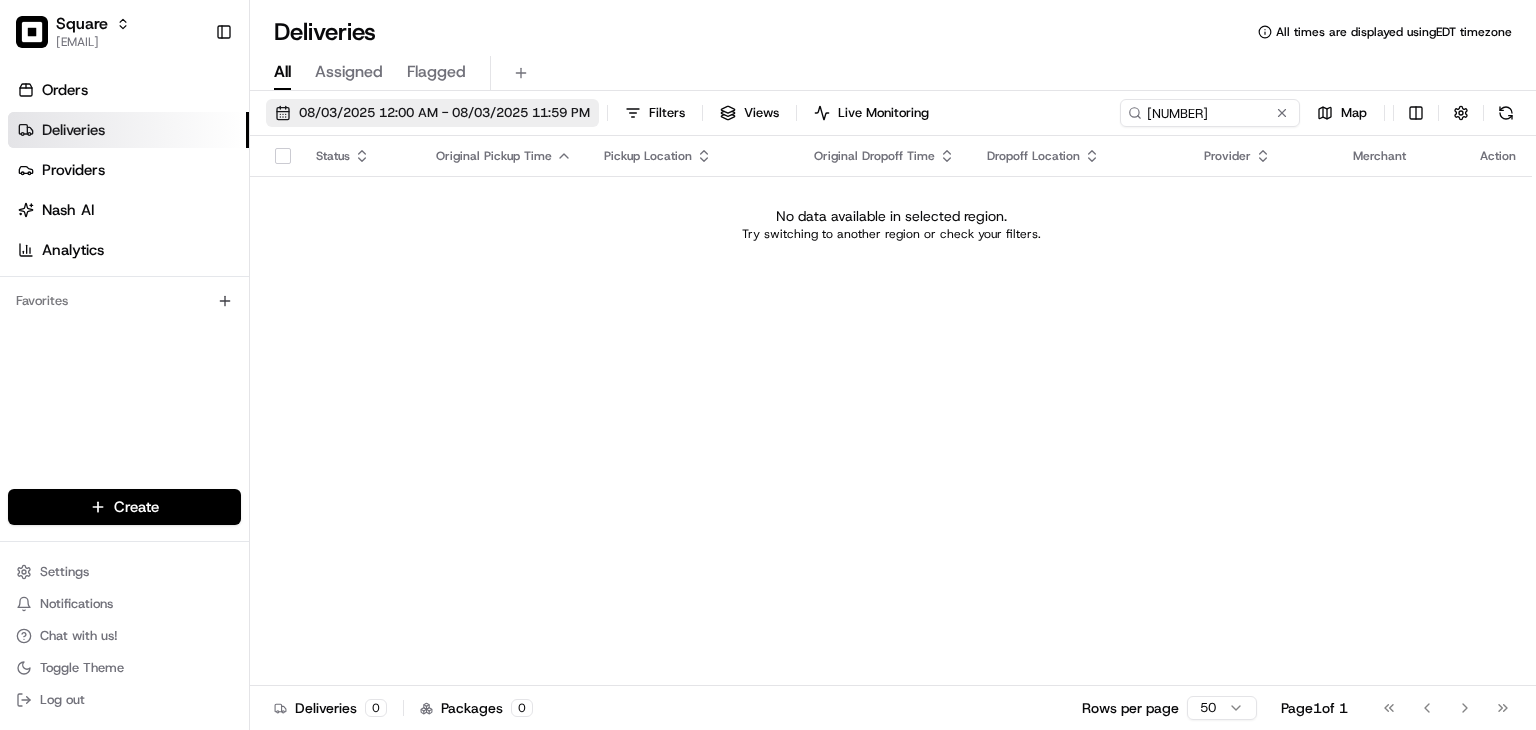 click on "08/03/2025 12:00 AM - 08/03/2025 11:59 PM" at bounding box center (444, 113) 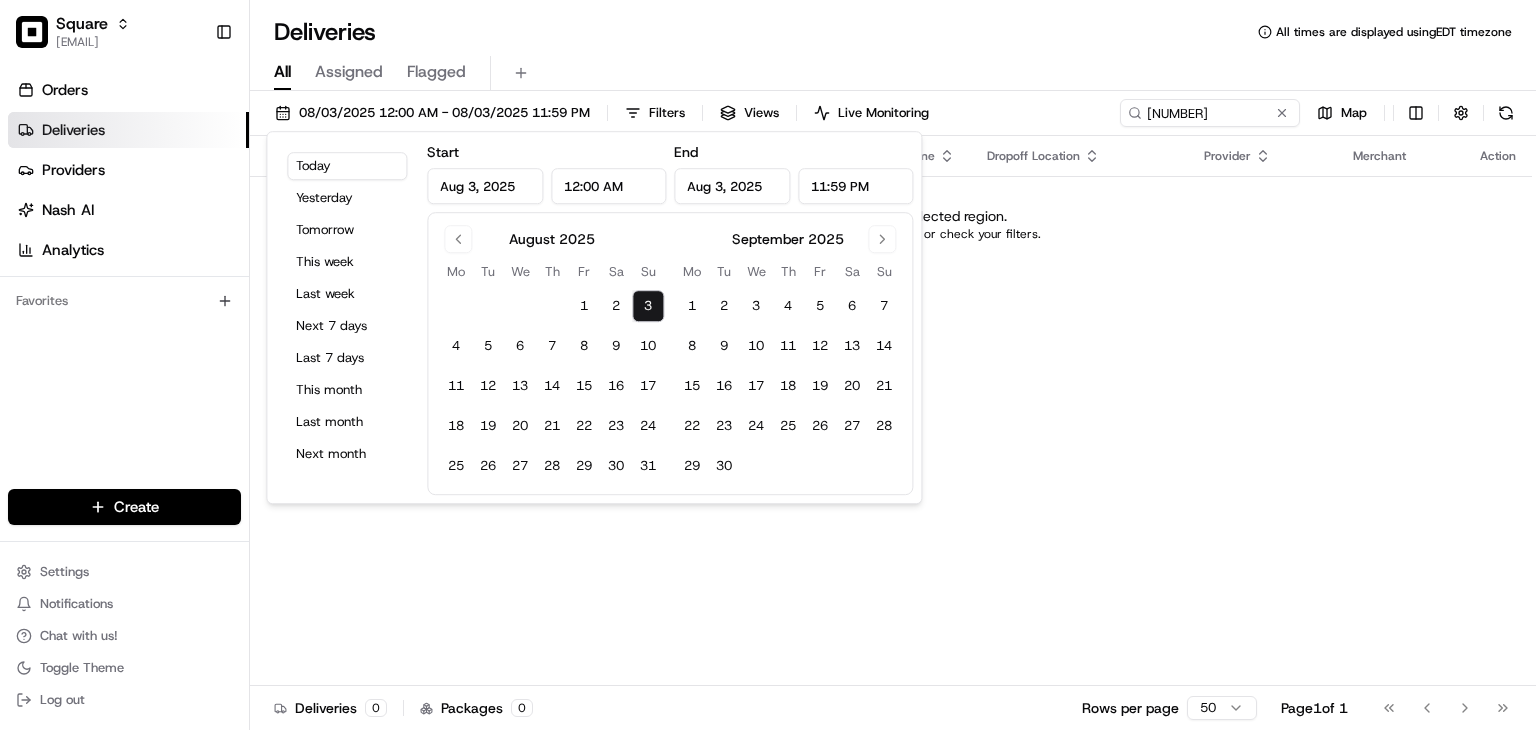 click on "Status Original Pickup Time Pickup Location Original Dropoff Time Dropoff Location Provider Merchant Action No data available in selected region. Try switching to another region or check your filters." at bounding box center (891, 411) 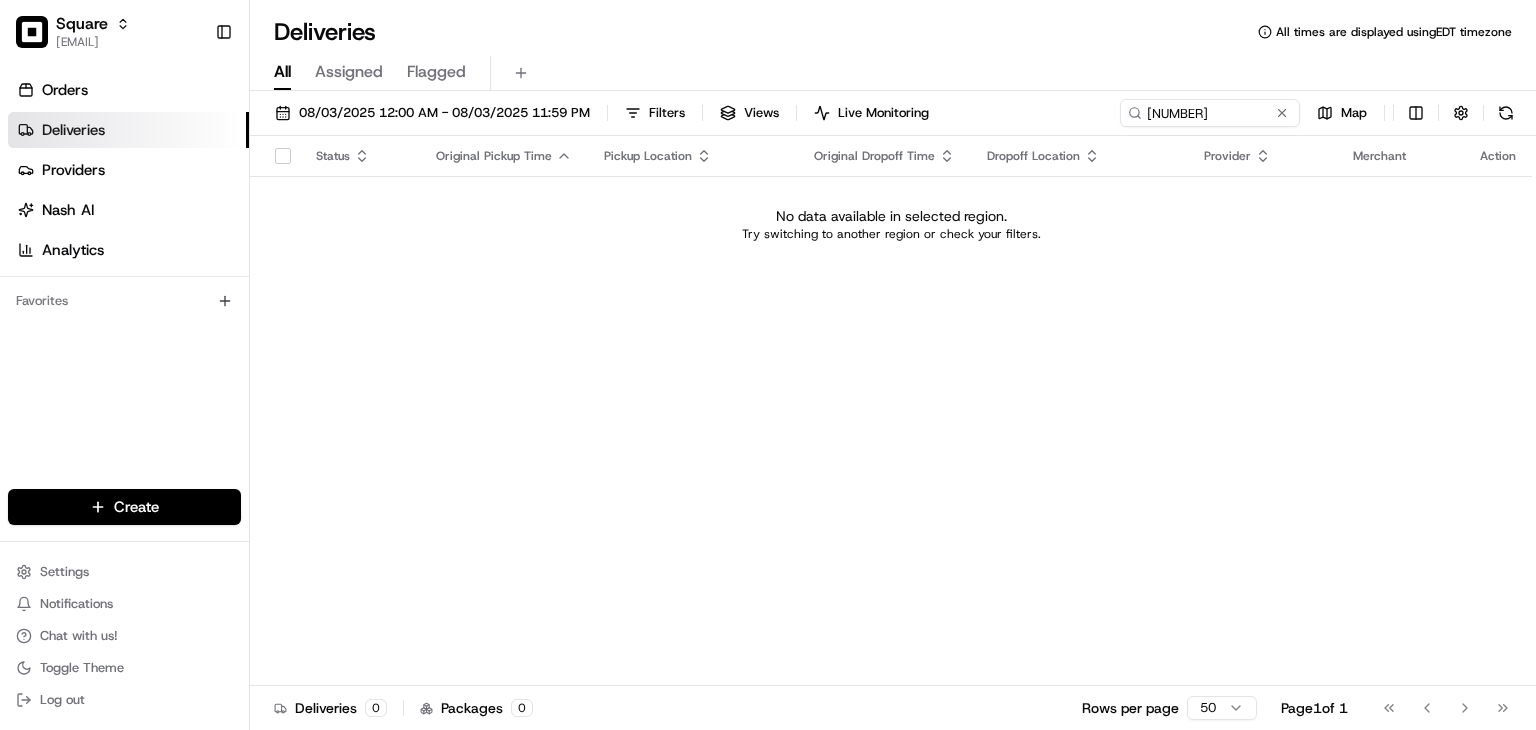 click on "Status Original Pickup Time Pickup Location Original Dropoff Time Dropoff Location Provider Merchant Action No data available in selected region. Try switching to another region or check your filters." at bounding box center [891, 411] 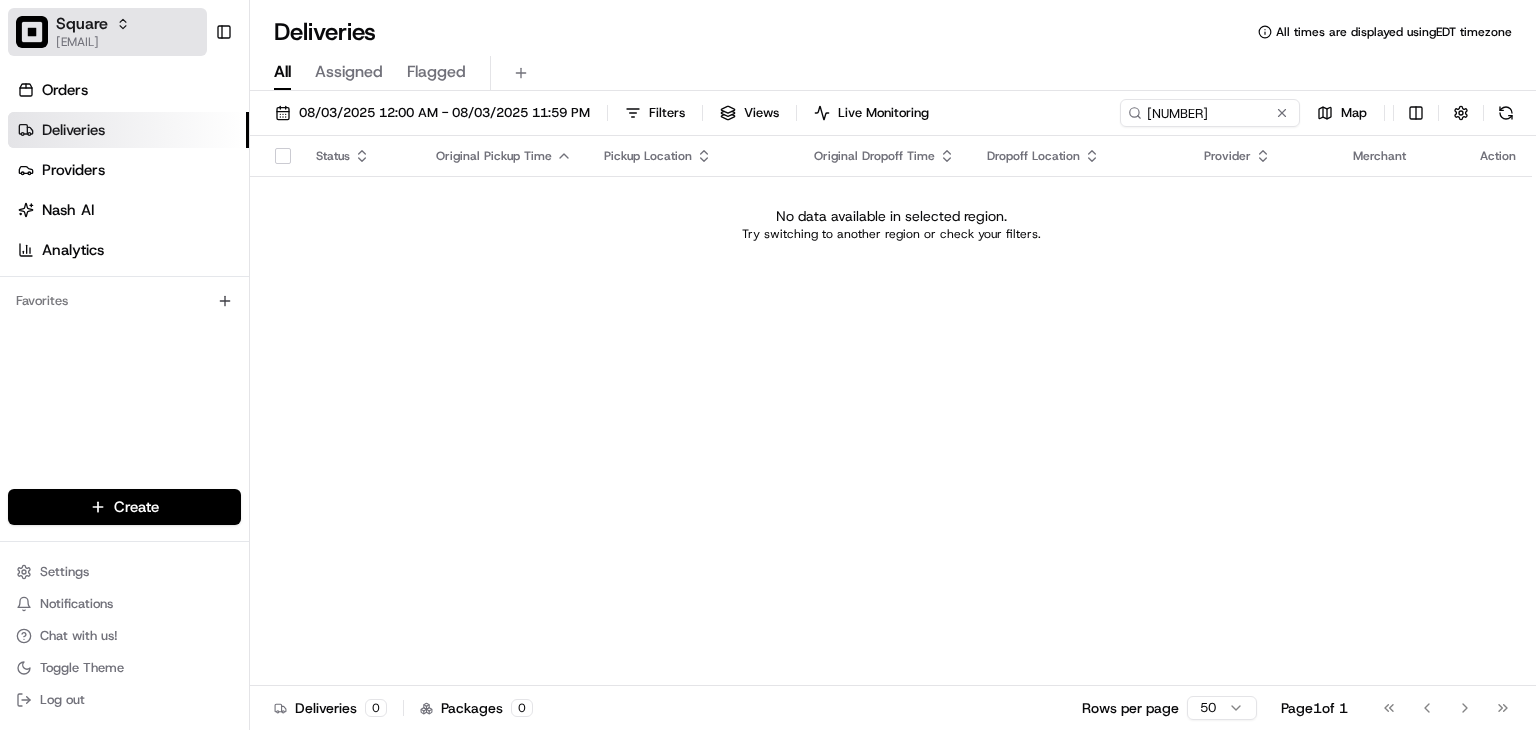 drag, startPoint x: 68, startPoint y: 35, endPoint x: 186, endPoint y: 41, distance: 118.15244 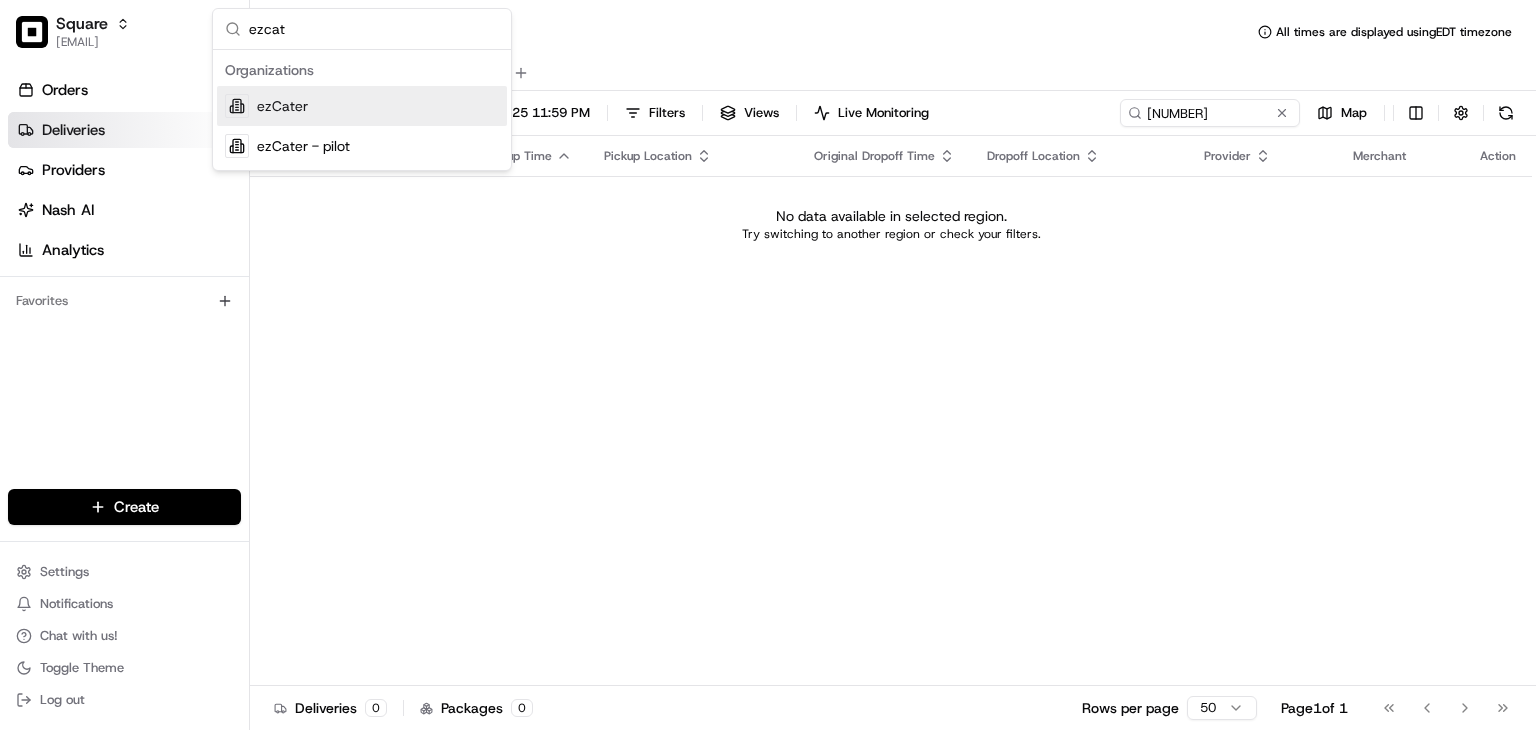 type on "ezcat" 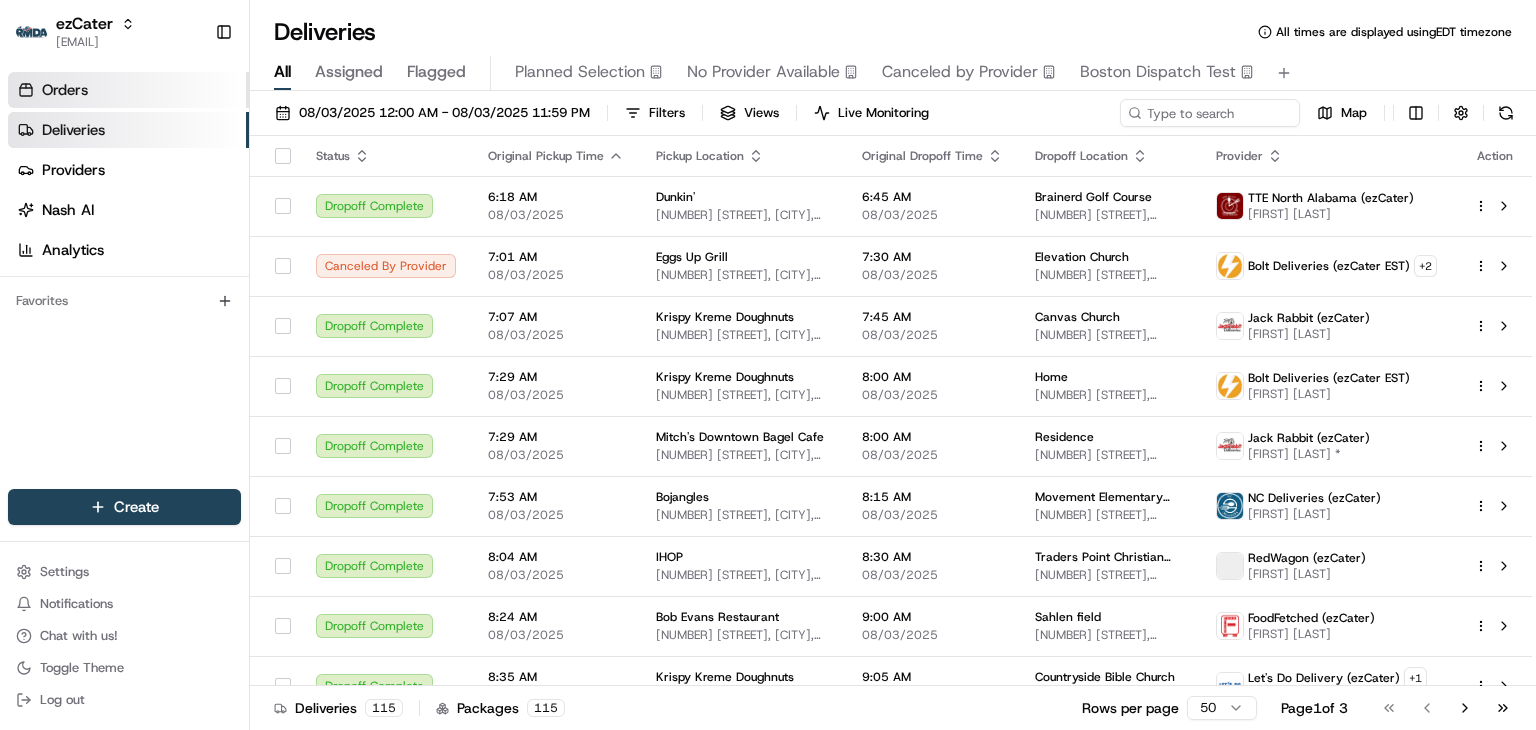 click on "Orders" at bounding box center [65, 90] 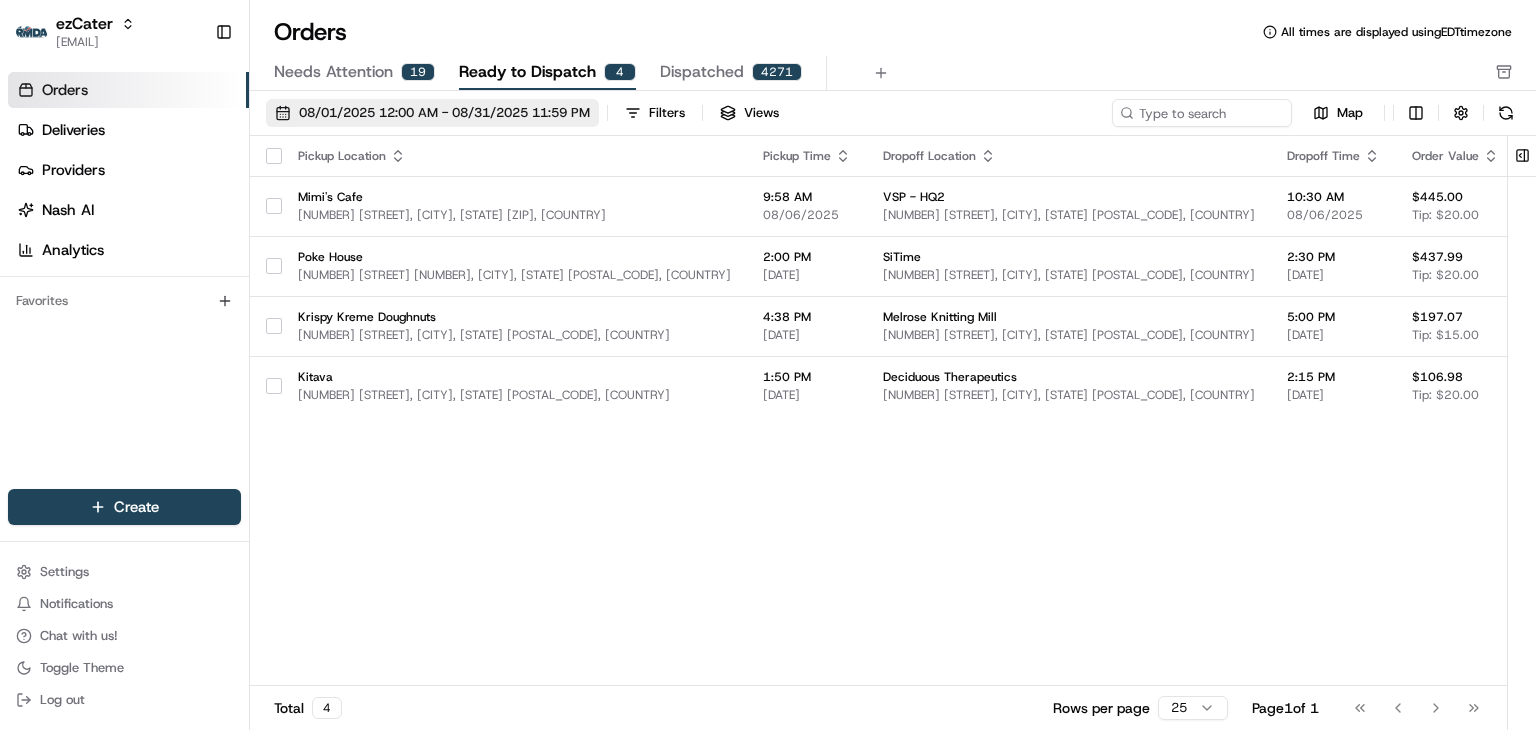 click on "08/01/2025 12:00 AM - 08/31/2025 11:59 PM" at bounding box center [444, 113] 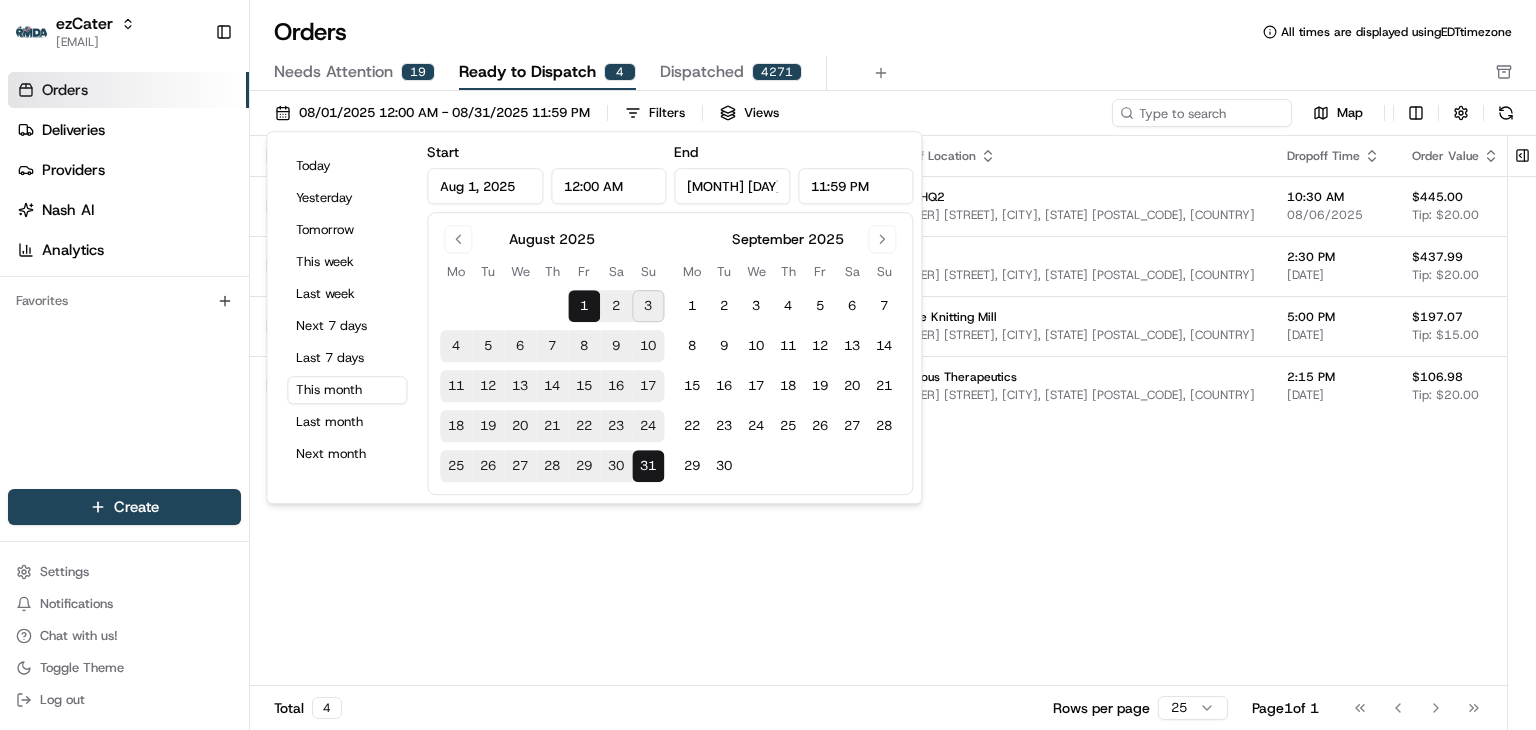 click on "Needs Attention" at bounding box center (333, 72) 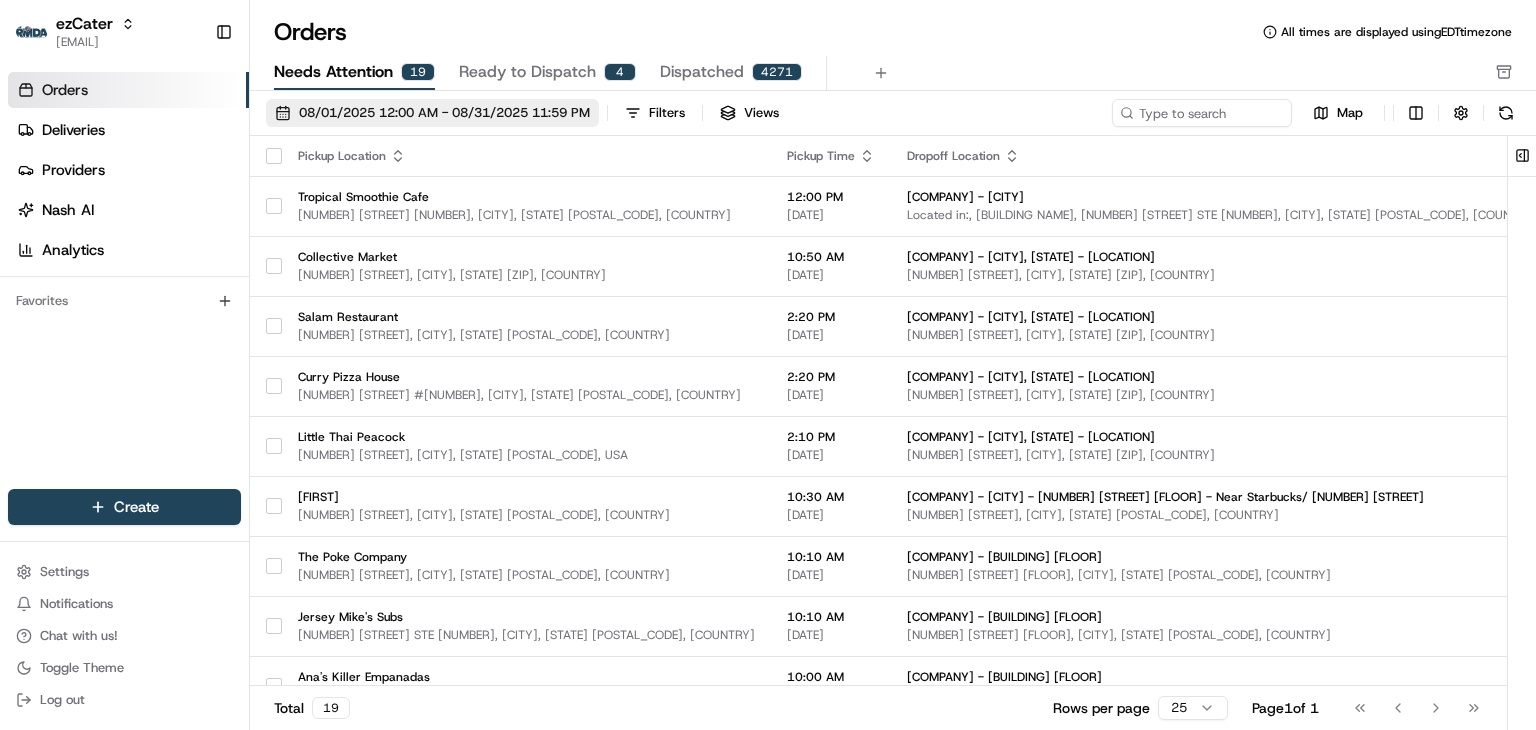 click on "08/01/2025 12:00 AM - 08/31/2025 11:59 PM" at bounding box center (444, 113) 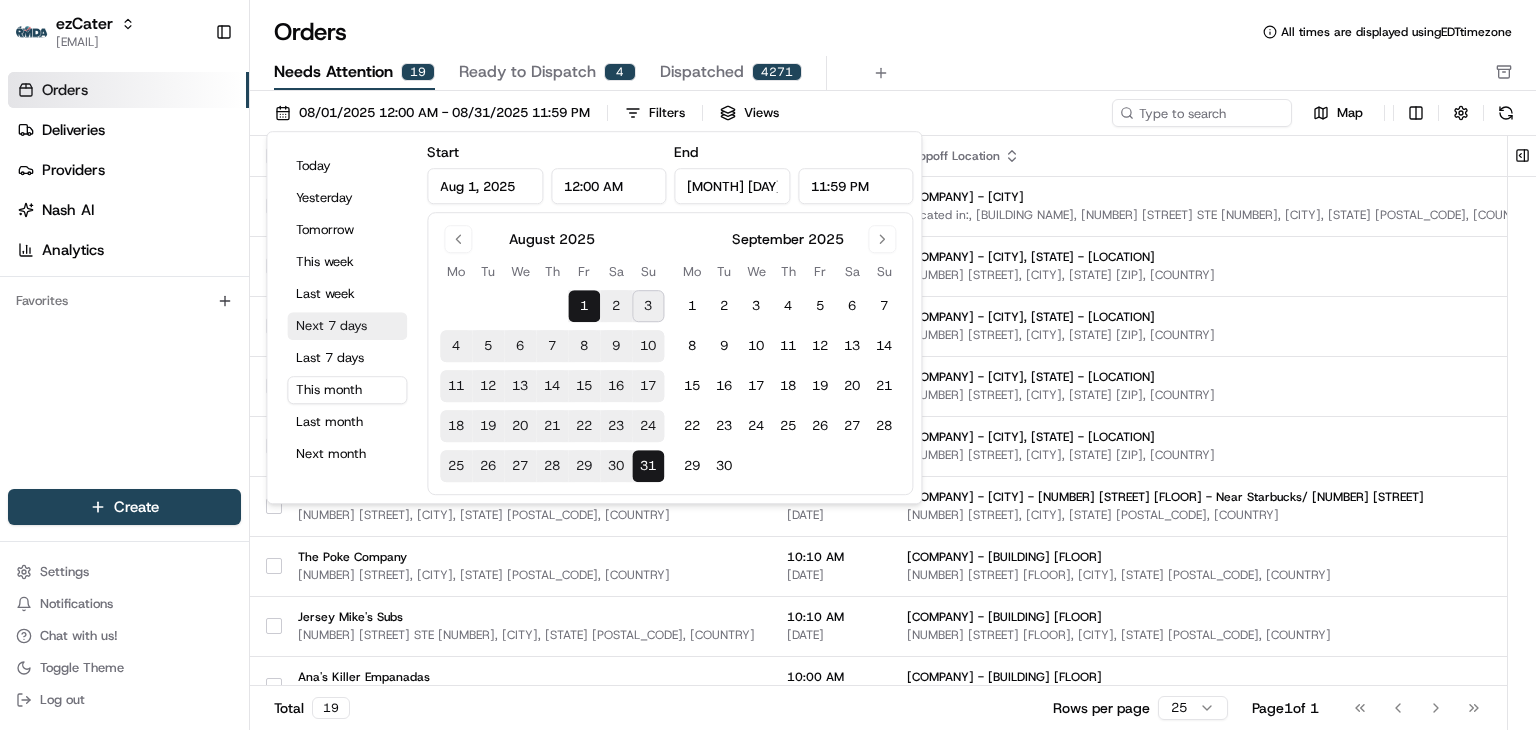 click on "Next 7 days" at bounding box center (347, 326) 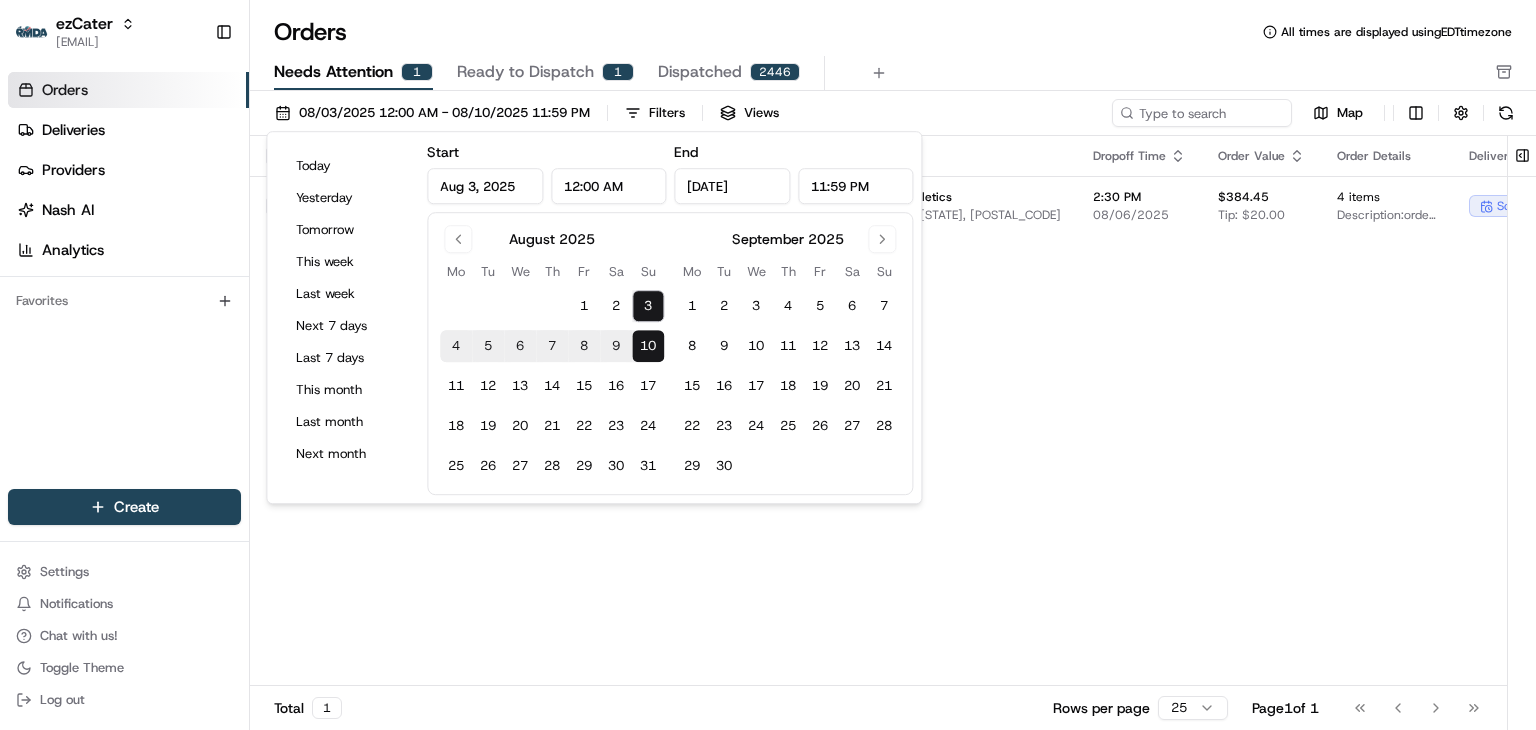 click on "Pickup Location Pickup Time Dropoff Location Dropoff Time Order Value Order Details Delivery Details Actions Teriyaki Madness [NUMBER] [STREET] [CITY], [STATE] [POSTAL_CODE], USA [TIME] [DATE] [CITY] [COMPANY] [COMPANY], [CITY], [STATE], [POSTAL_CODE] [TIME] [DATE] $[PRICE] Tip: $[PRICE] 4   items Description:  order number: MVPV6F,
ItemCount: 4,
itemDescriptions:
1 Chicken Teriyaki Bar,
1 Steak Teriyaki Bar,
1 Regular Tofu Teriyaki Bowl,
1 Chicken Teriyaki scheduled" at bounding box center [1025, 411] 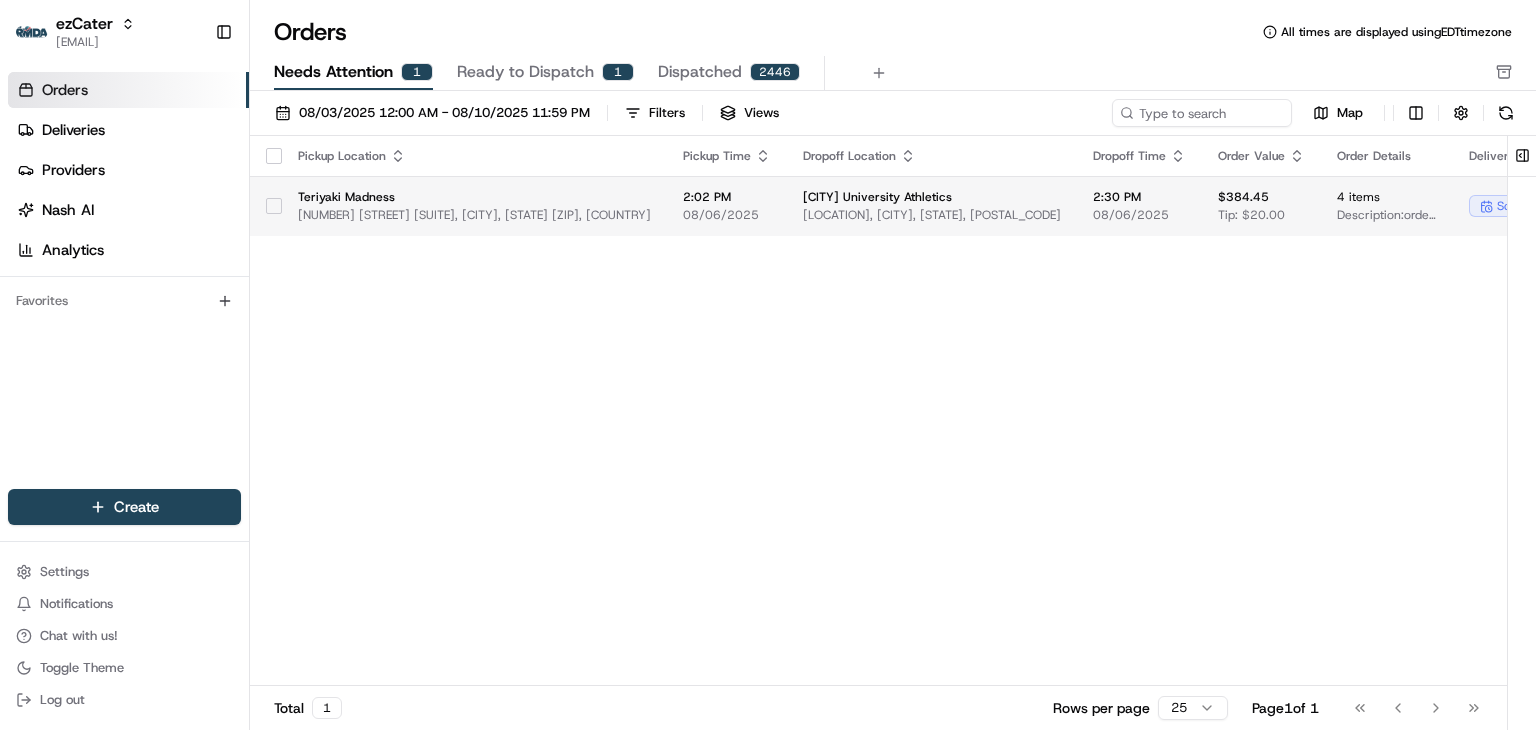 click on "Teriyaki Madness" at bounding box center [474, 197] 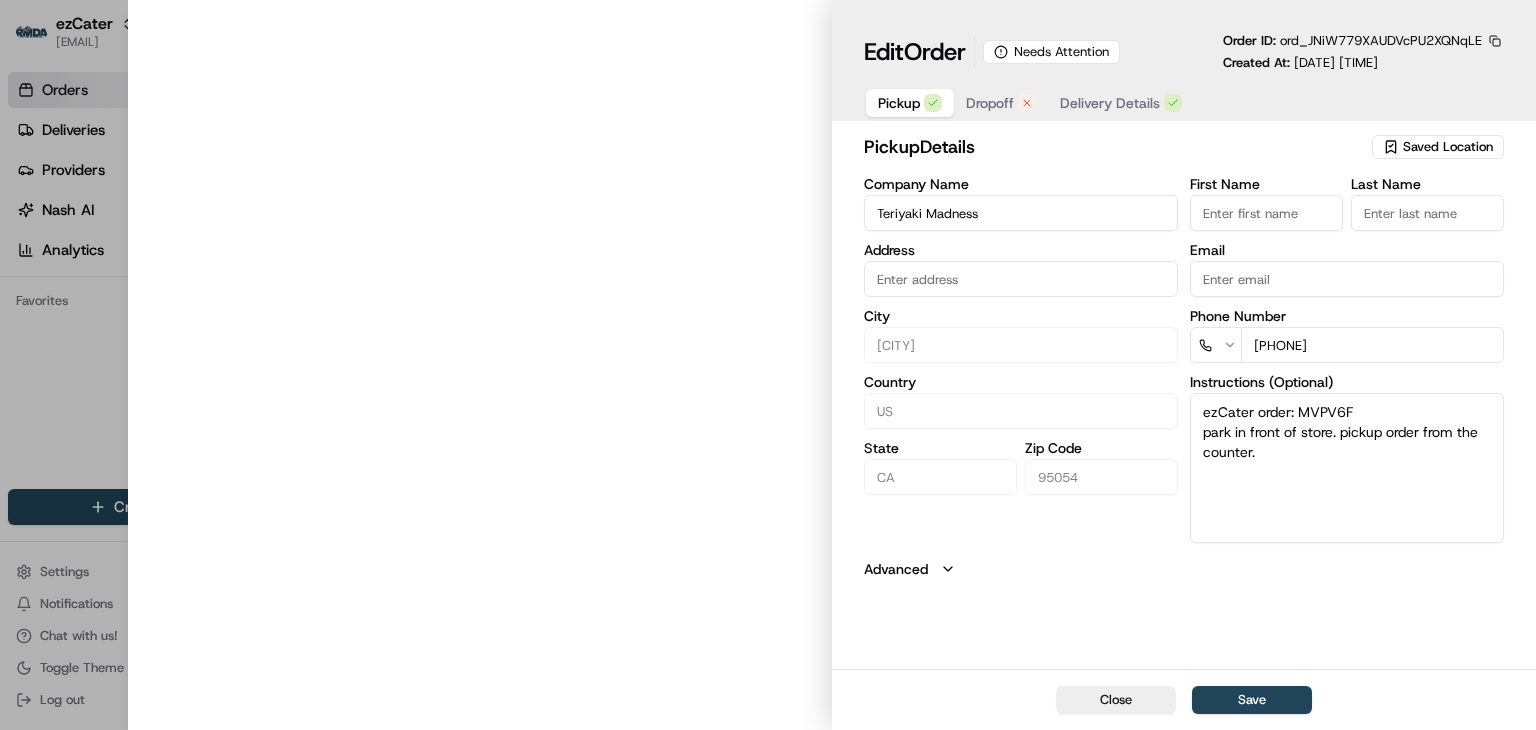 type on "[NUMBER] [STREET], [SUITE] [CITY], [STATE], [ZIP]" 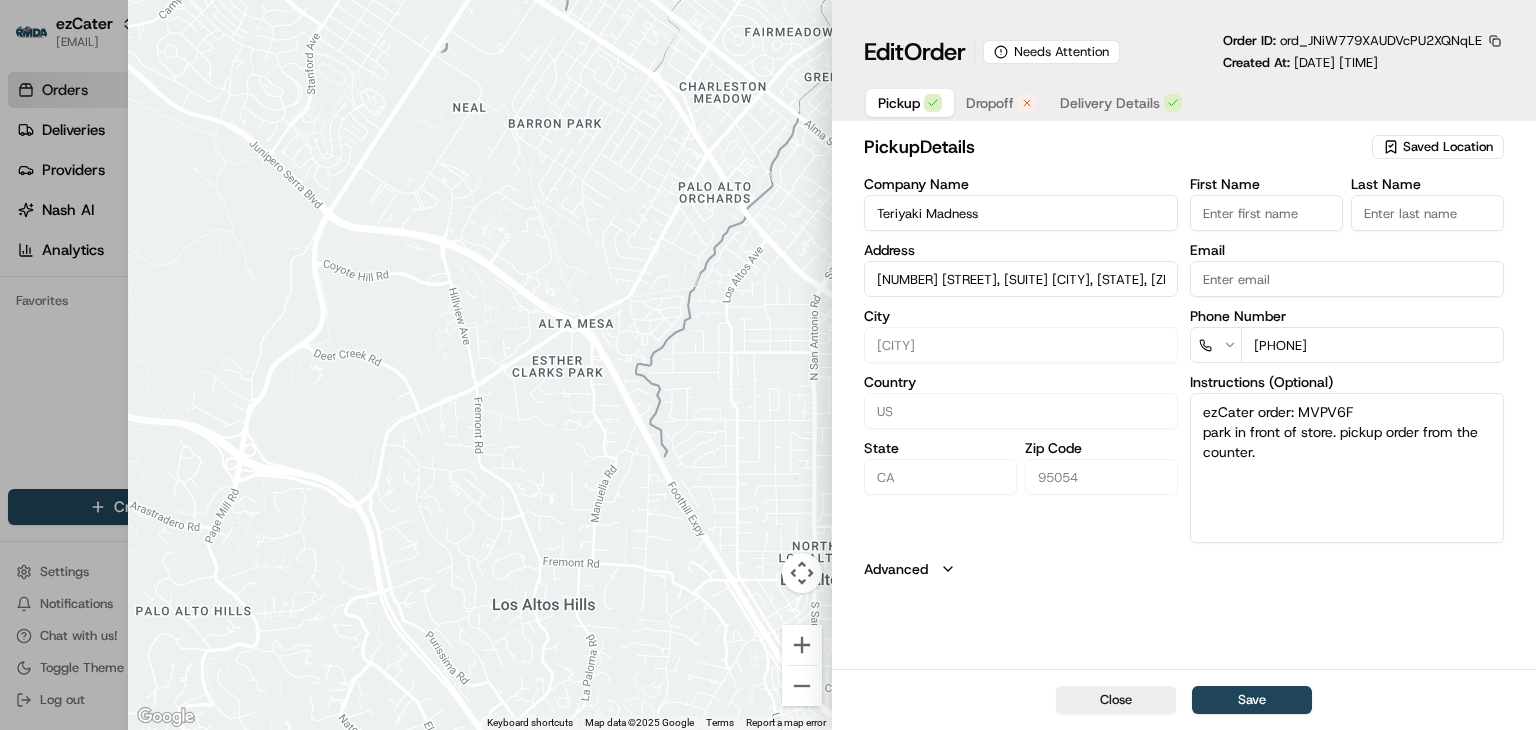 click on "Dropoff" at bounding box center (990, 103) 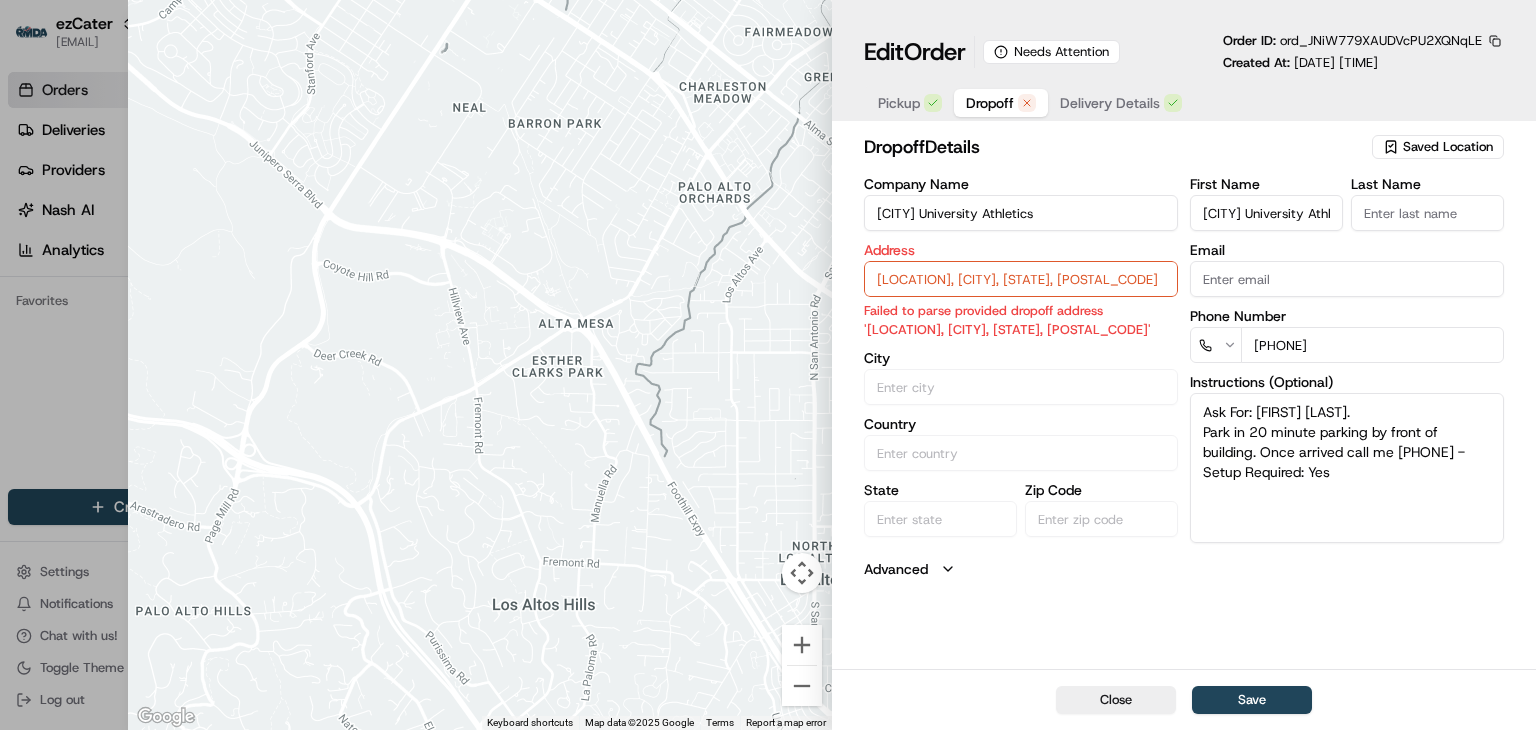 click on "[LOCATION], [CITY], [STATE], [POSTAL_CODE]" at bounding box center [1021, 279] 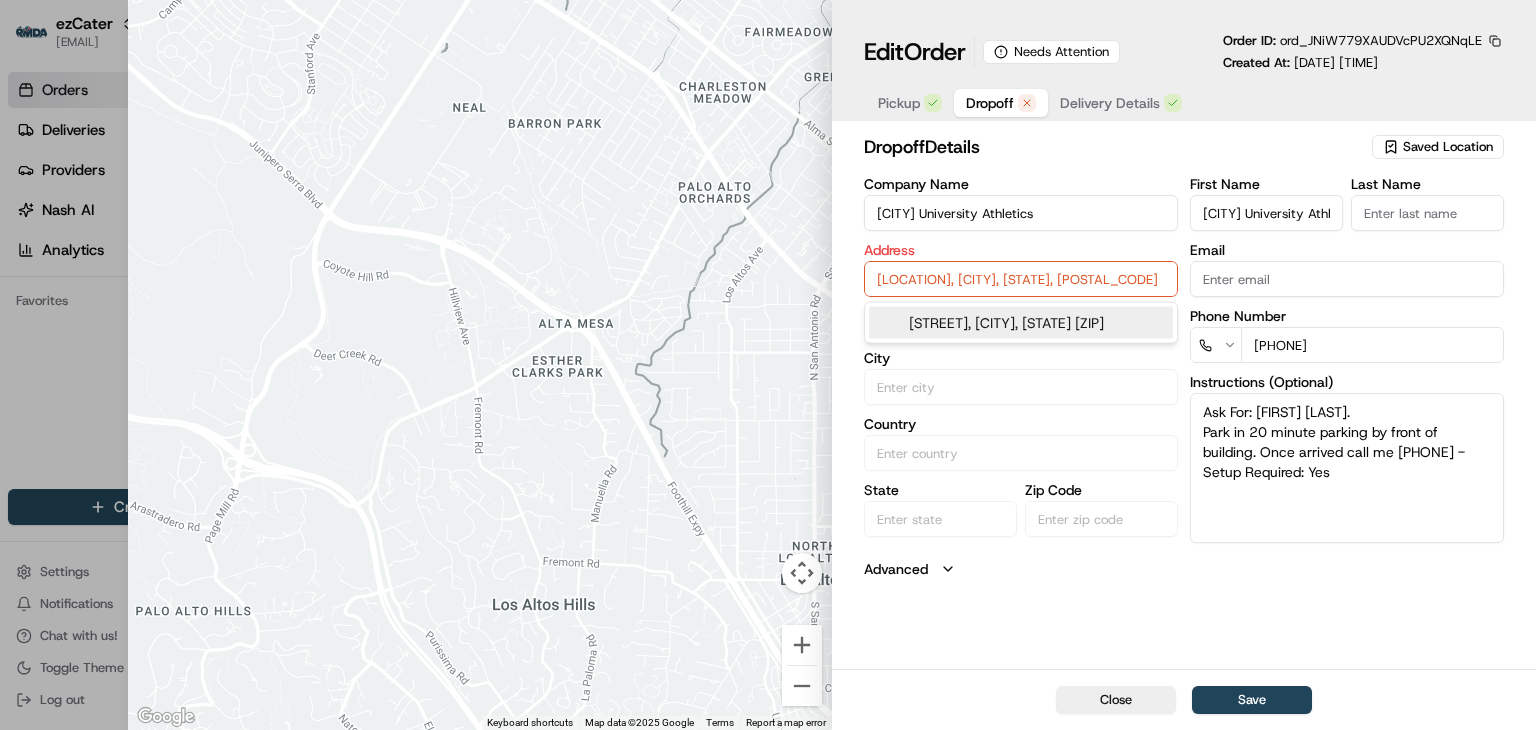 click on "[LOCATION], [CITY], [STATE], [POSTAL_CODE]" at bounding box center [1021, 279] 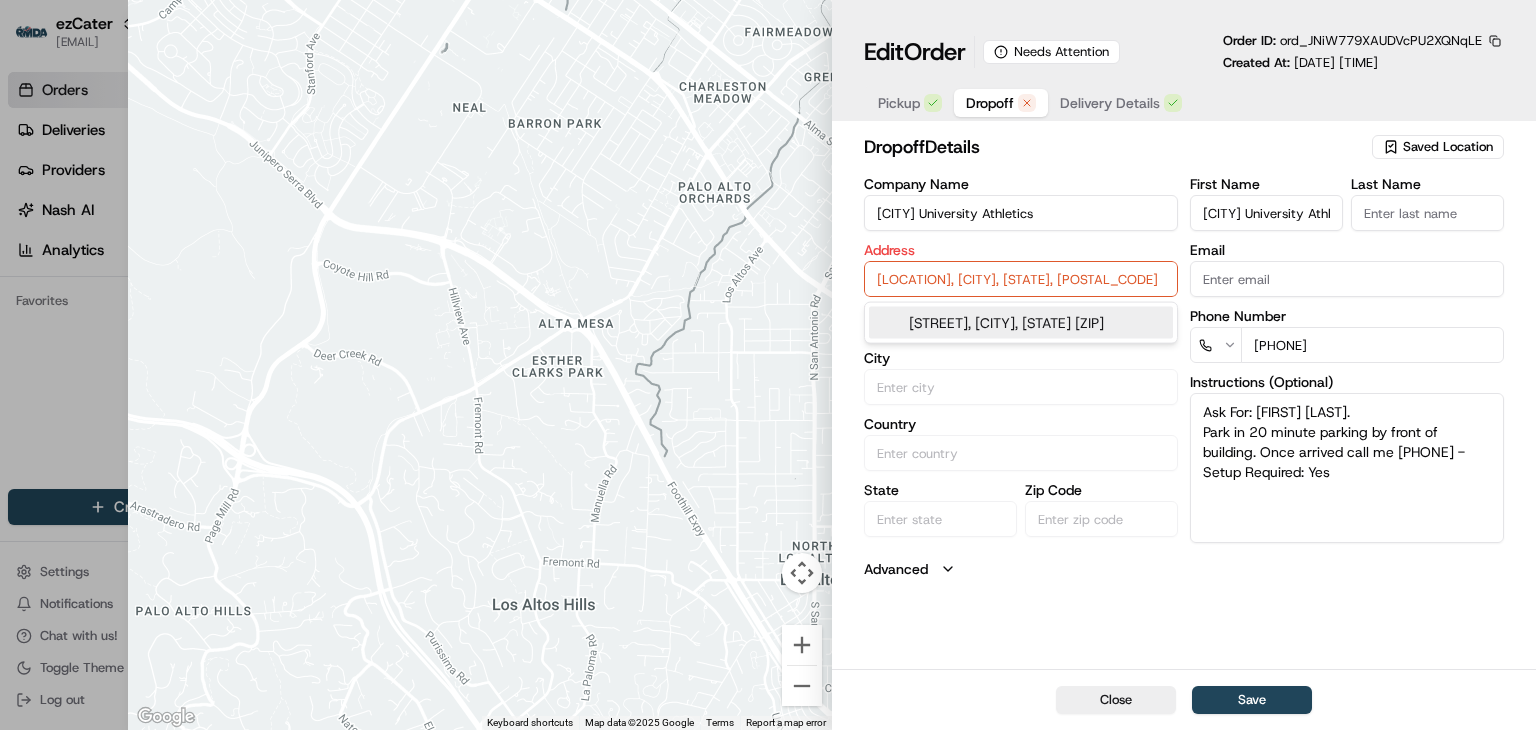 click on "[CITY] University Athletics" at bounding box center (1021, 213) 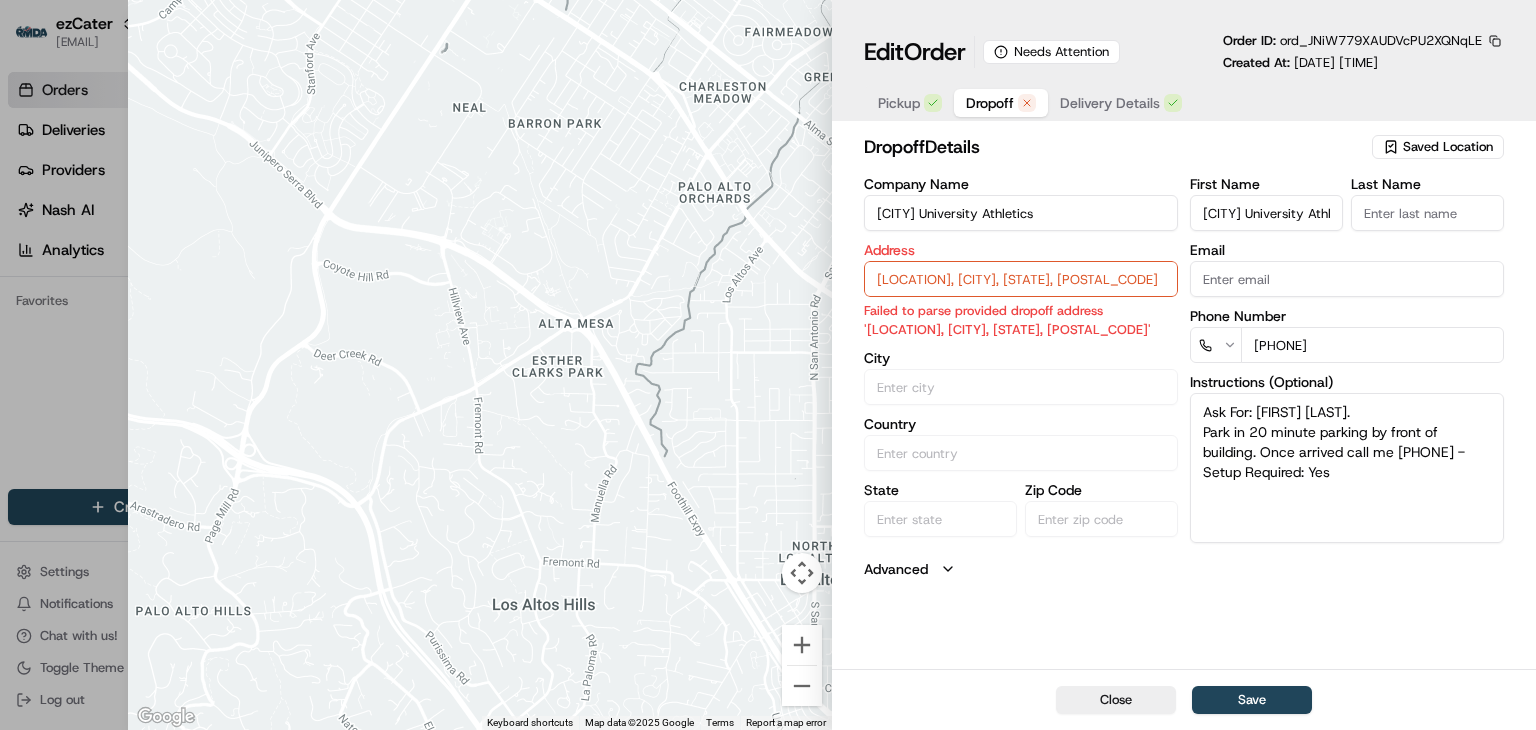 click on "[CITY] University Athletics" at bounding box center [1021, 213] 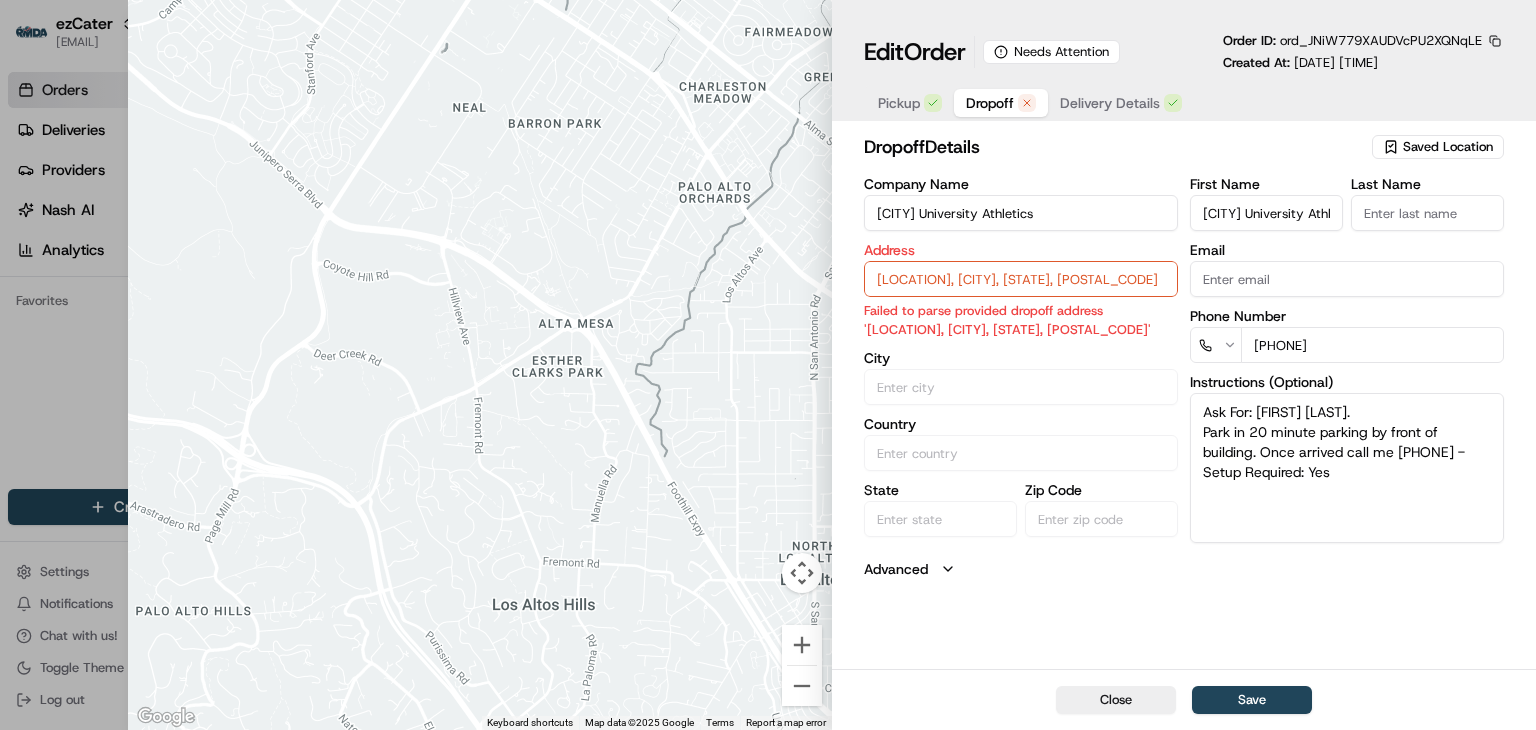 click on "[LOCATION], [CITY], [STATE], [POSTAL_CODE]" at bounding box center (1021, 279) 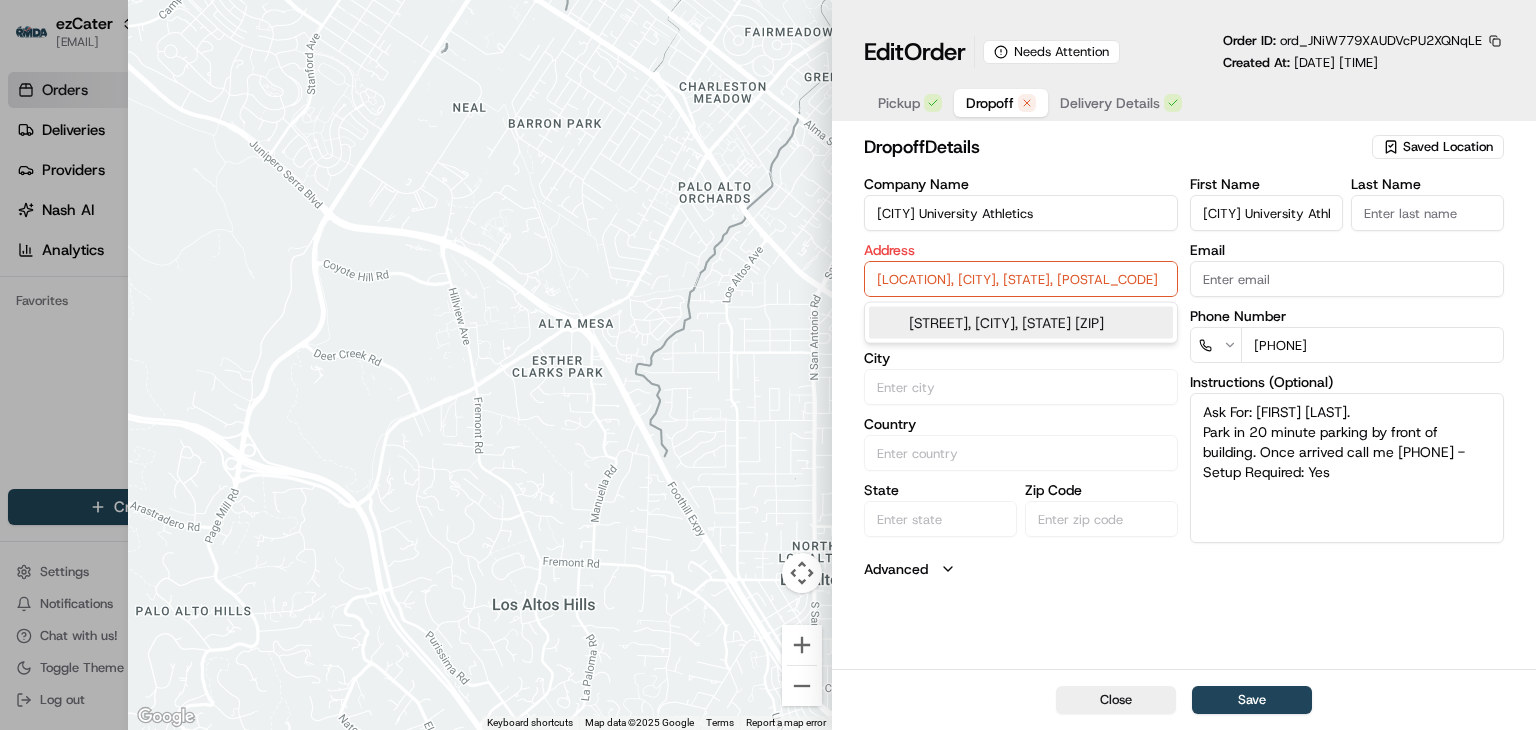 click on "[LOCATION], [CITY], [STATE], [POSTAL_CODE]" at bounding box center [1021, 279] 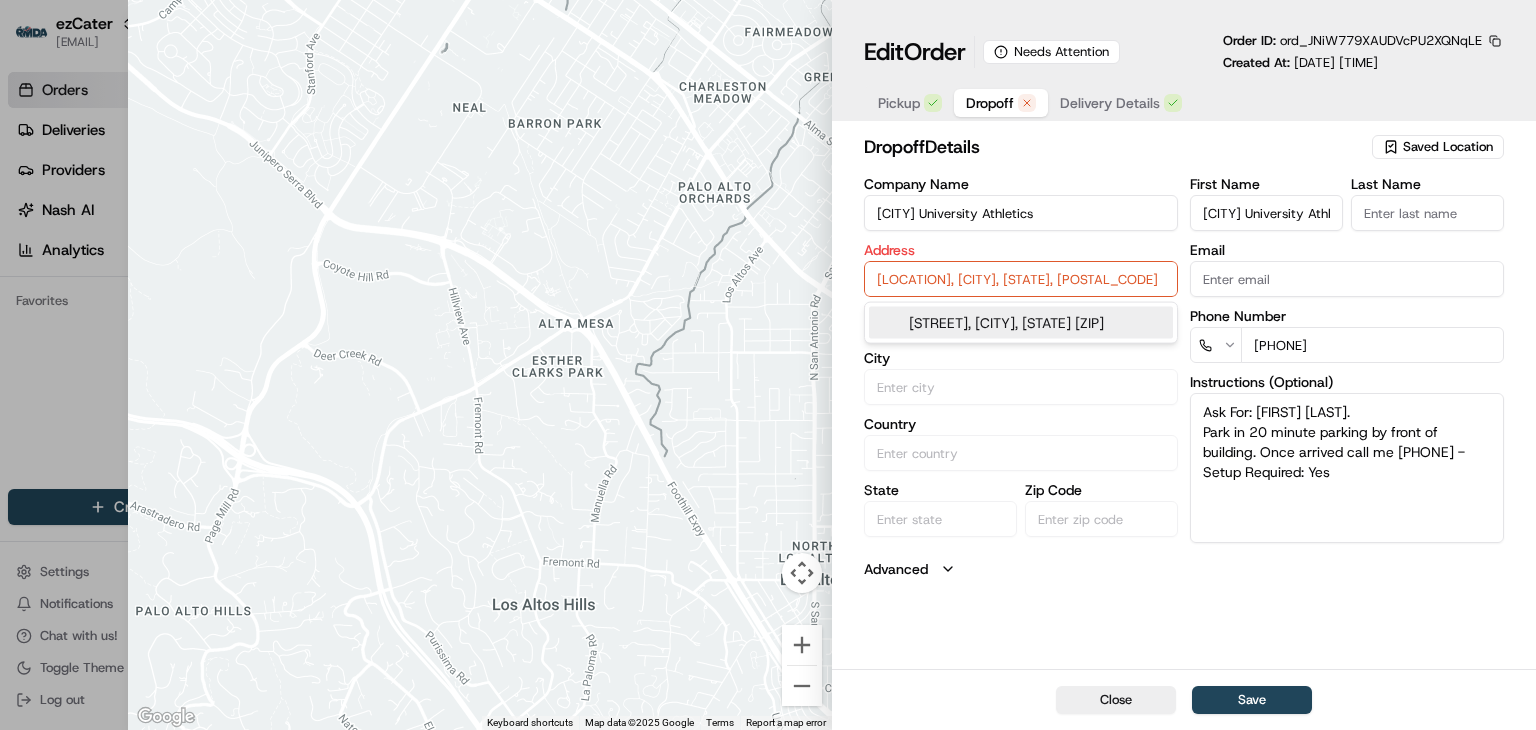 click on "[LOCATION], [CITY], [STATE], [POSTAL_CODE]" at bounding box center [1021, 279] 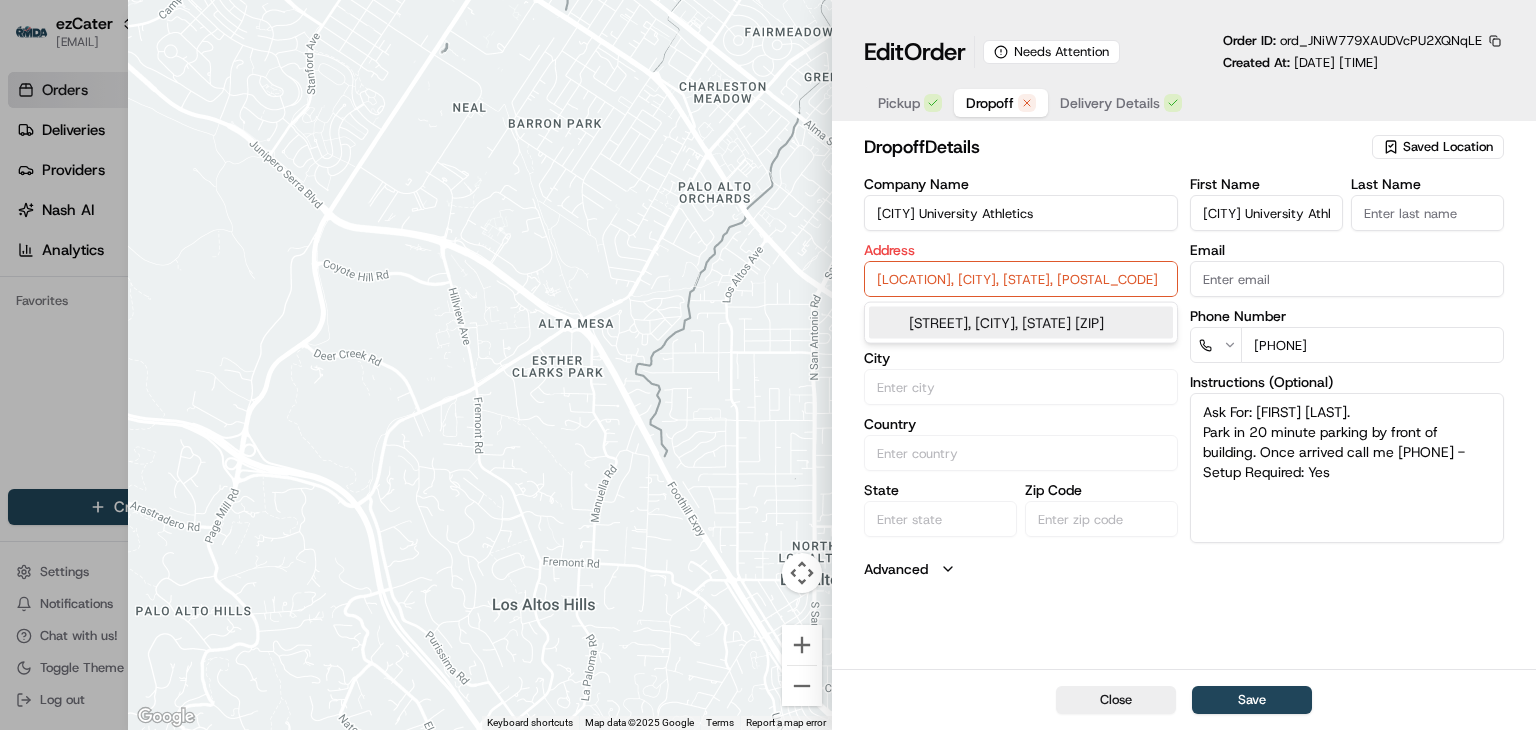 click on "Ask For: [FIRST] [LAST].
Park in 20 minute parking by front of building. Once arrived call me [PHONE] - Setup Required: Yes" at bounding box center (1347, 468) 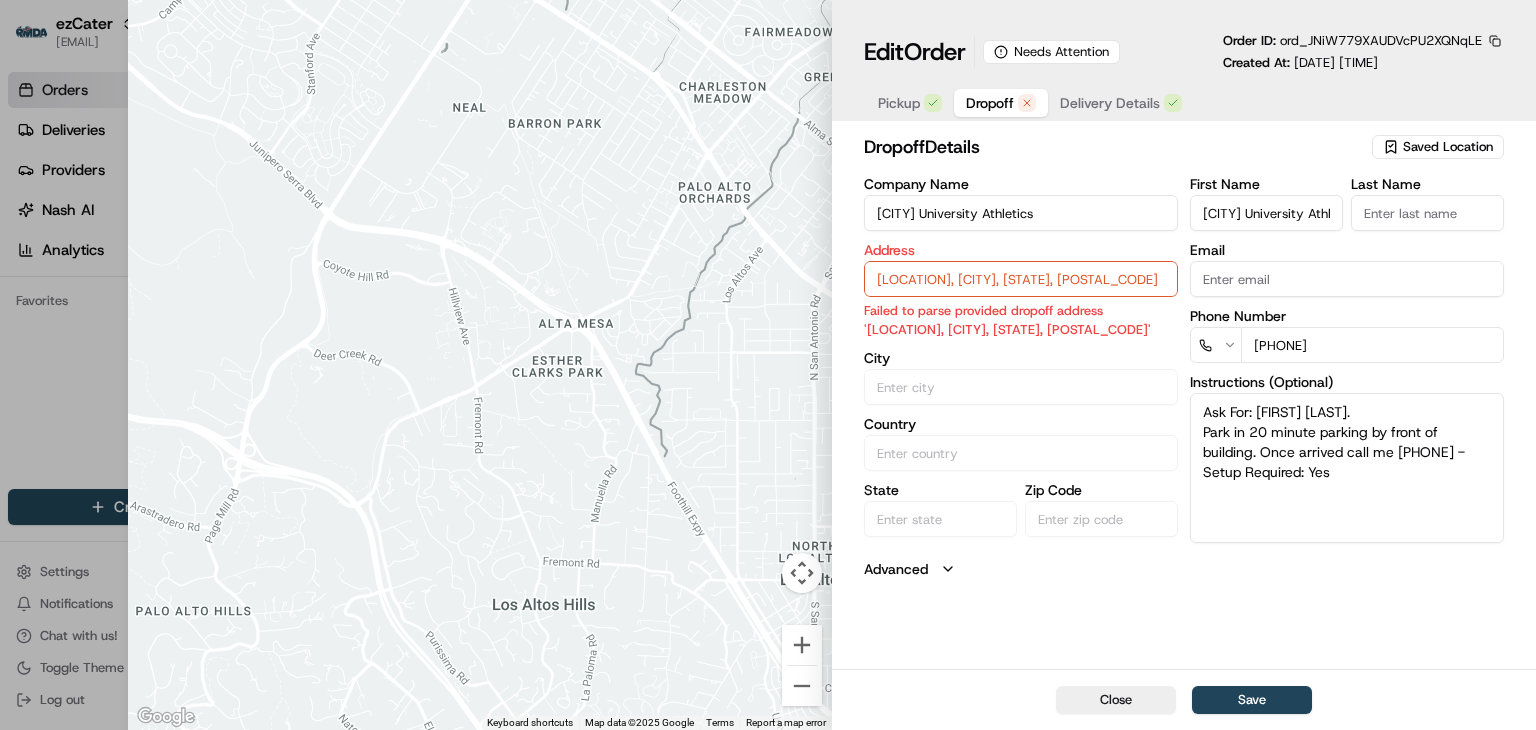 click on "Ask For: [FIRST] [LAST].
Park in 20 minute parking by front of building. Once arrived call me [PHONE] - Setup Required: Yes" at bounding box center [1347, 468] 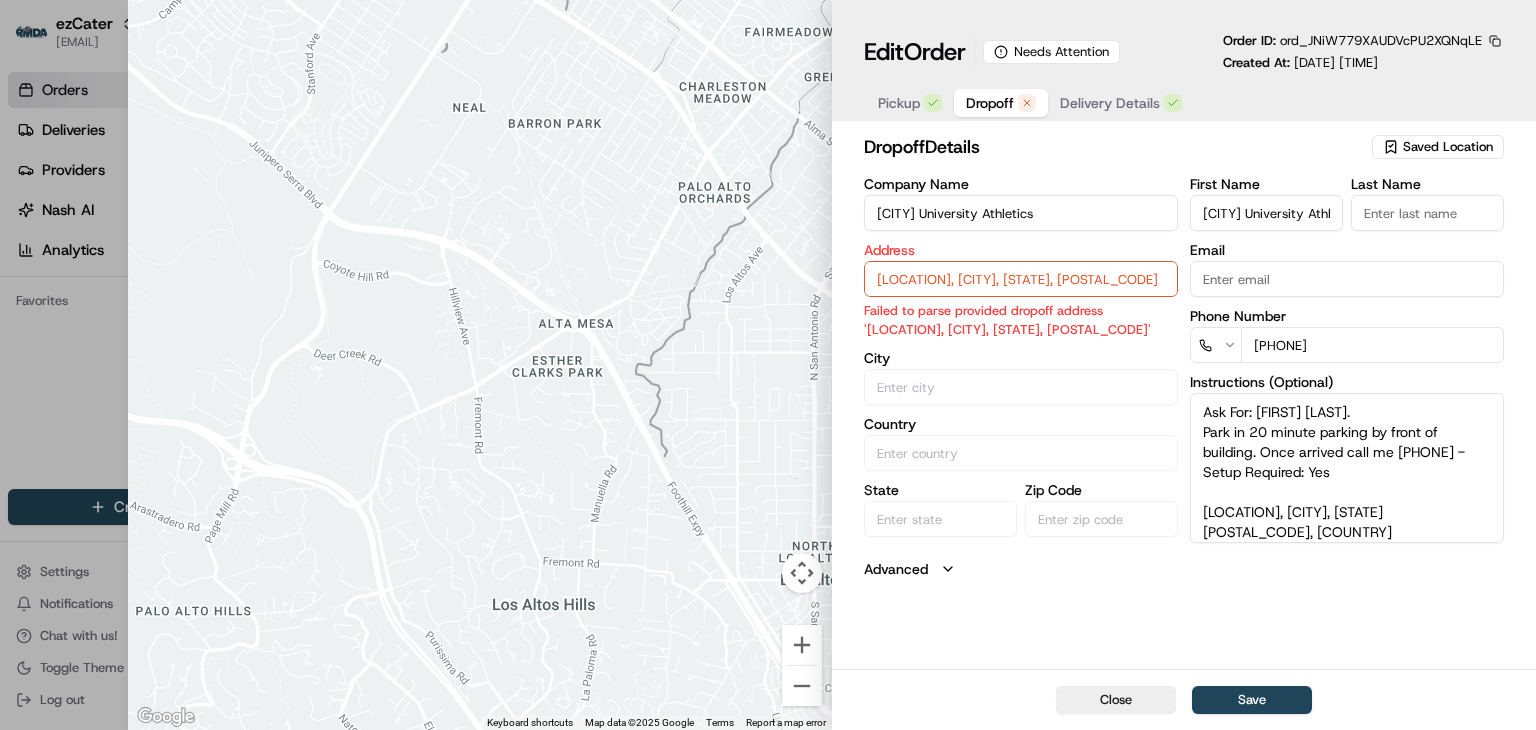 type on "Ask For: [FIRST] [LAST].
Park in 20 minute parking by front of building. Once arrived call me [PHONE] - Setup Required: Yes
[LOCATION], [CITY], [STATE] [POSTAL_CODE], [COUNTRY]" 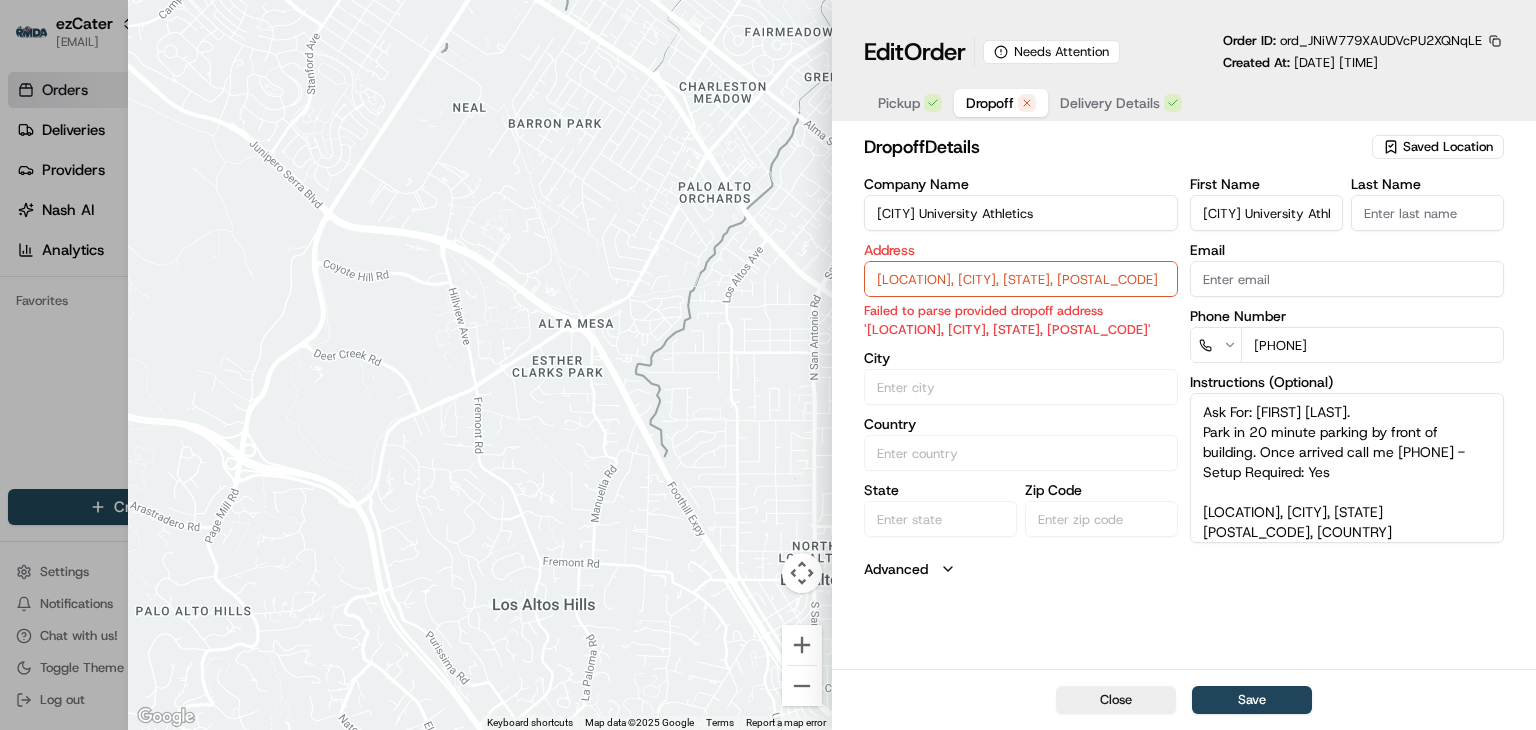 click on "[LOCATION], [CITY], [STATE], [POSTAL_CODE]" at bounding box center (1021, 279) 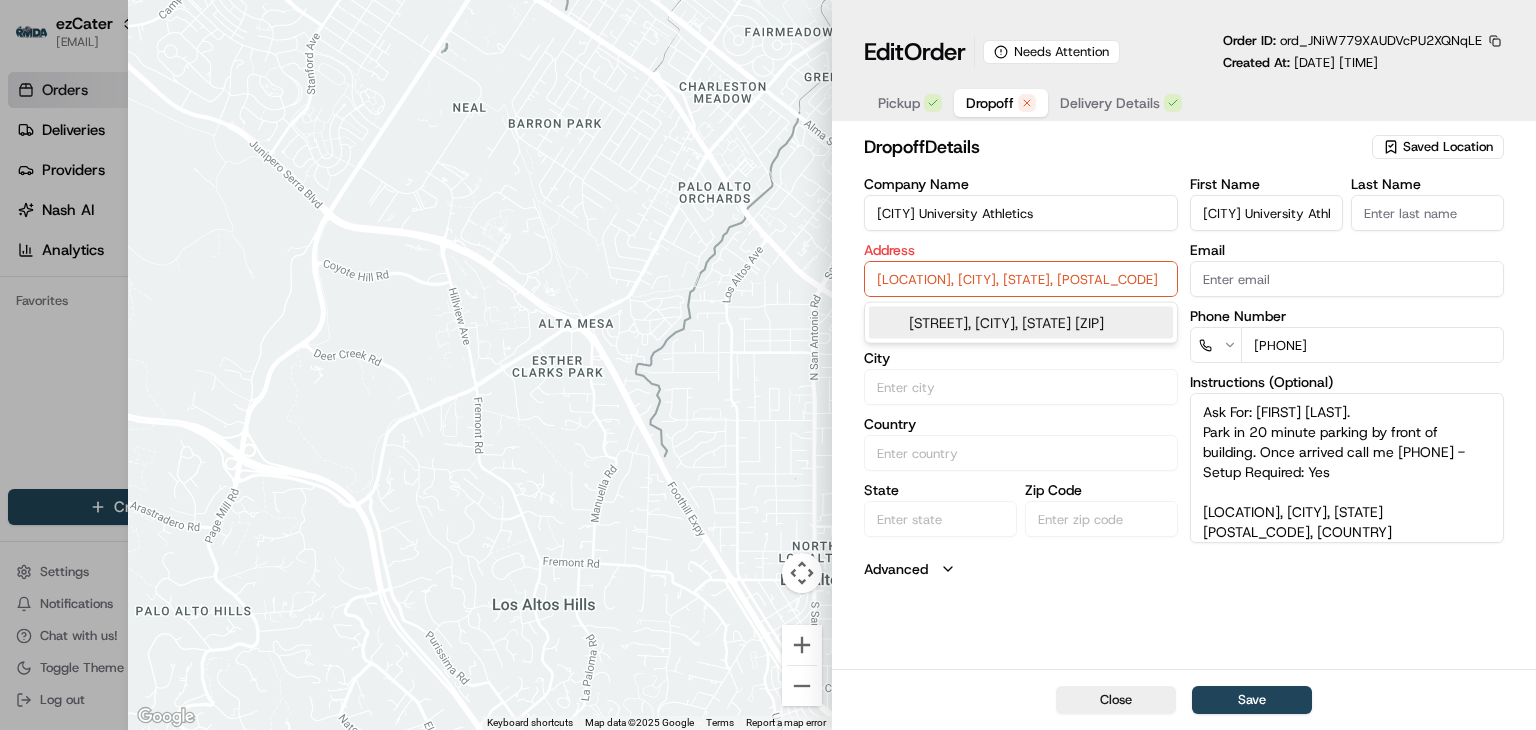 click on "[LOCATION], [CITY], [STATE], [POSTAL_CODE]" at bounding box center [1021, 279] 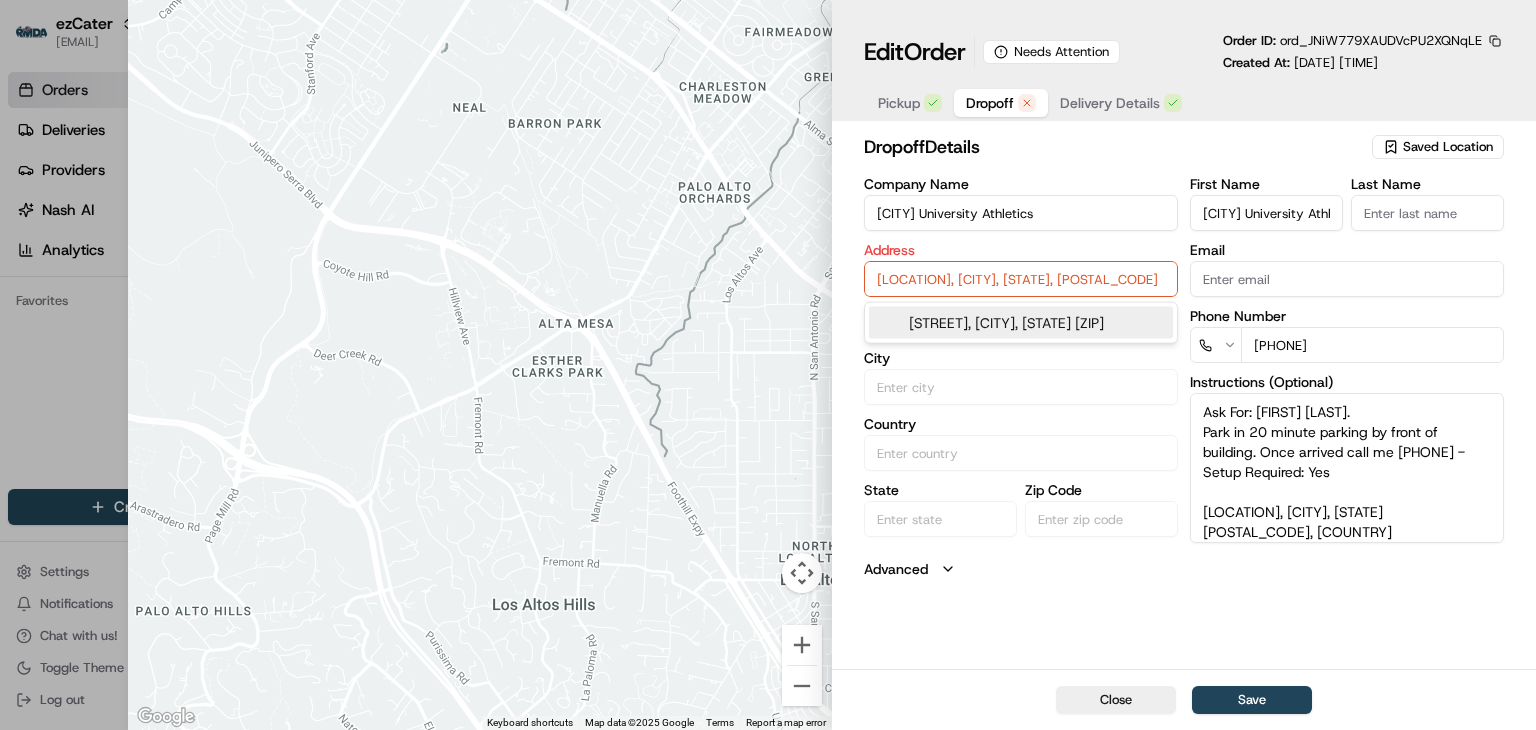 click on "[LOCATION], [CITY], [STATE], [POSTAL_CODE]" at bounding box center (1021, 279) 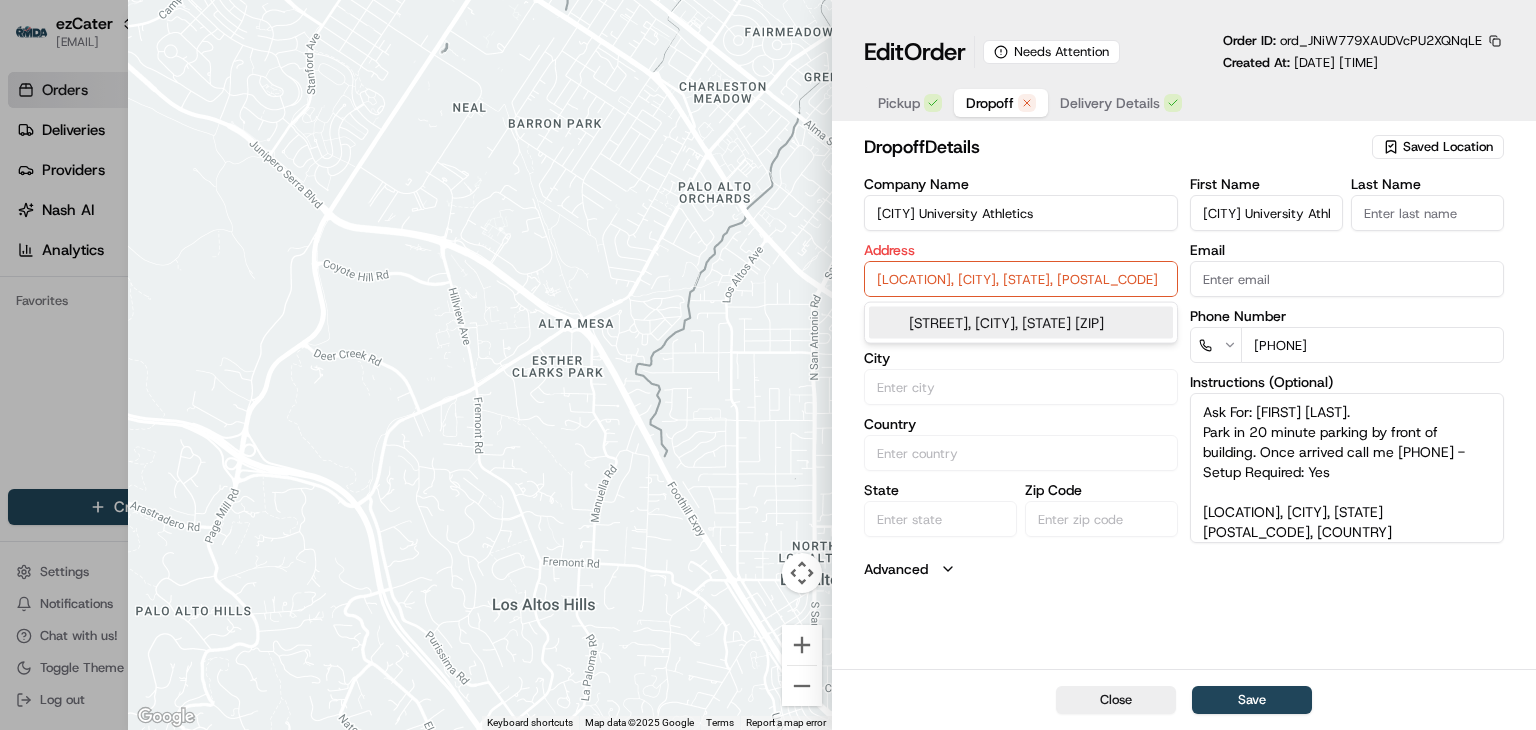 paste on "[POSTAL_CODE], [COUNTRY]" 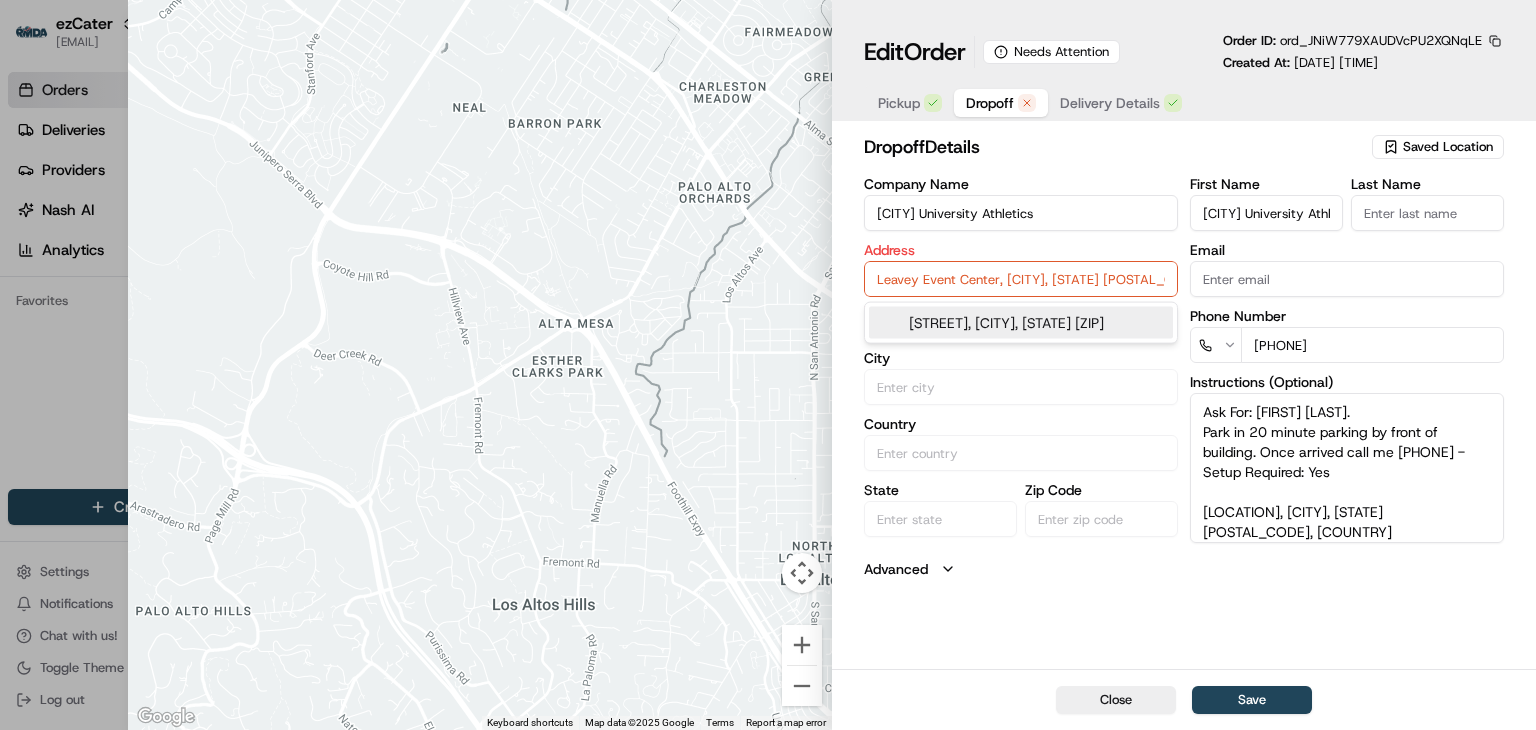 scroll, scrollTop: 0, scrollLeft: 64, axis: horizontal 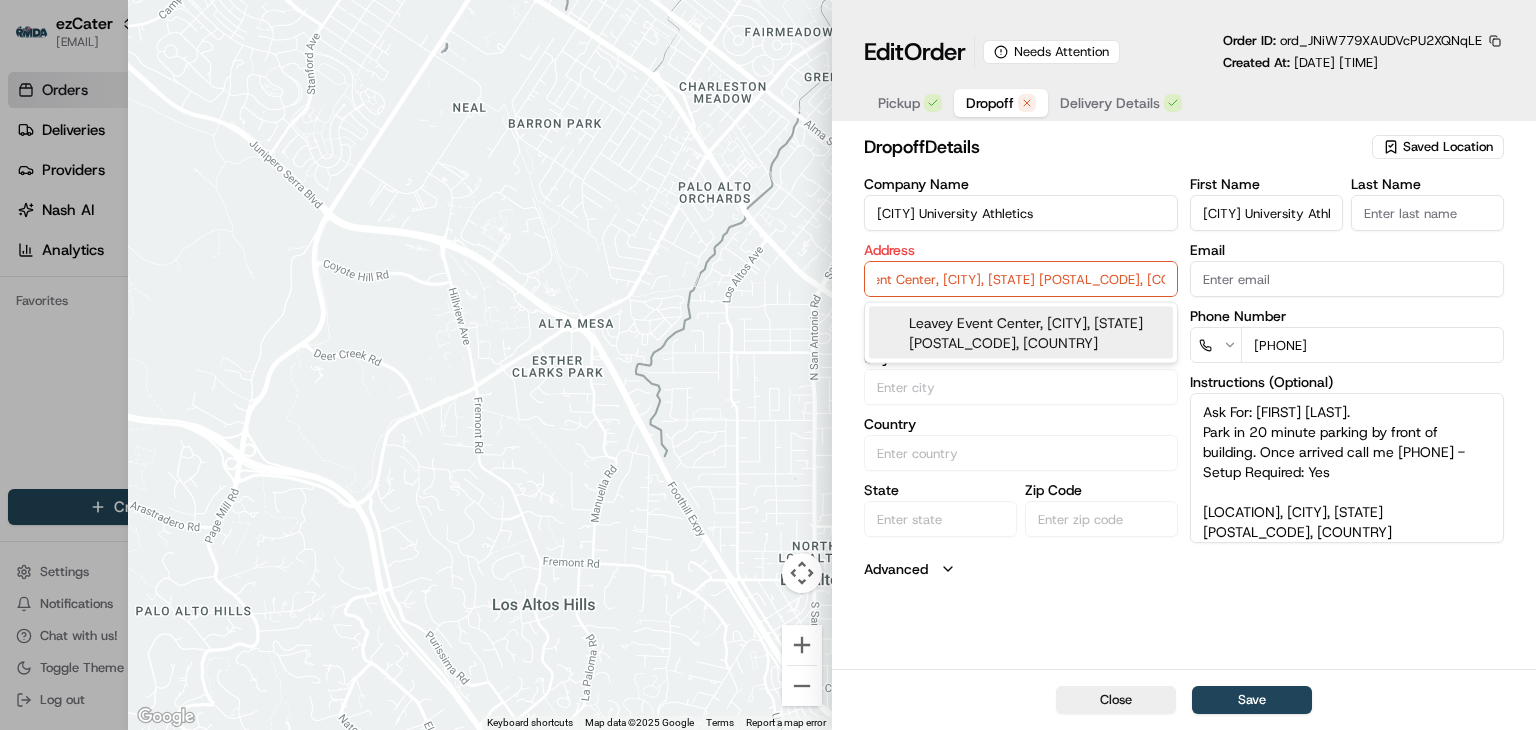 click on "Leavey Event Center, [CITY], [STATE] [POSTAL_CODE], [COUNTRY]" at bounding box center [1021, 333] 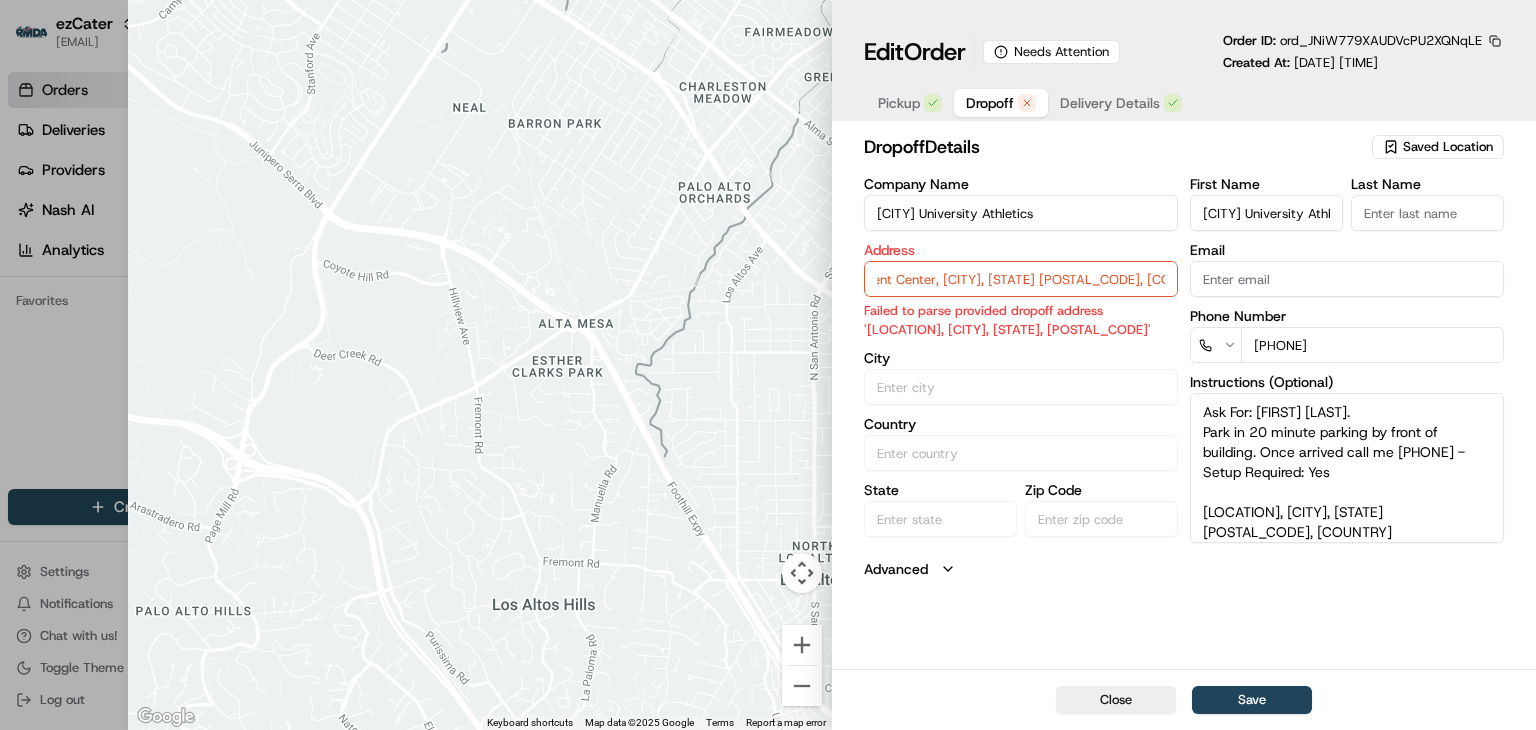 type on "[LOCATION], [CITY], [STATE] [POSTAL_CODE], [COUNTRY]" 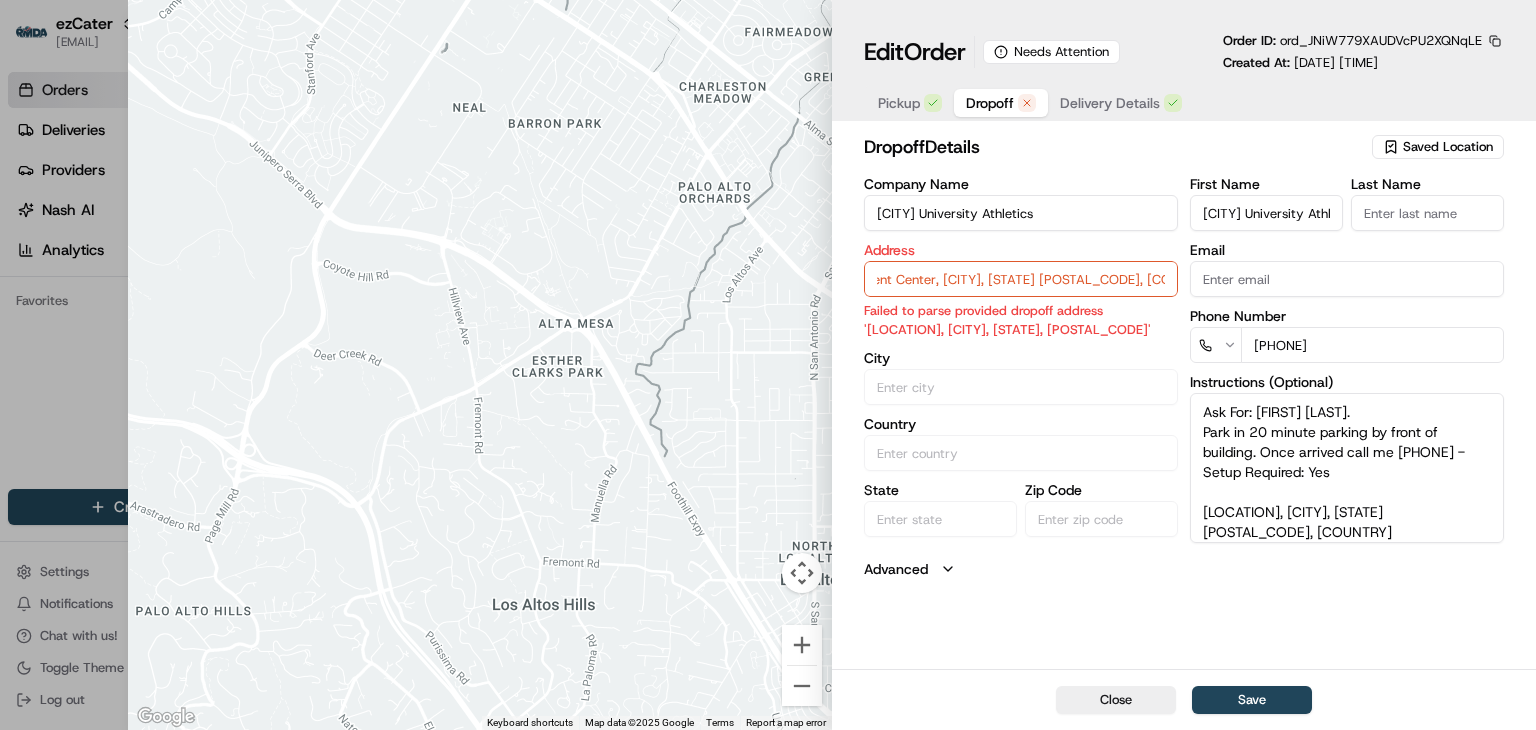 type on "[CITY]" 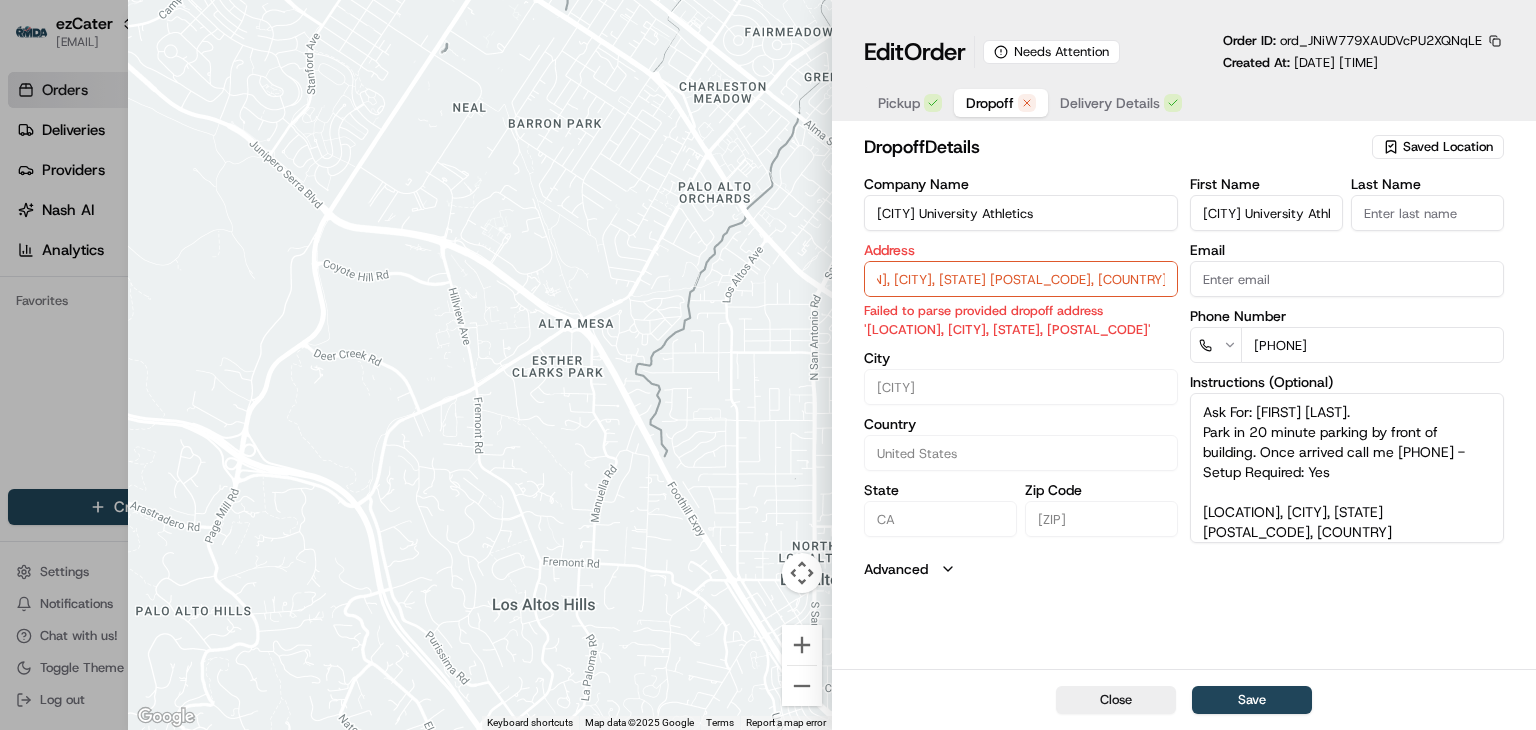 scroll, scrollTop: 0, scrollLeft: 9, axis: horizontal 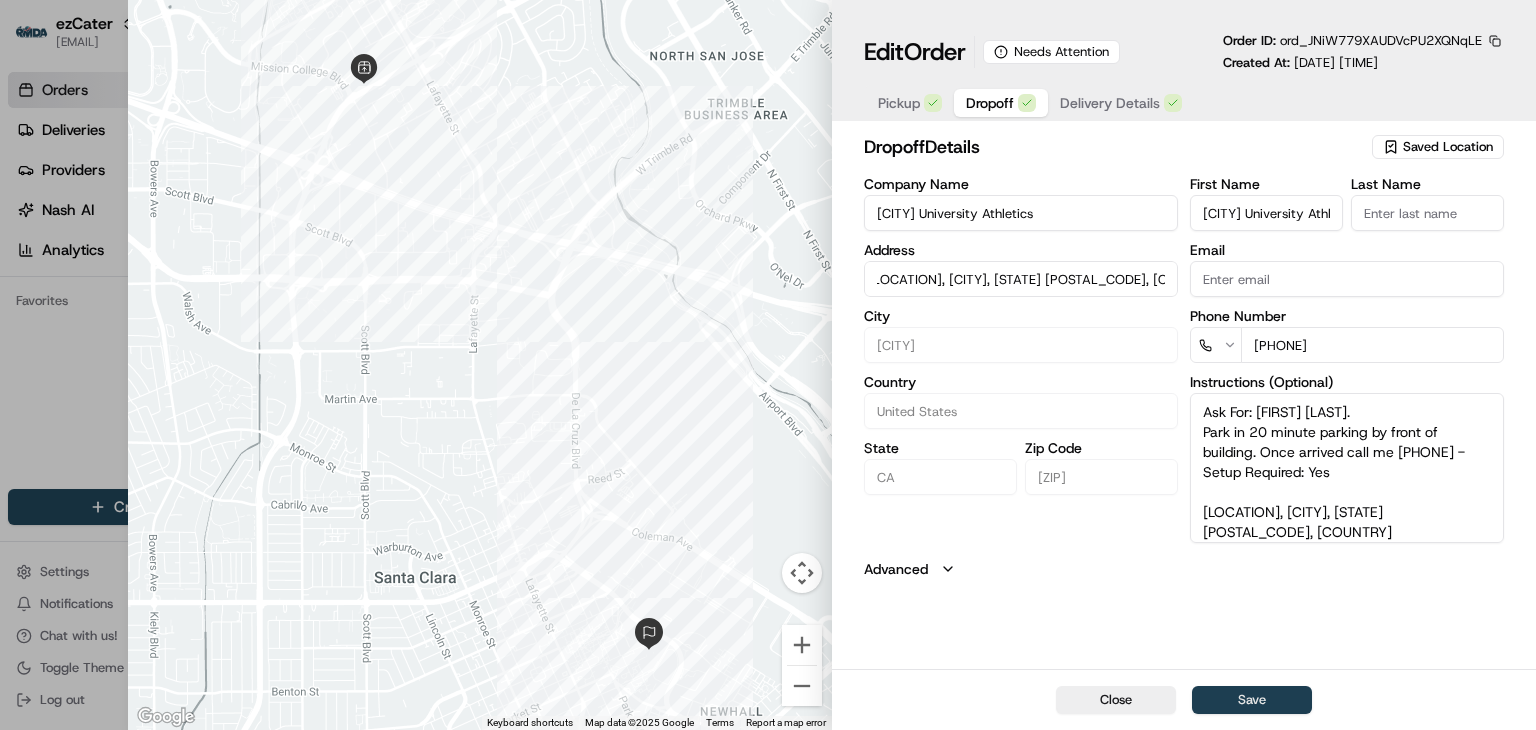 type on "[LOCATION], [CITY], [STATE] [POSTAL_CODE], [COUNTRY]" 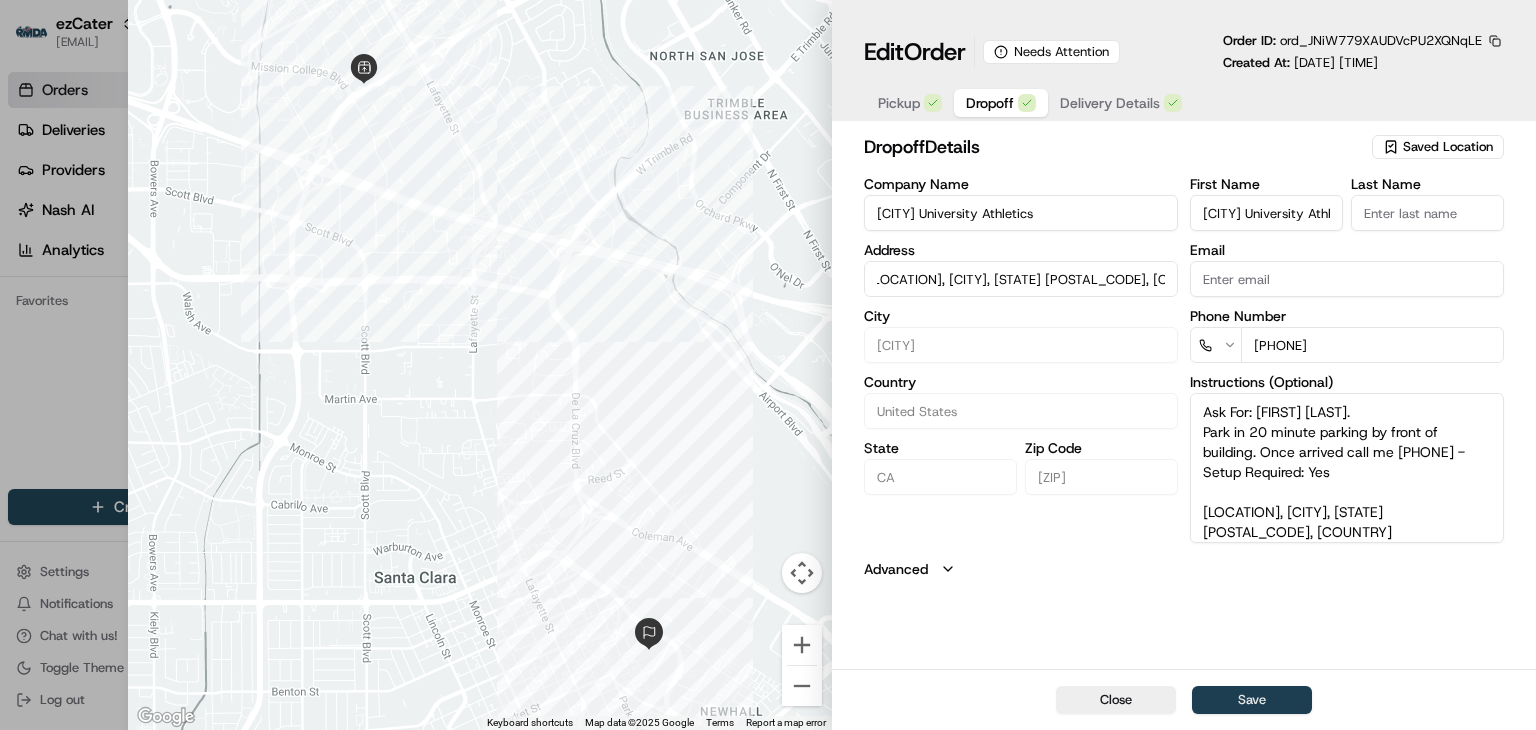 click on "Save" at bounding box center [1252, 700] 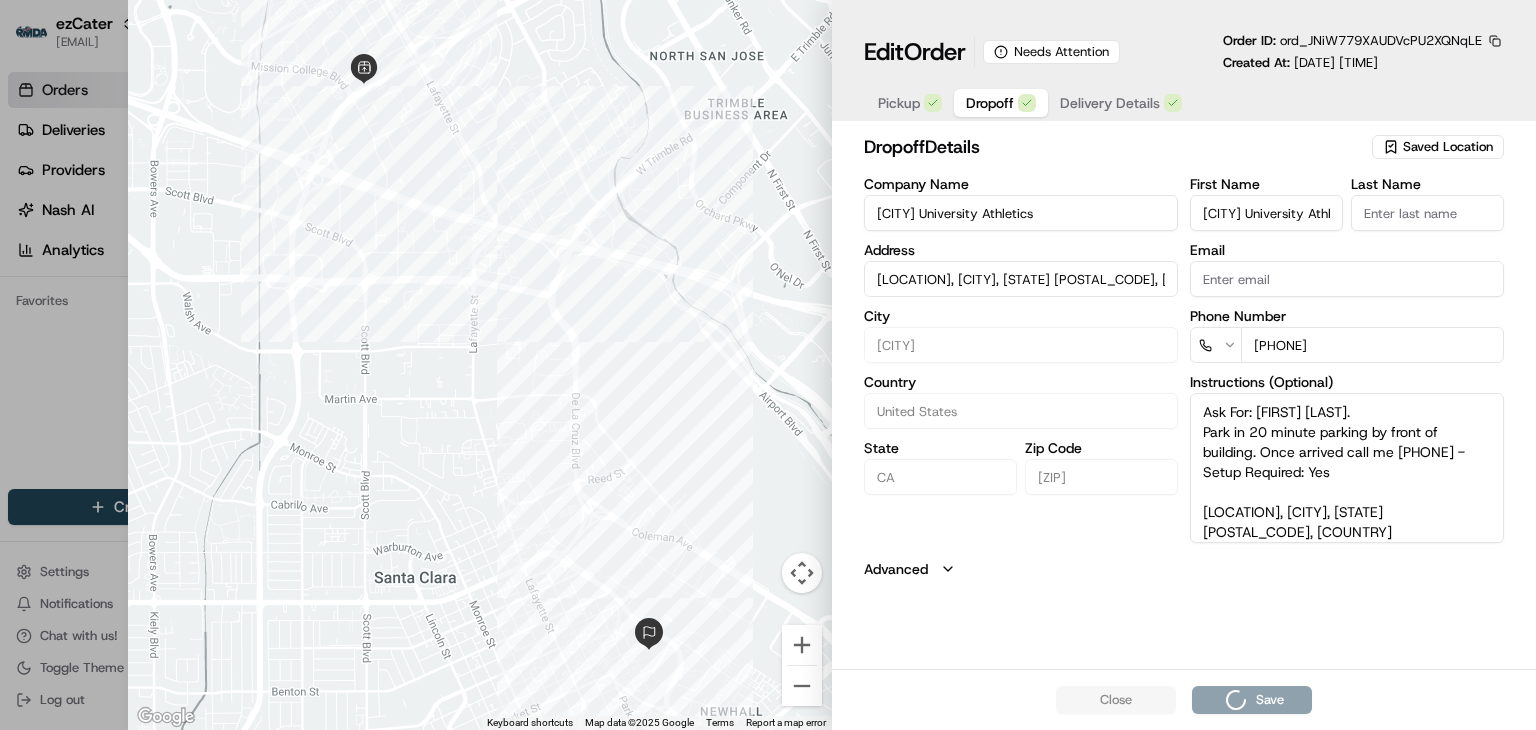 type 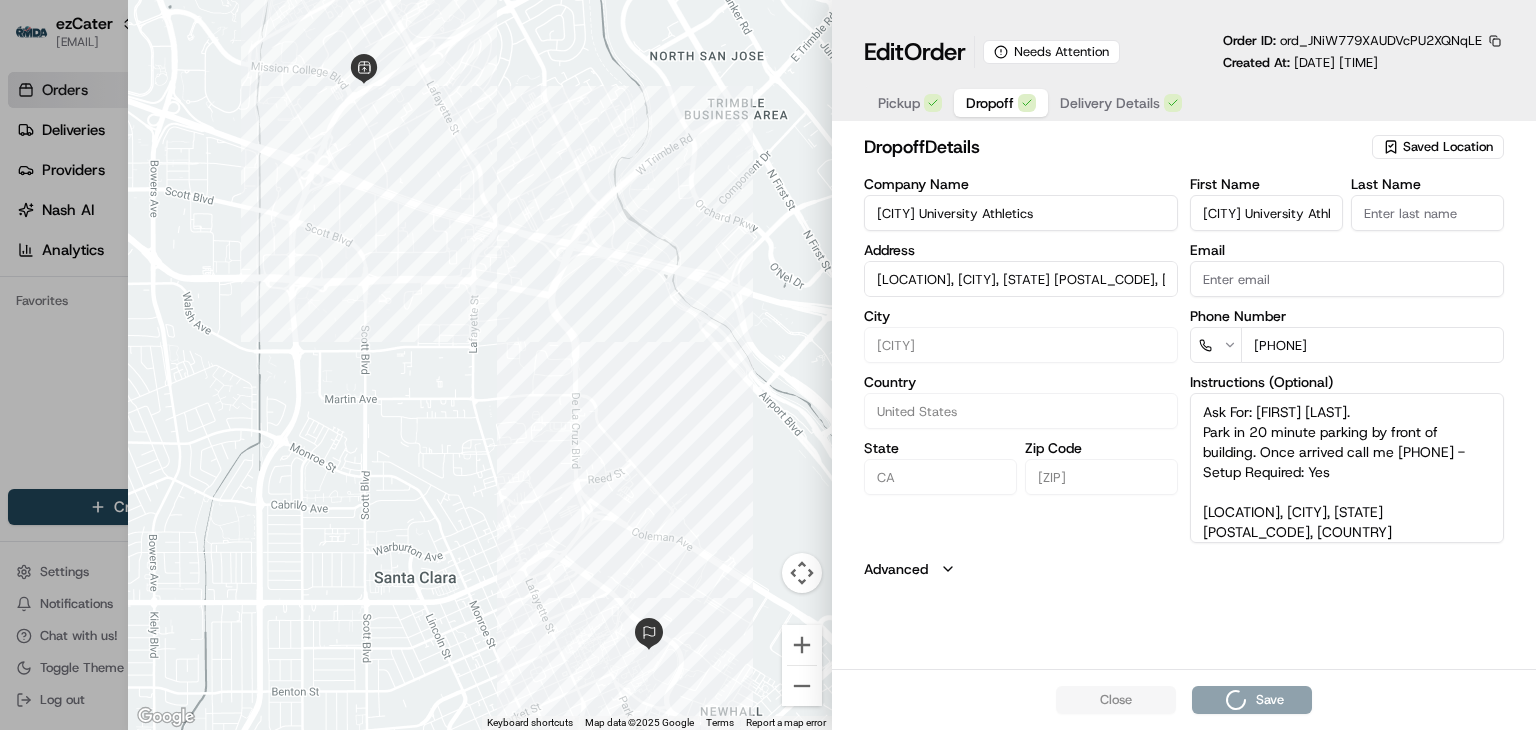type 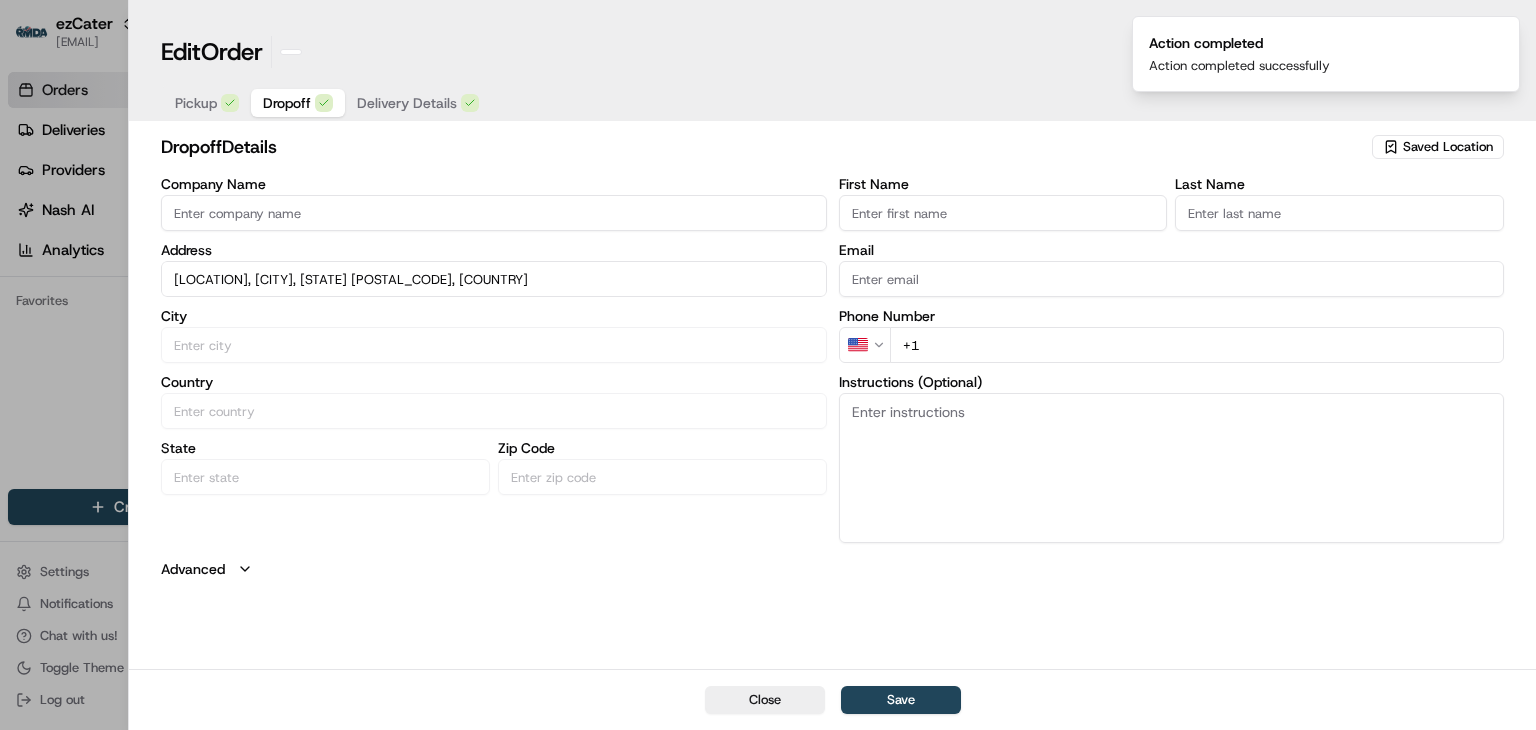 type 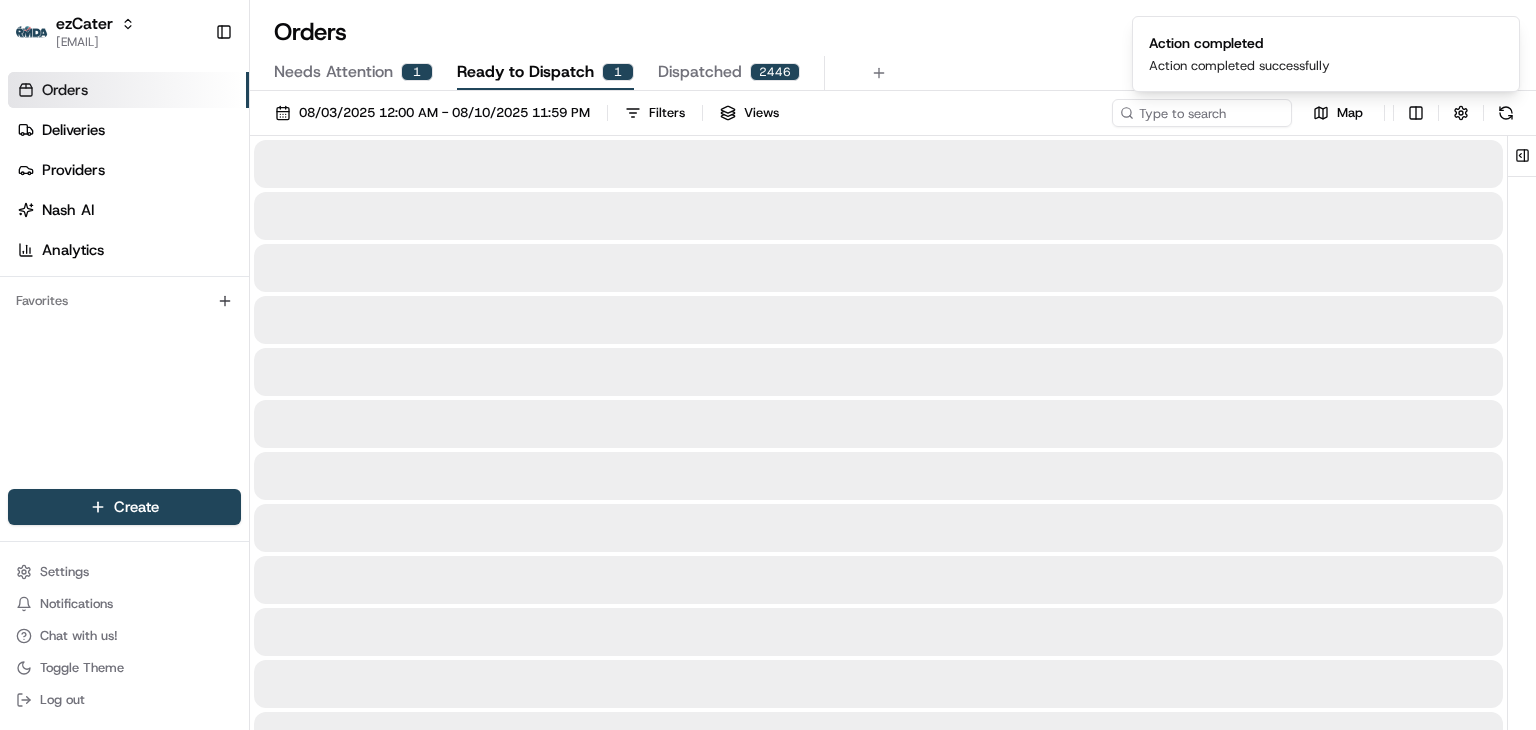 click on "Ready to Dispatch" at bounding box center [525, 72] 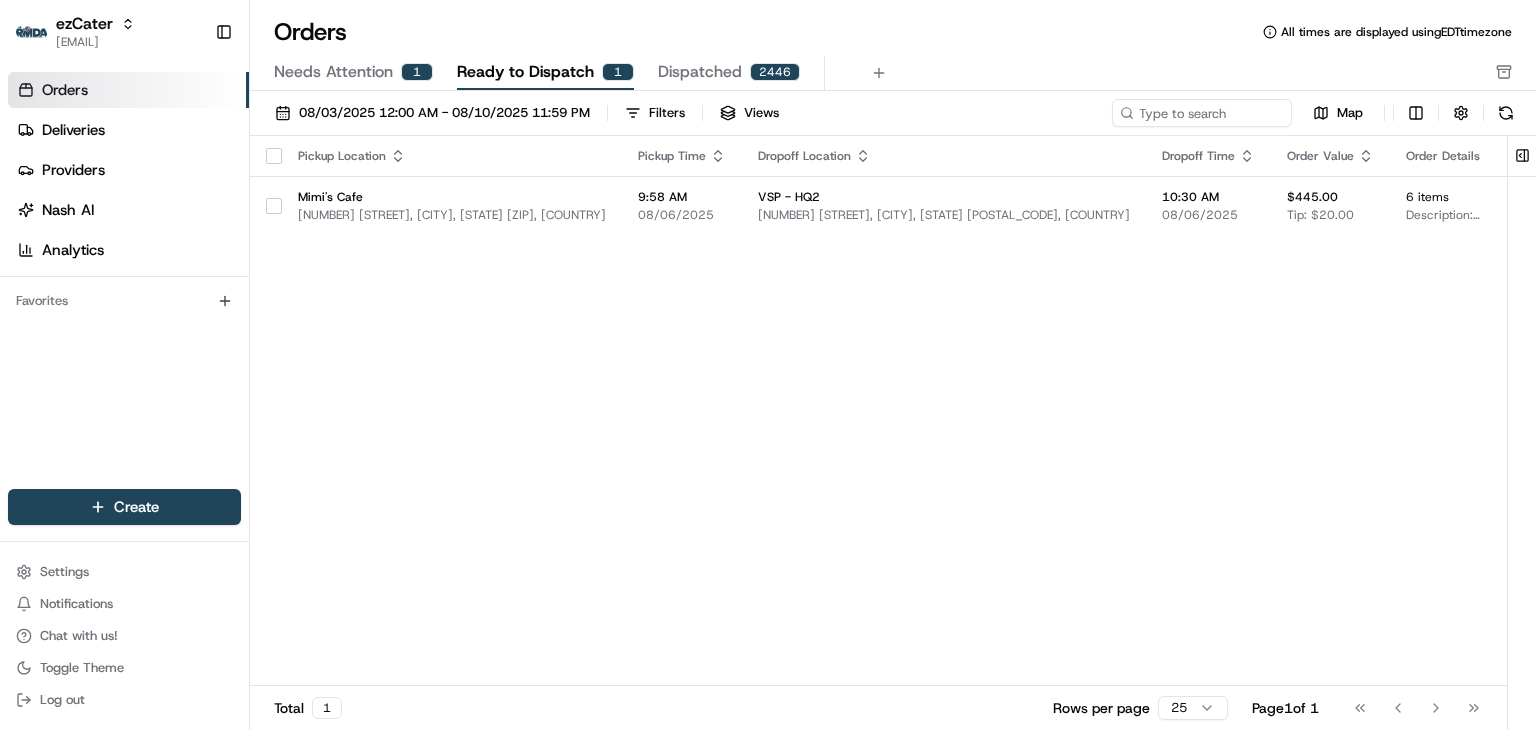 click on "Needs Attention" at bounding box center [333, 72] 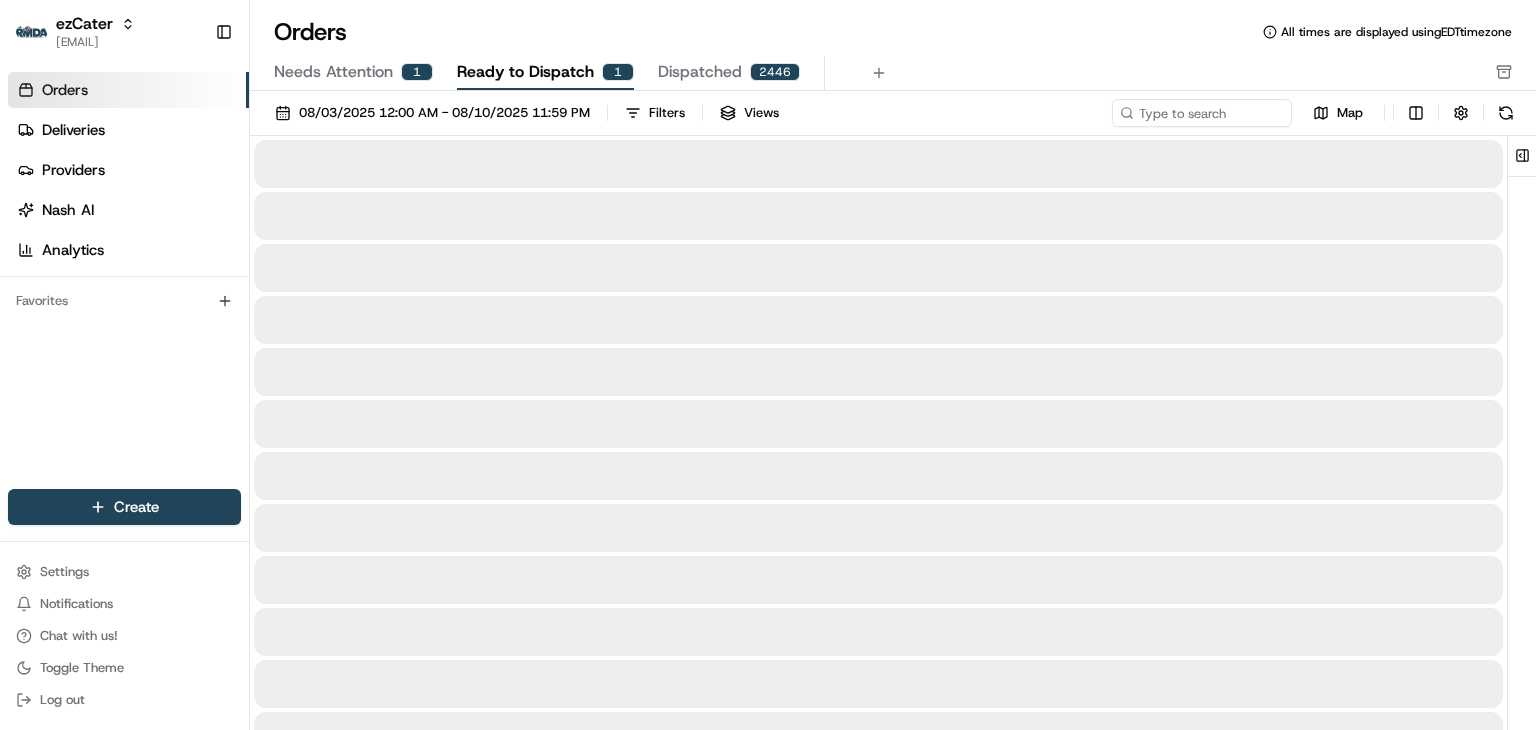 click on "Ready to Dispatch" at bounding box center [525, 72] 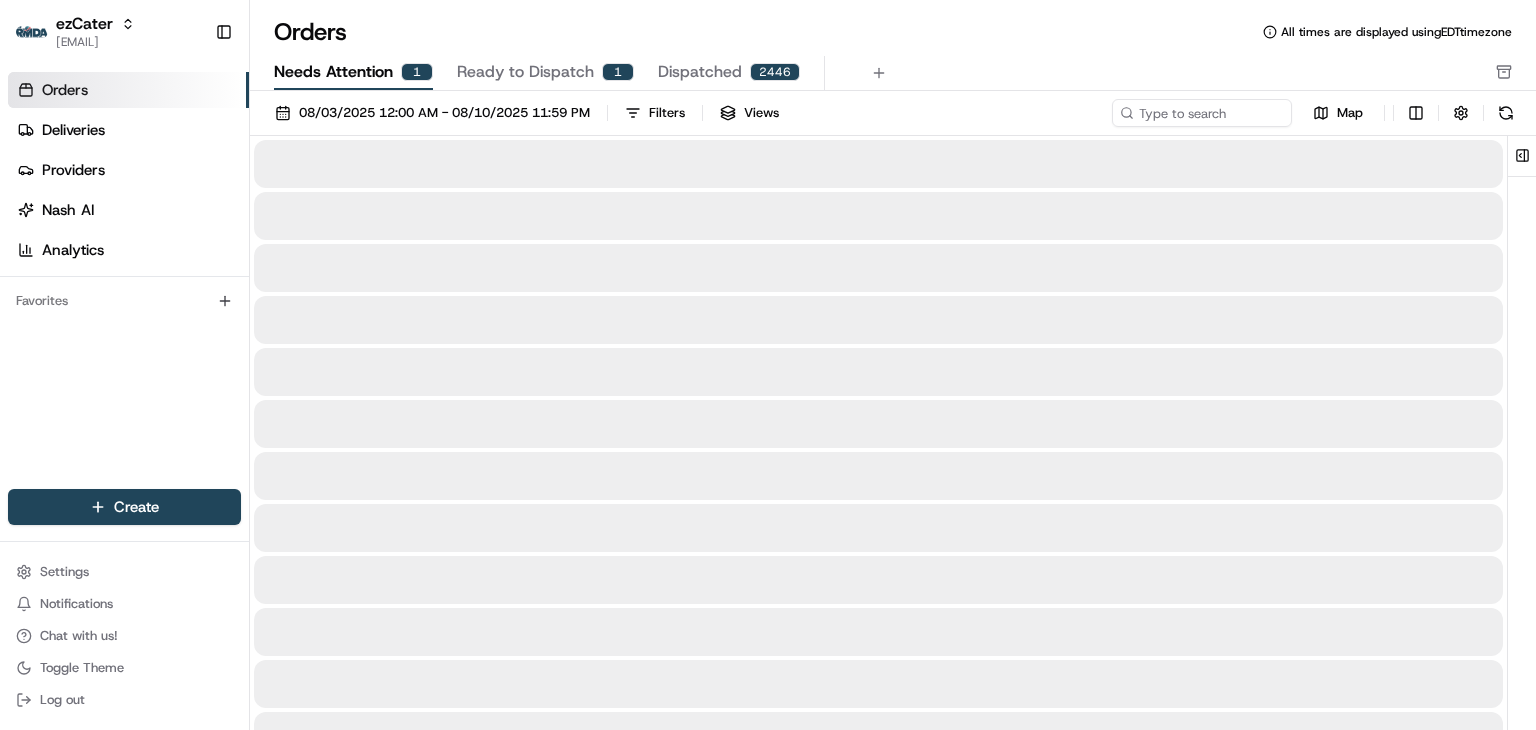 click on "Needs Attention" at bounding box center [333, 72] 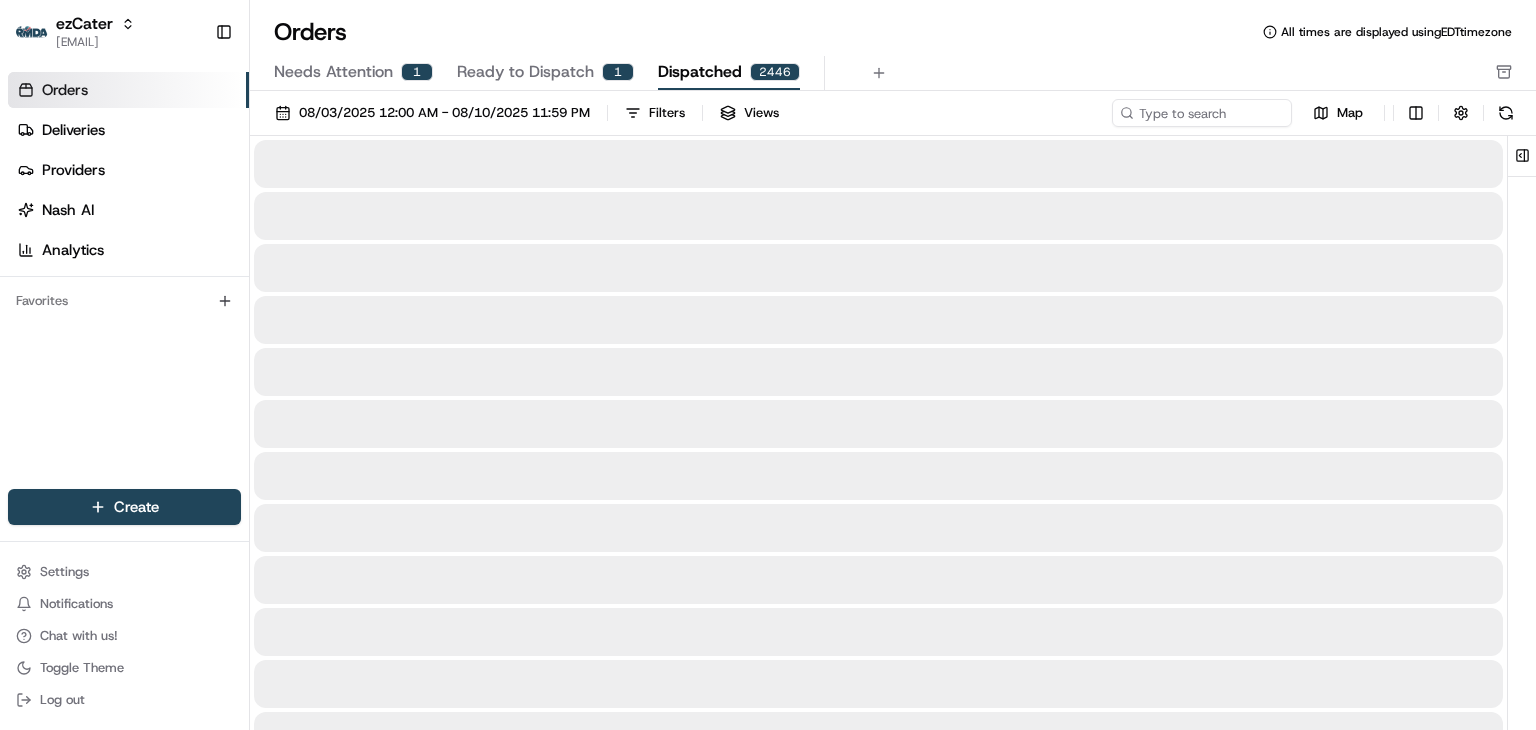 click on "Dispatched" at bounding box center [700, 72] 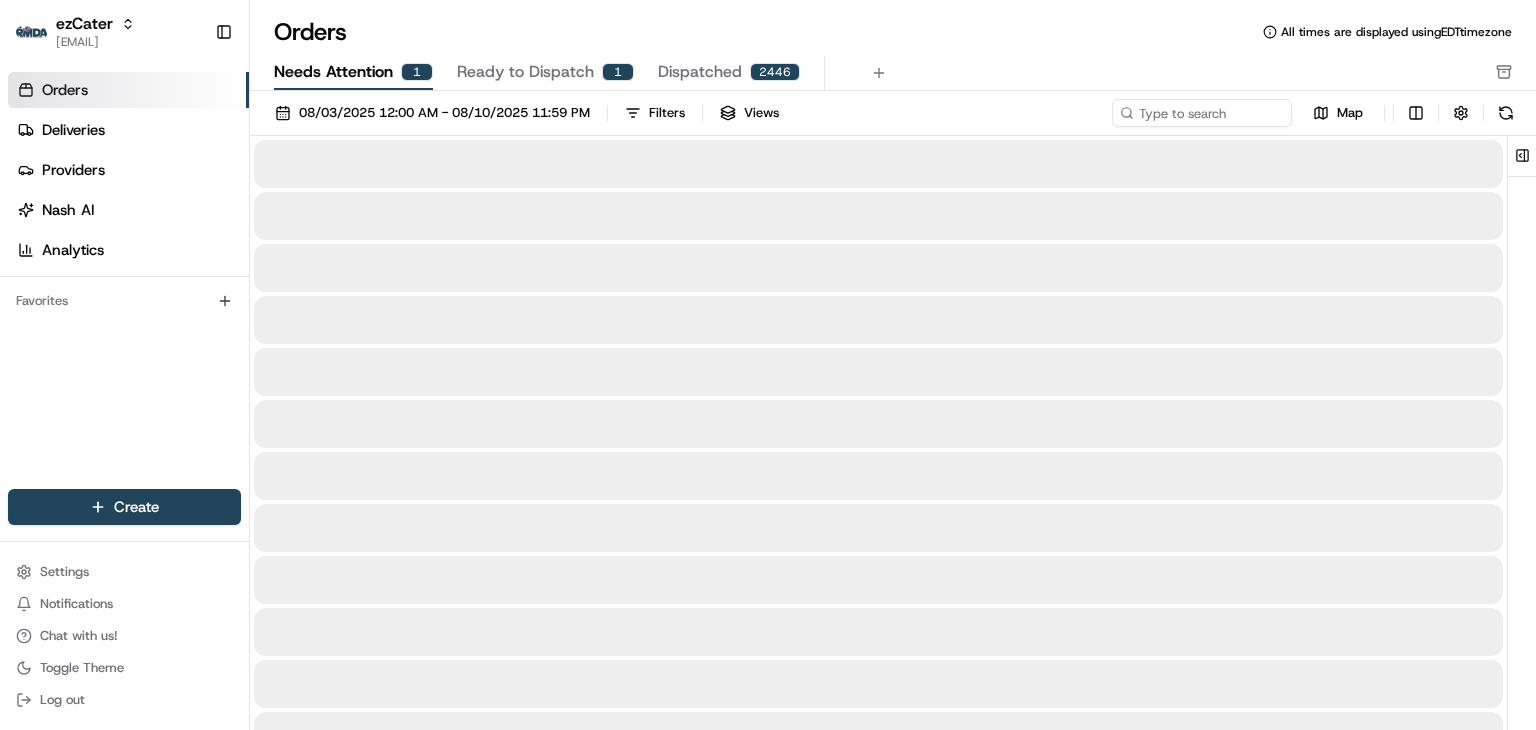 click on "Needs Attention" at bounding box center [333, 72] 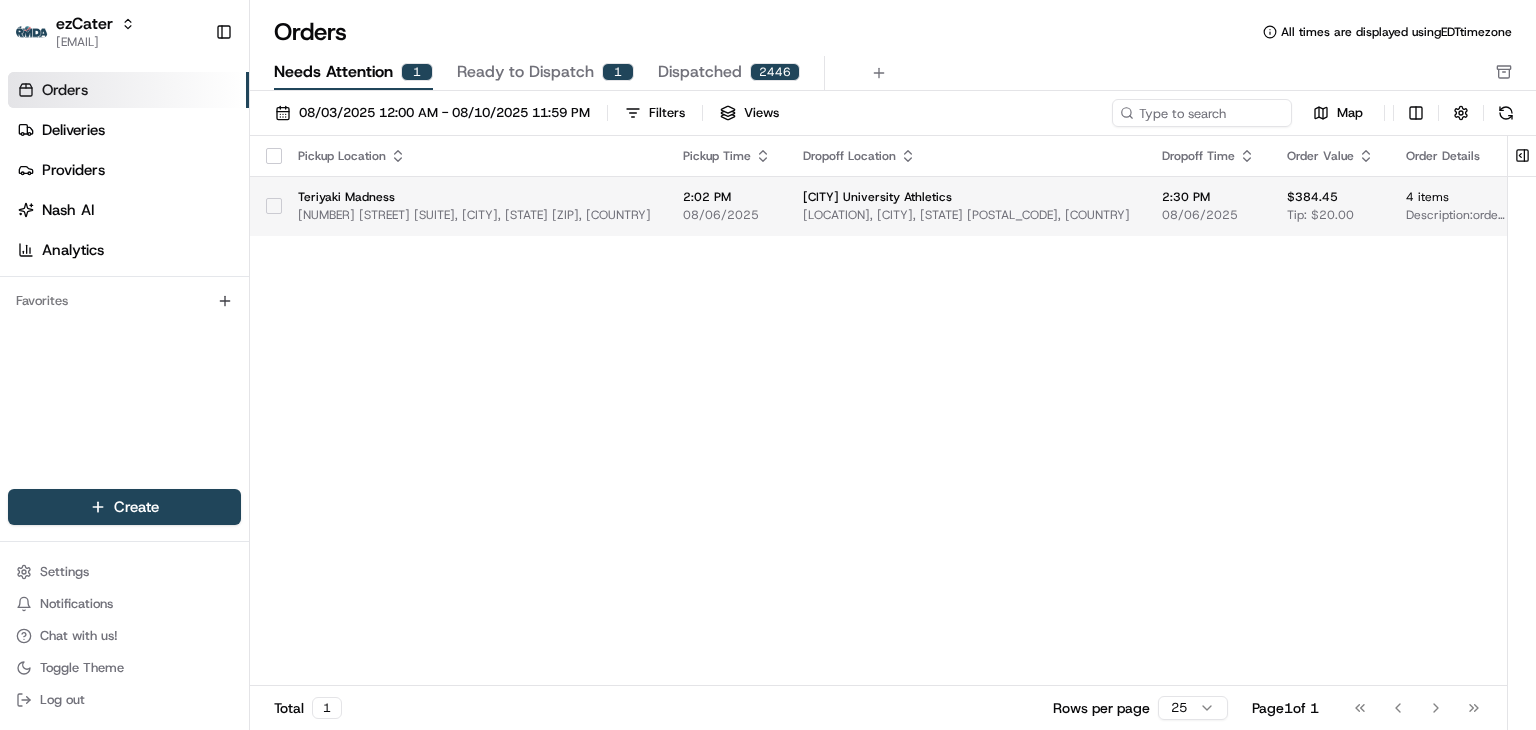 click on "[COMPANY] [NUMBER] [STREET] [SUITE], [CITY], [STATE] [ZIP], [COUNTRY]" at bounding box center (474, 206) 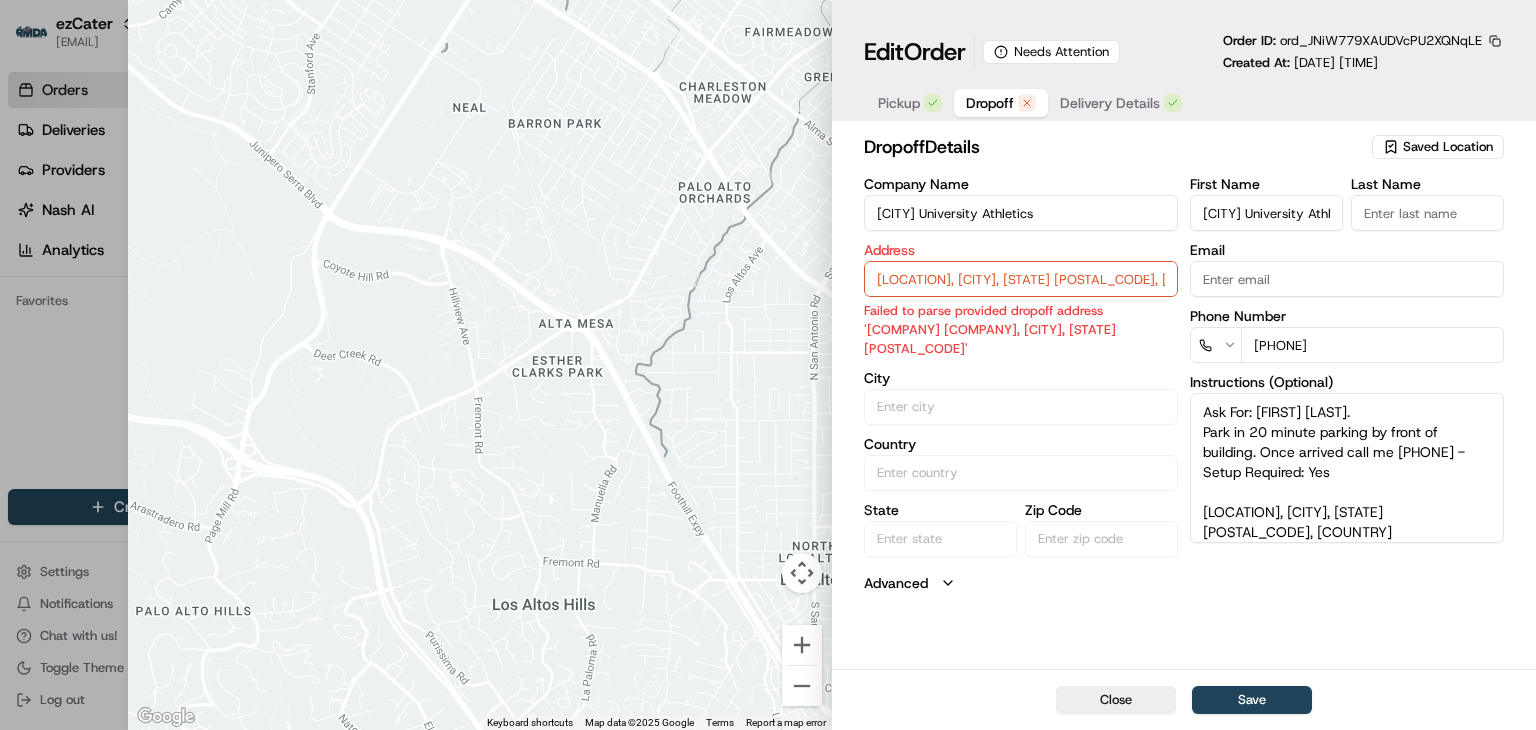 type 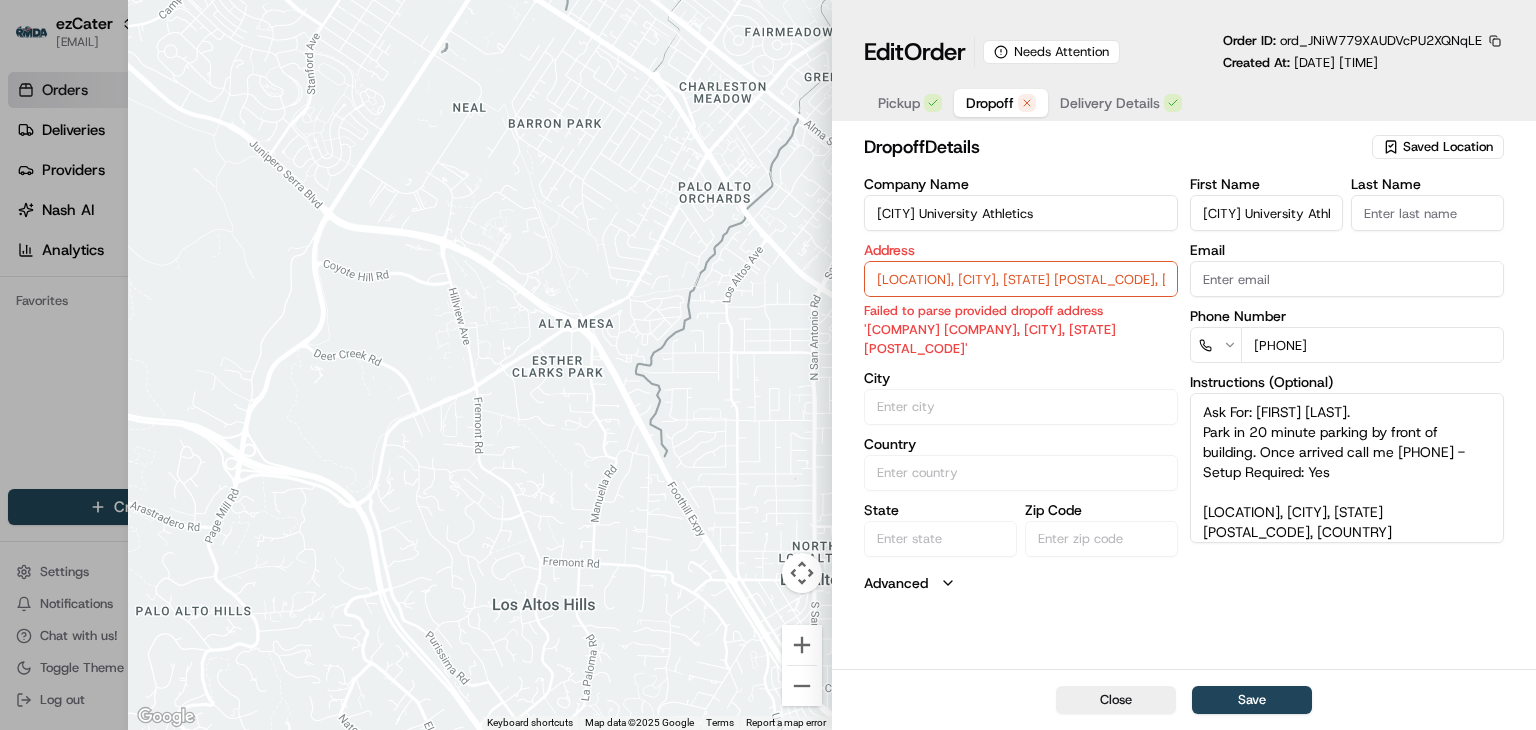 type 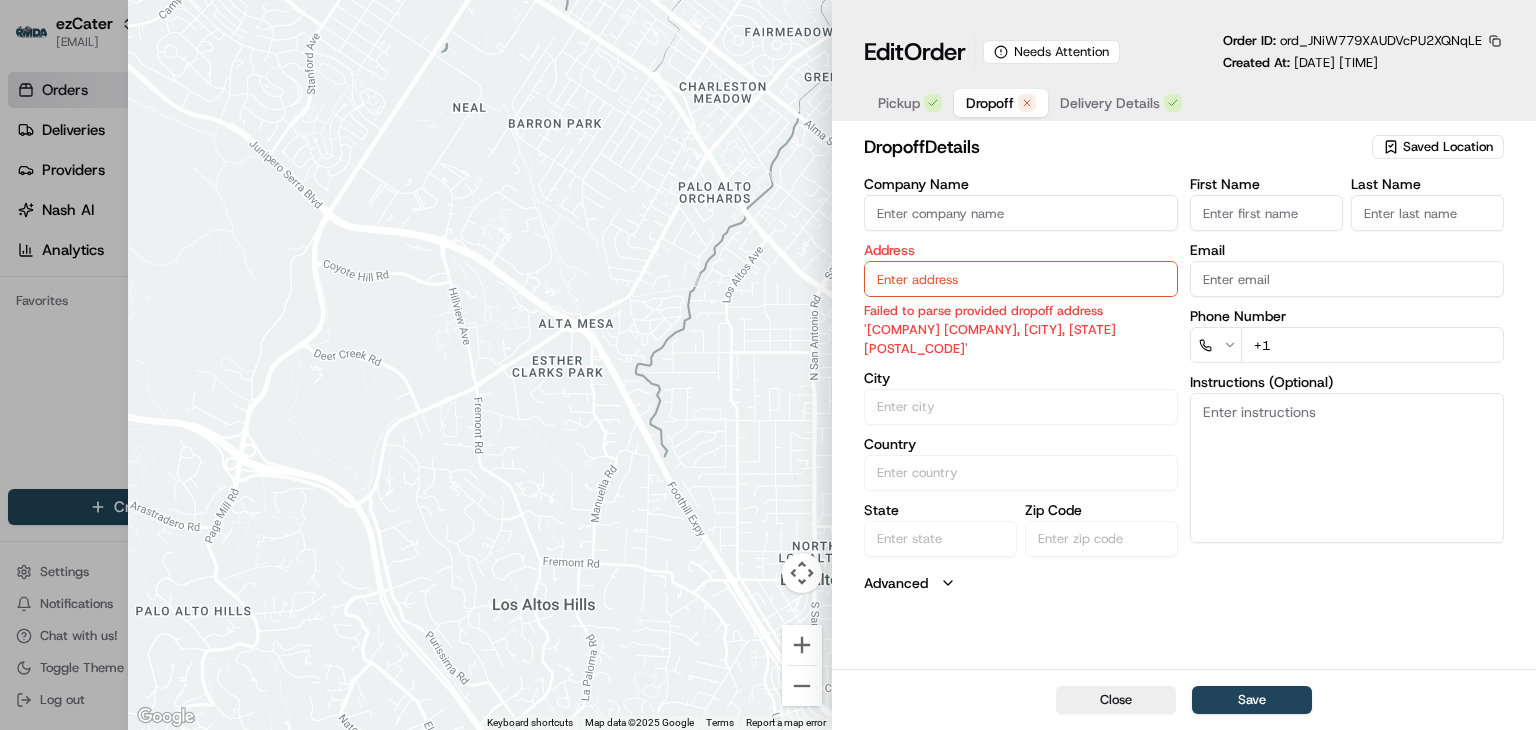 drag, startPoint x: 60, startPoint y: 361, endPoint x: 100, endPoint y: 318, distance: 58.728188 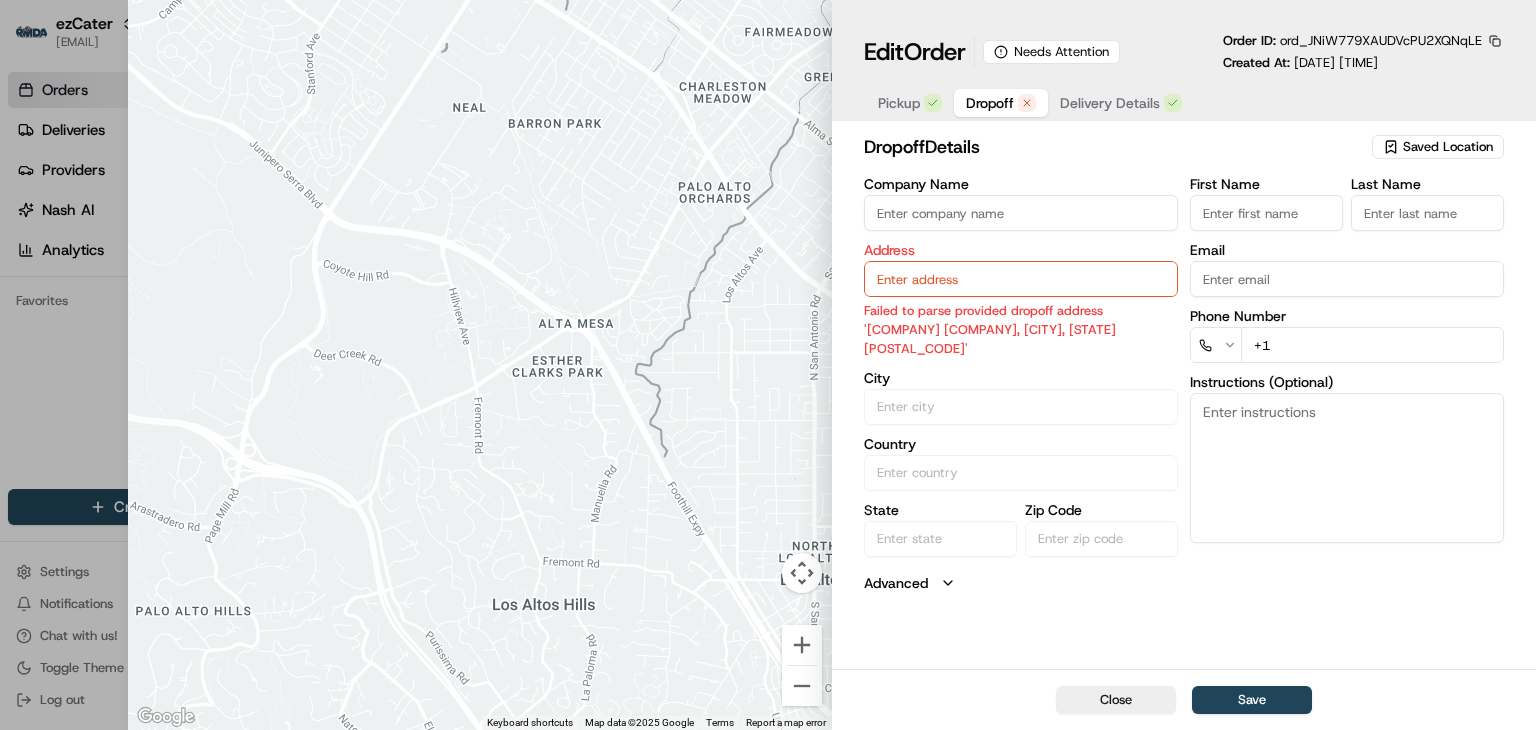 click at bounding box center (768, 365) 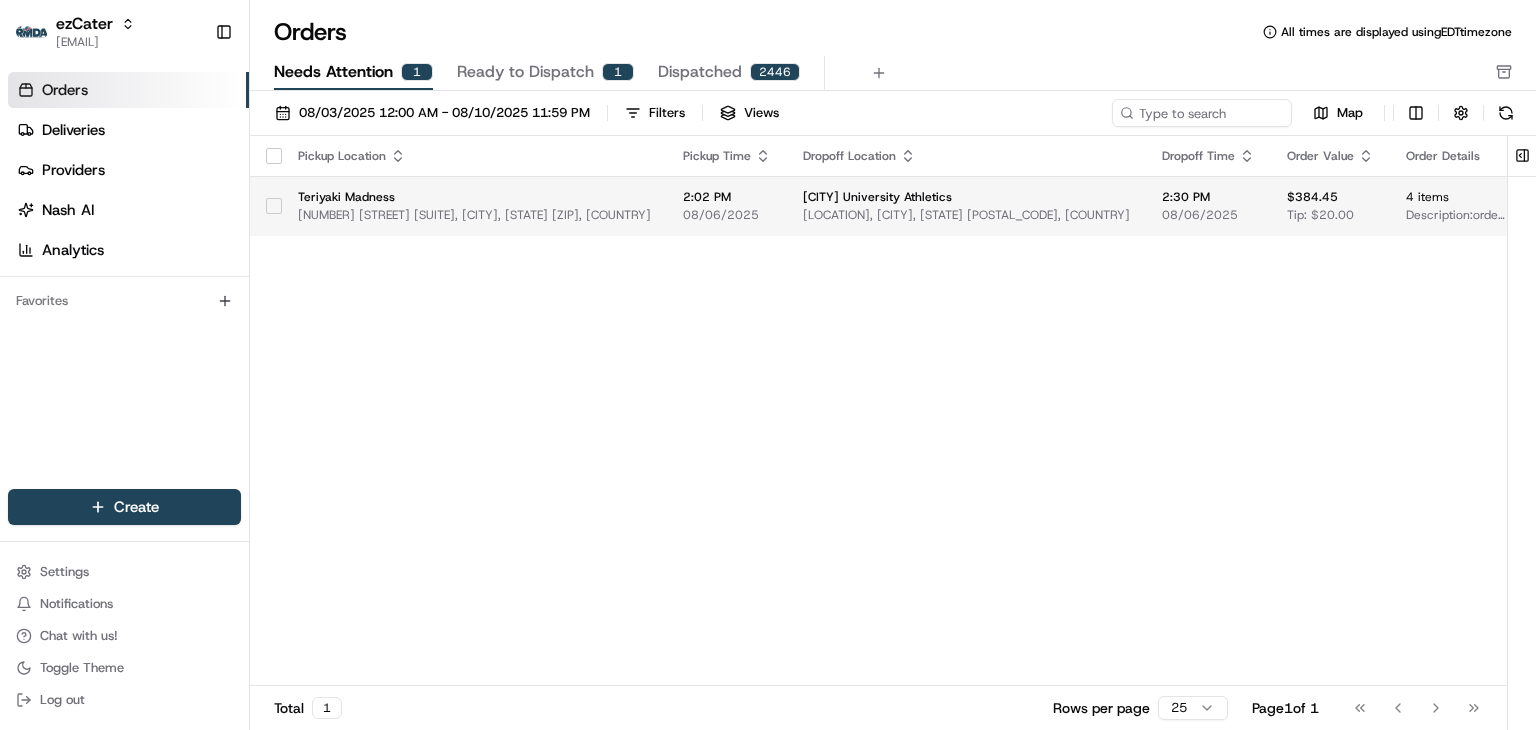 click on "[LOCATION], [CITY], [STATE] [POSTAL_CODE], [COUNTRY]" at bounding box center (966, 215) 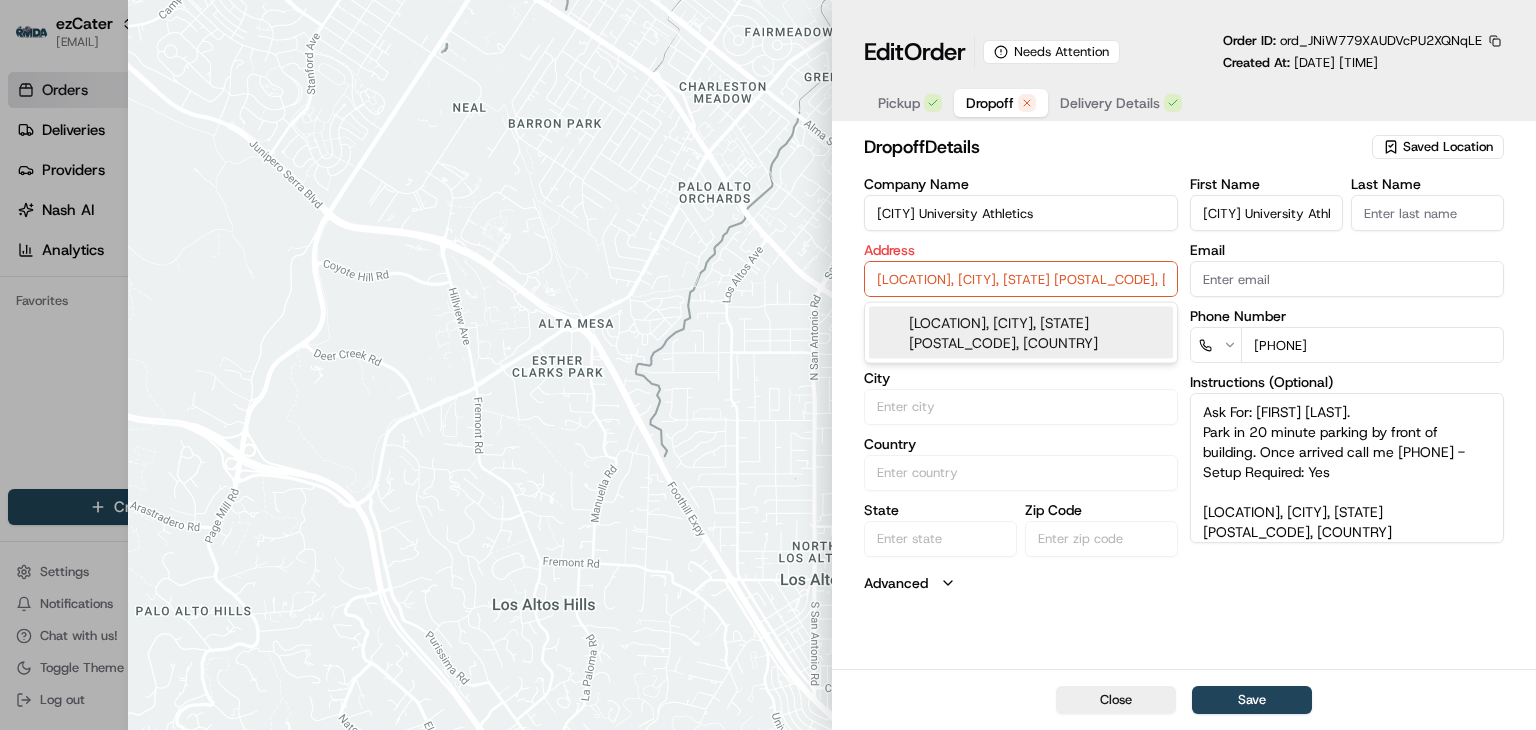 click on "[LOCATION], [CITY], [STATE] [POSTAL_CODE], [COUNTRY]" at bounding box center [1021, 279] 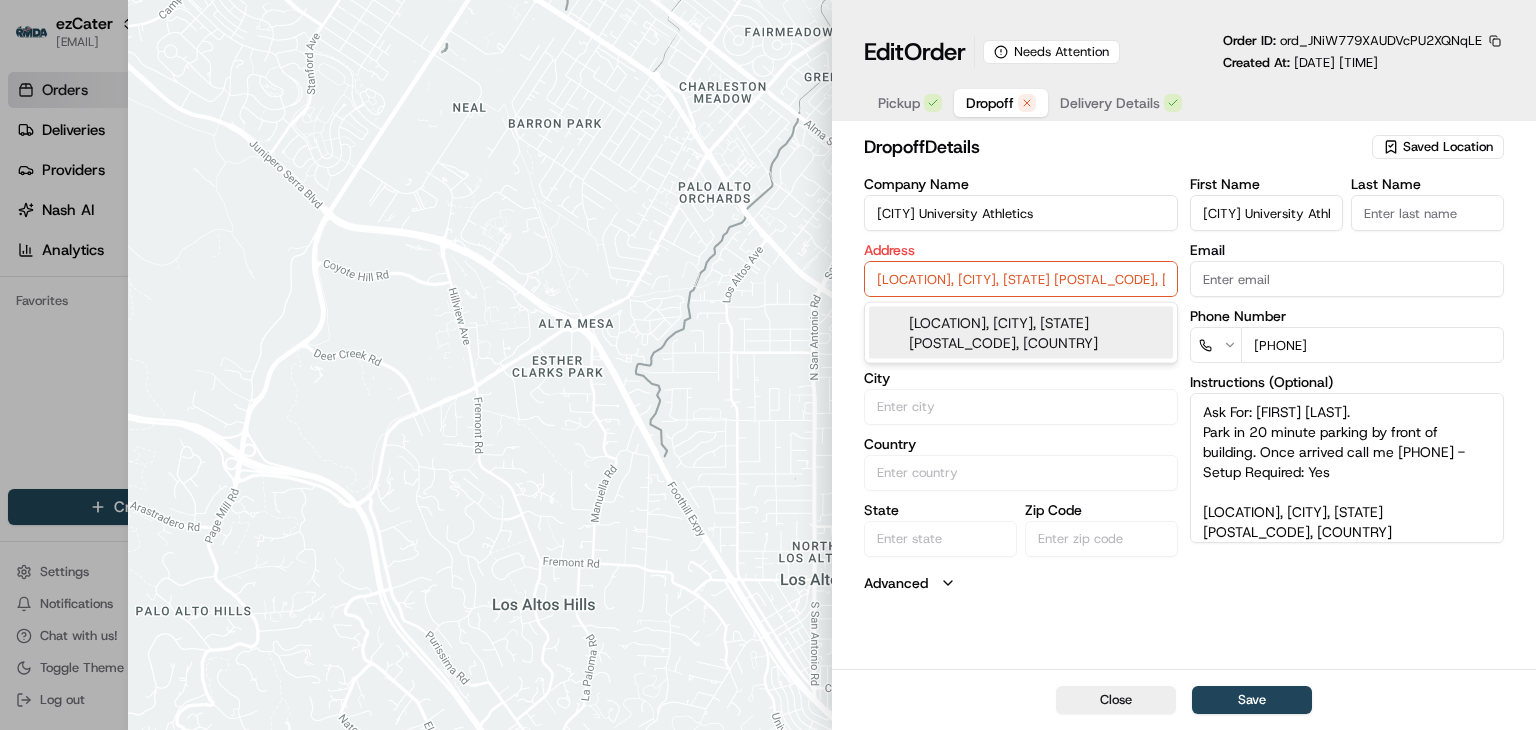 click on "[LOCATION], [CITY], [STATE] [POSTAL_CODE], [COUNTRY]" at bounding box center (1021, 279) 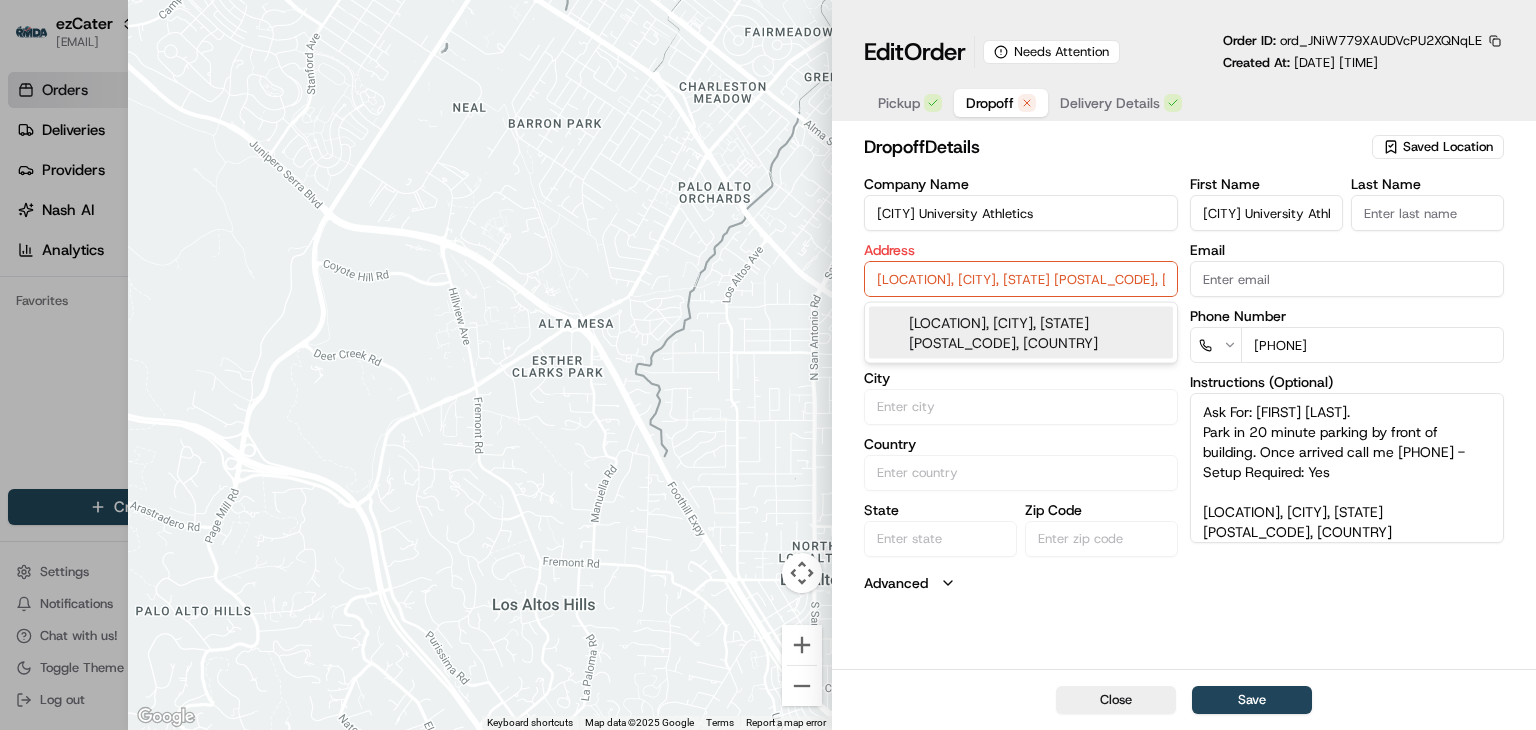 click on "[LOCATION], [CITY], [STATE] [POSTAL_CODE], [COUNTRY]" at bounding box center [1021, 279] 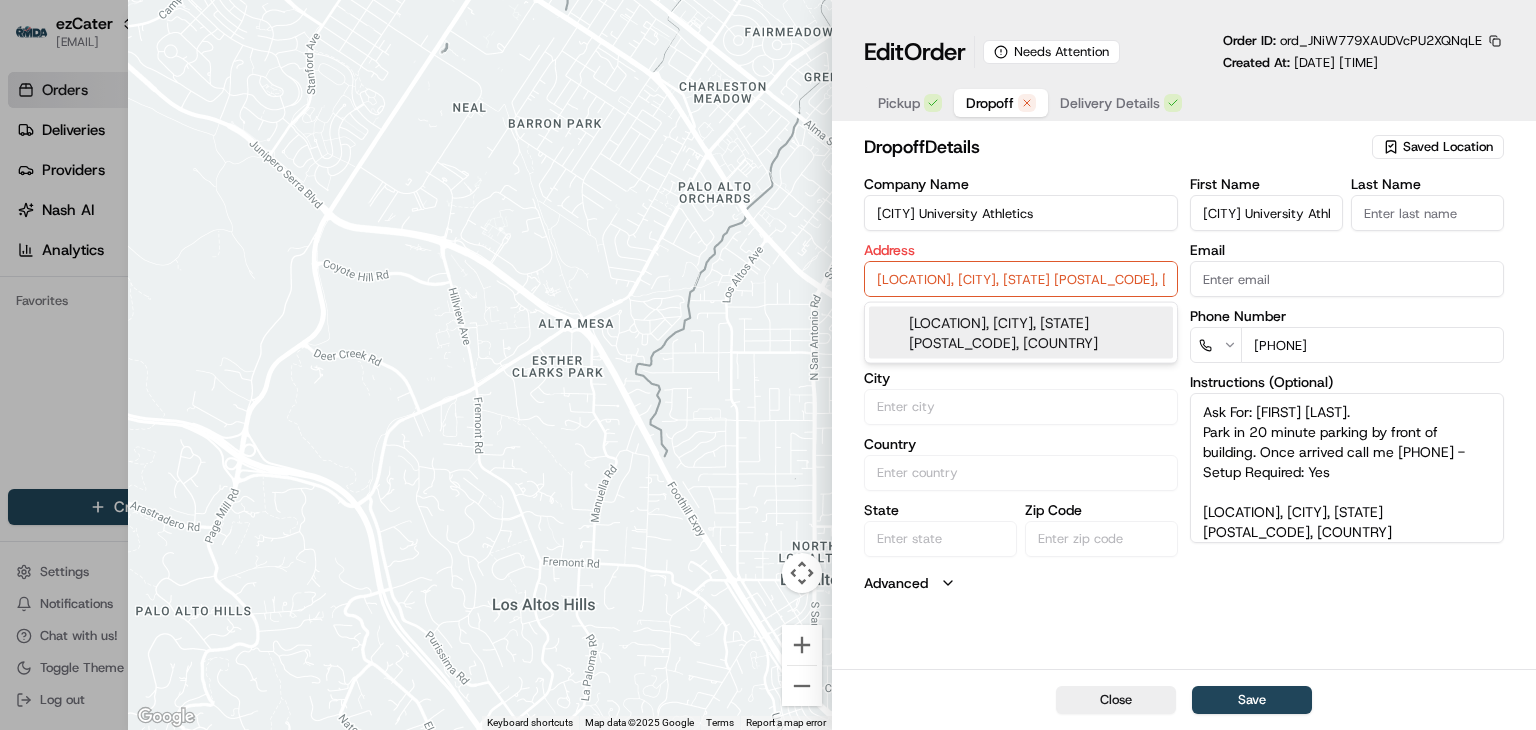 click on "Dropoff" at bounding box center (990, 103) 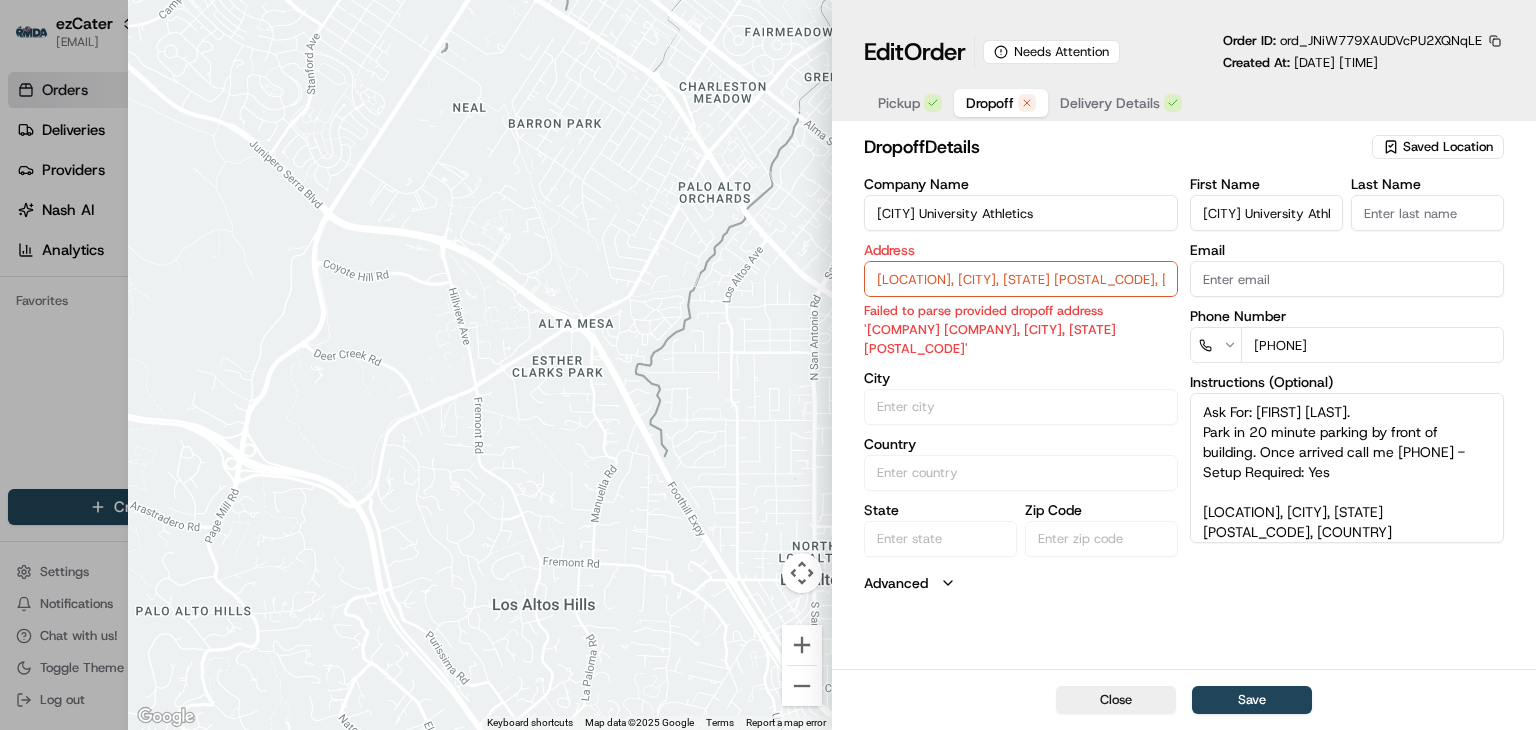 click on "[CITY] University Athletics" at bounding box center [1021, 213] 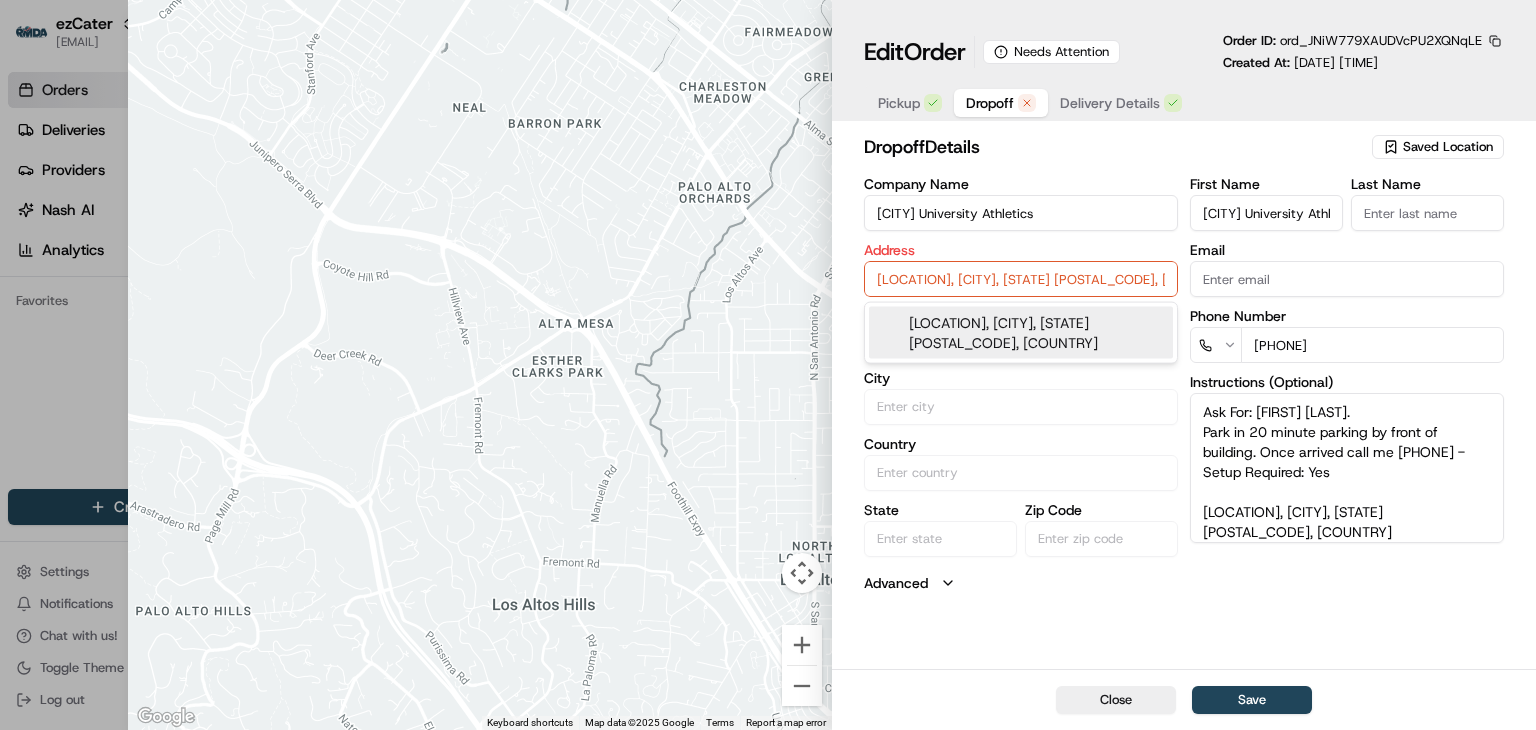 click on "[LOCATION], [CITY], [STATE] [POSTAL_CODE], [COUNTRY]" at bounding box center [1021, 333] 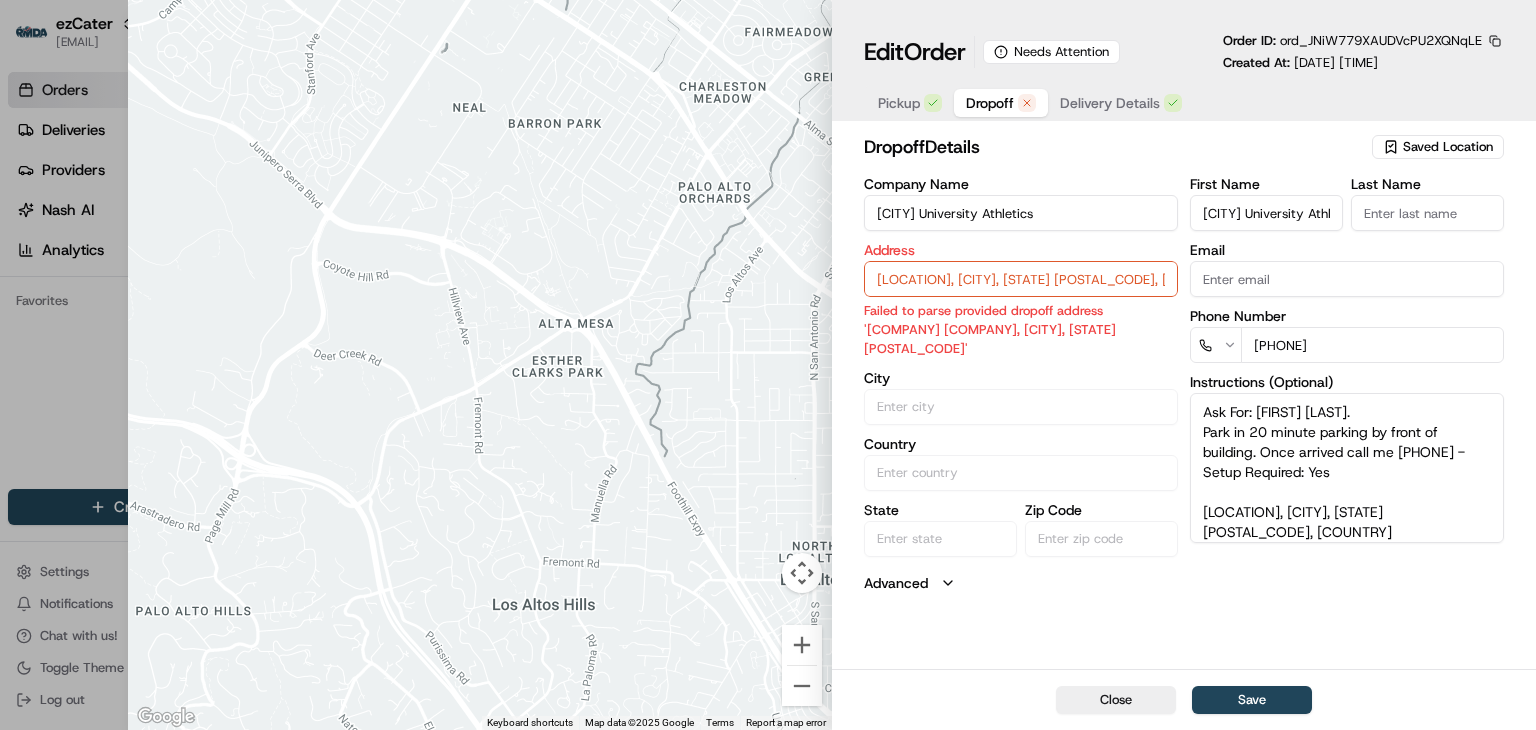 type on "[CITY]" 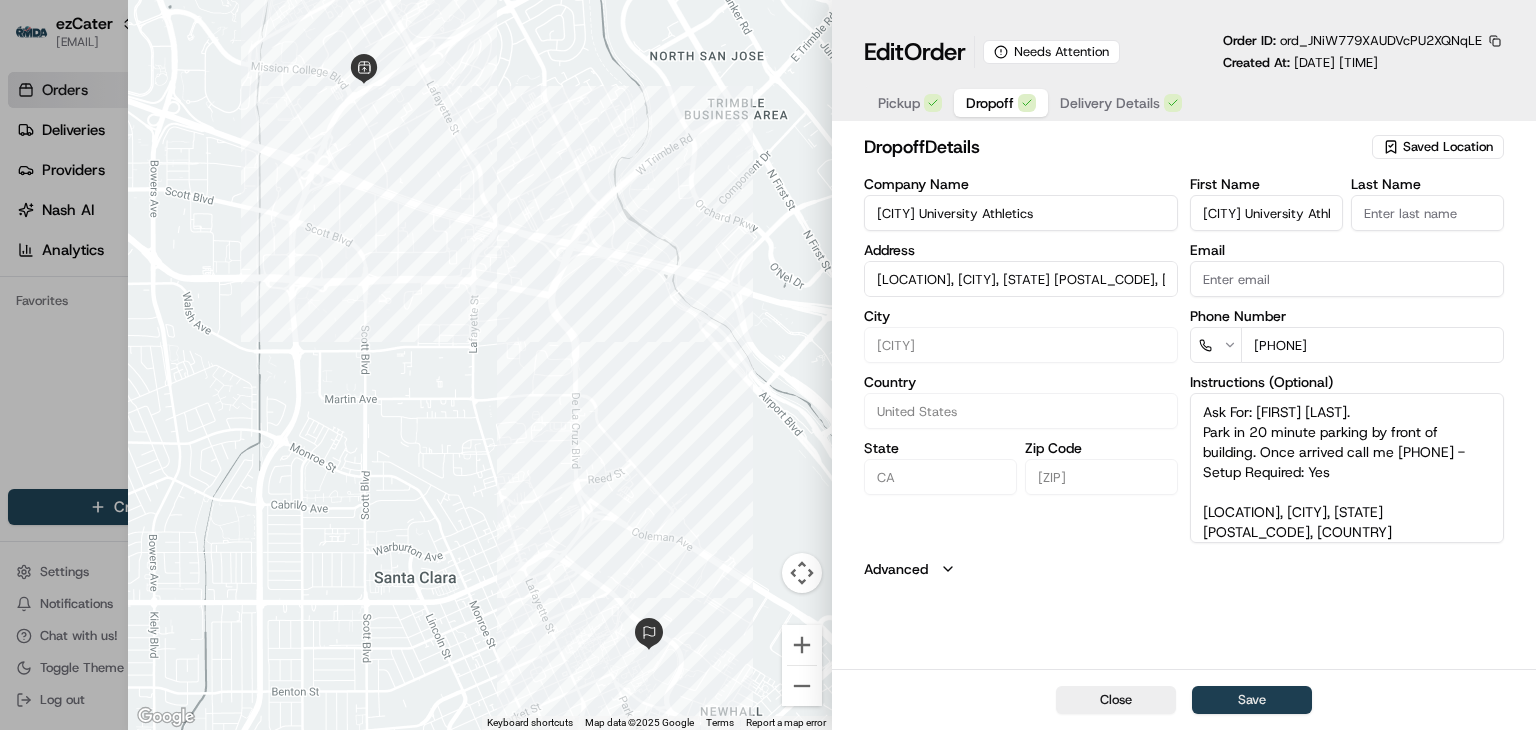 click on "Save" at bounding box center [1252, 700] 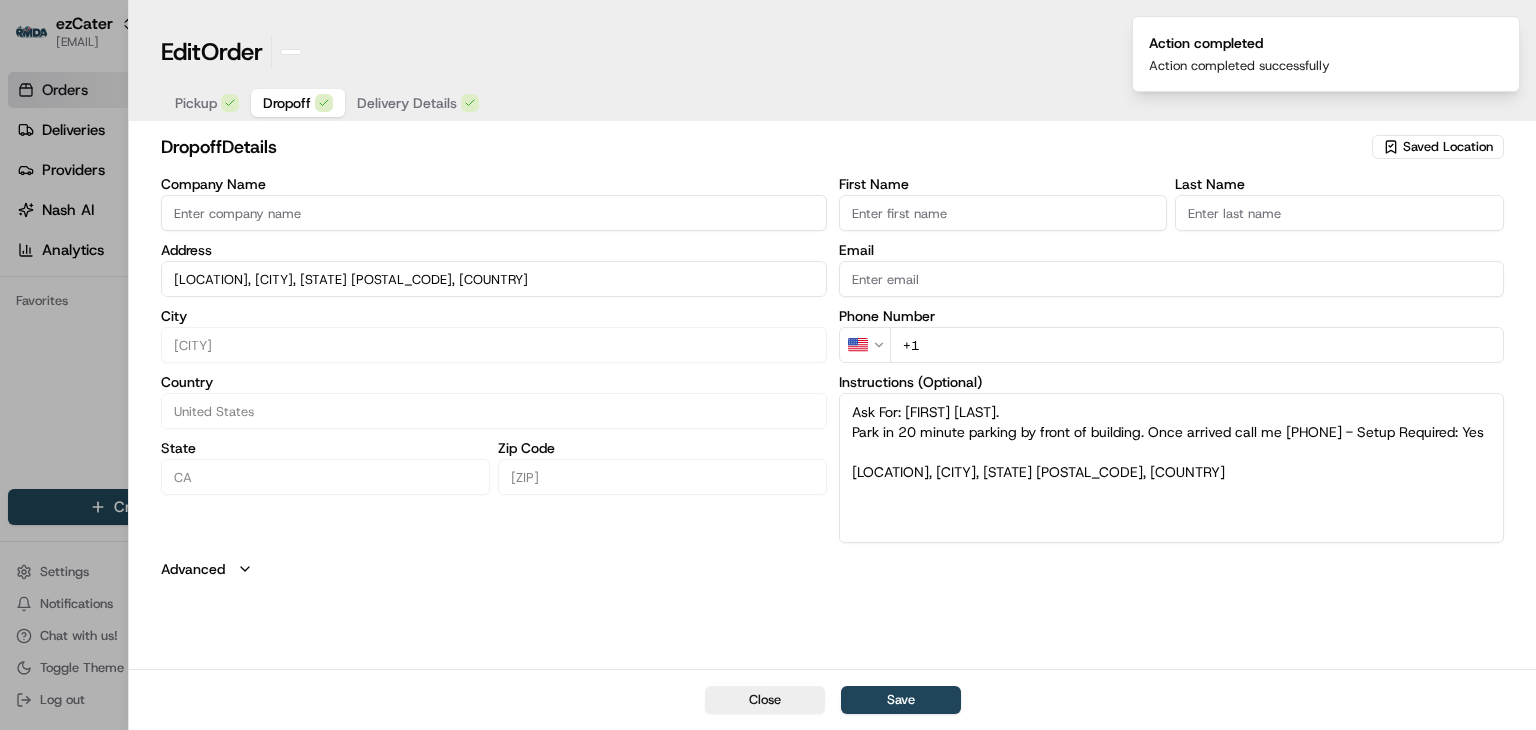 type 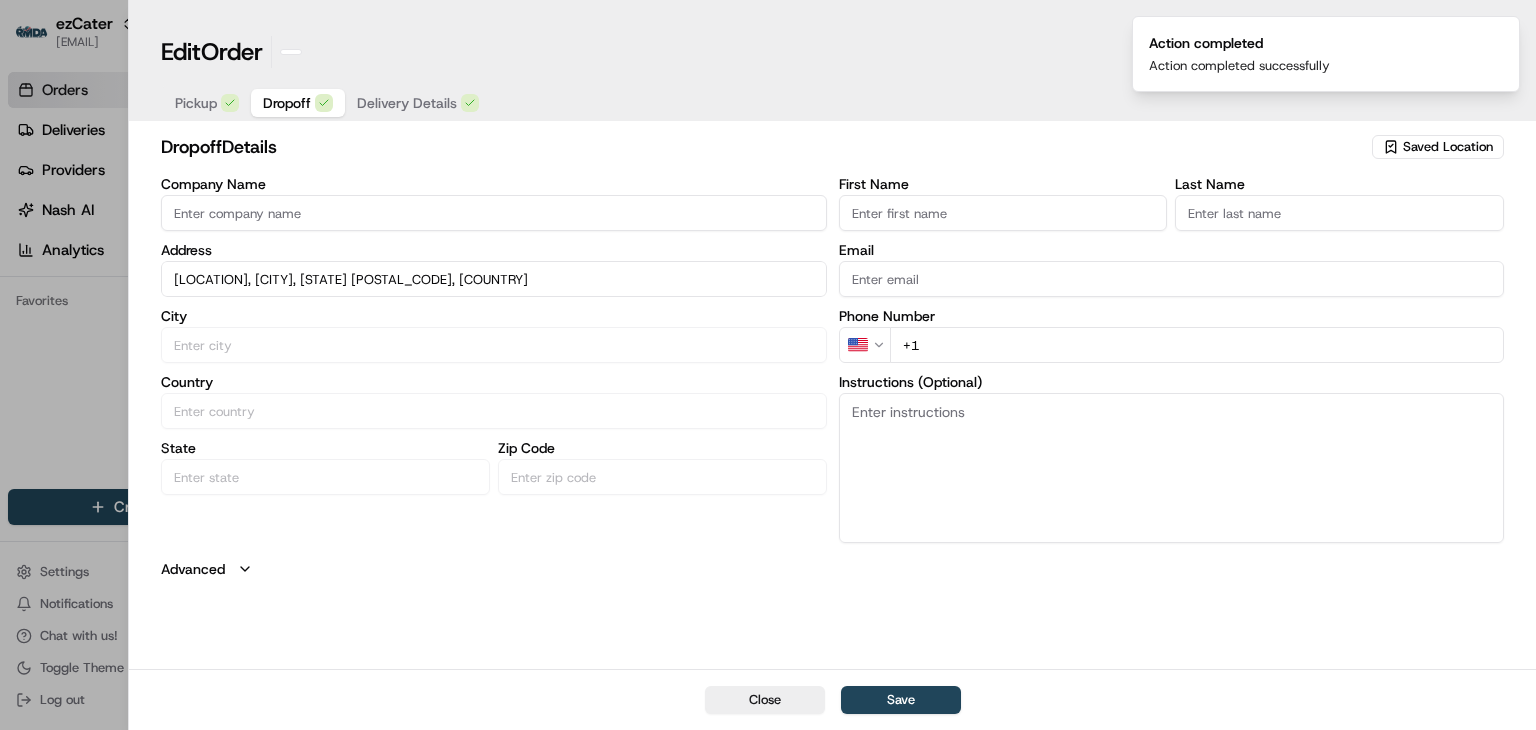 type 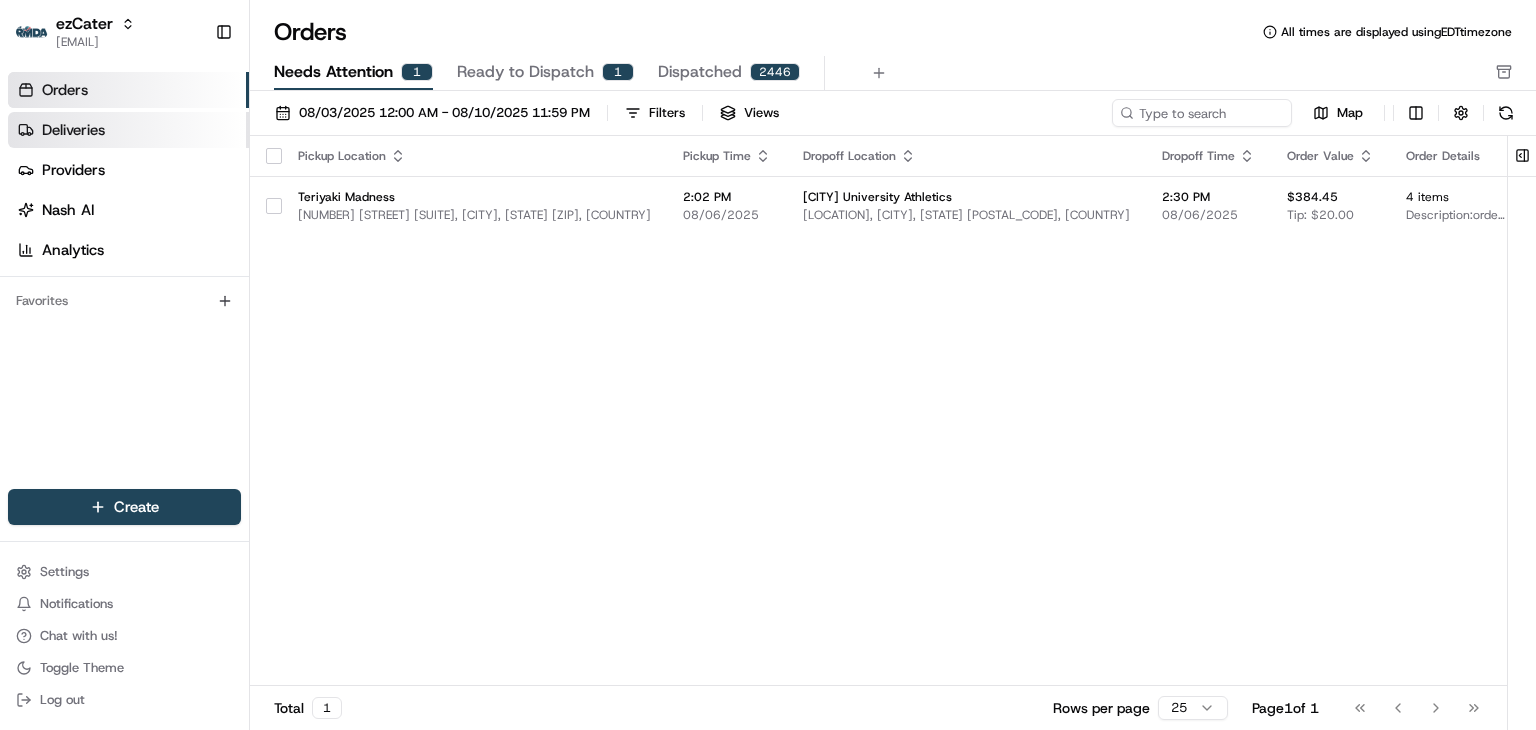 click on "Deliveries" at bounding box center [128, 130] 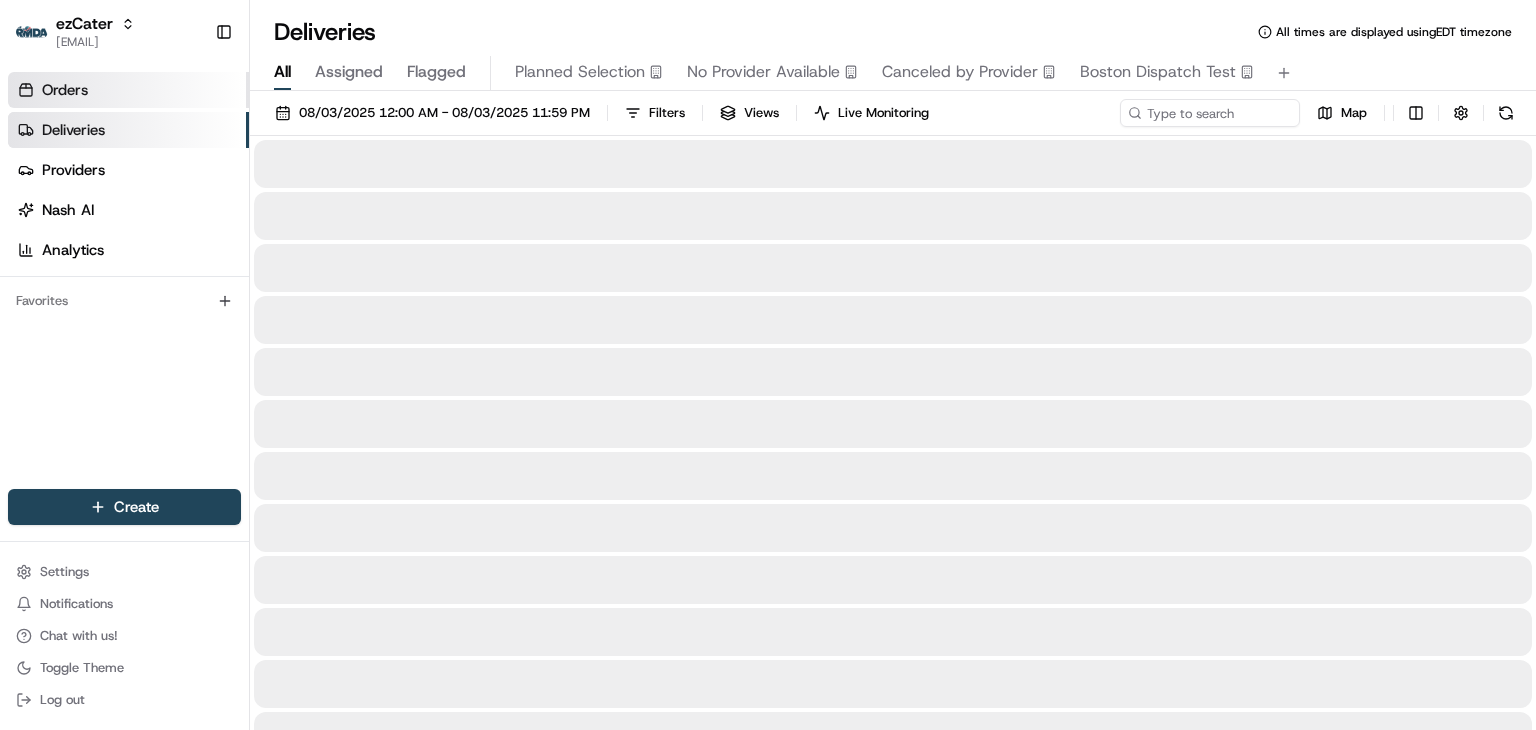 click on "Orders" at bounding box center (128, 90) 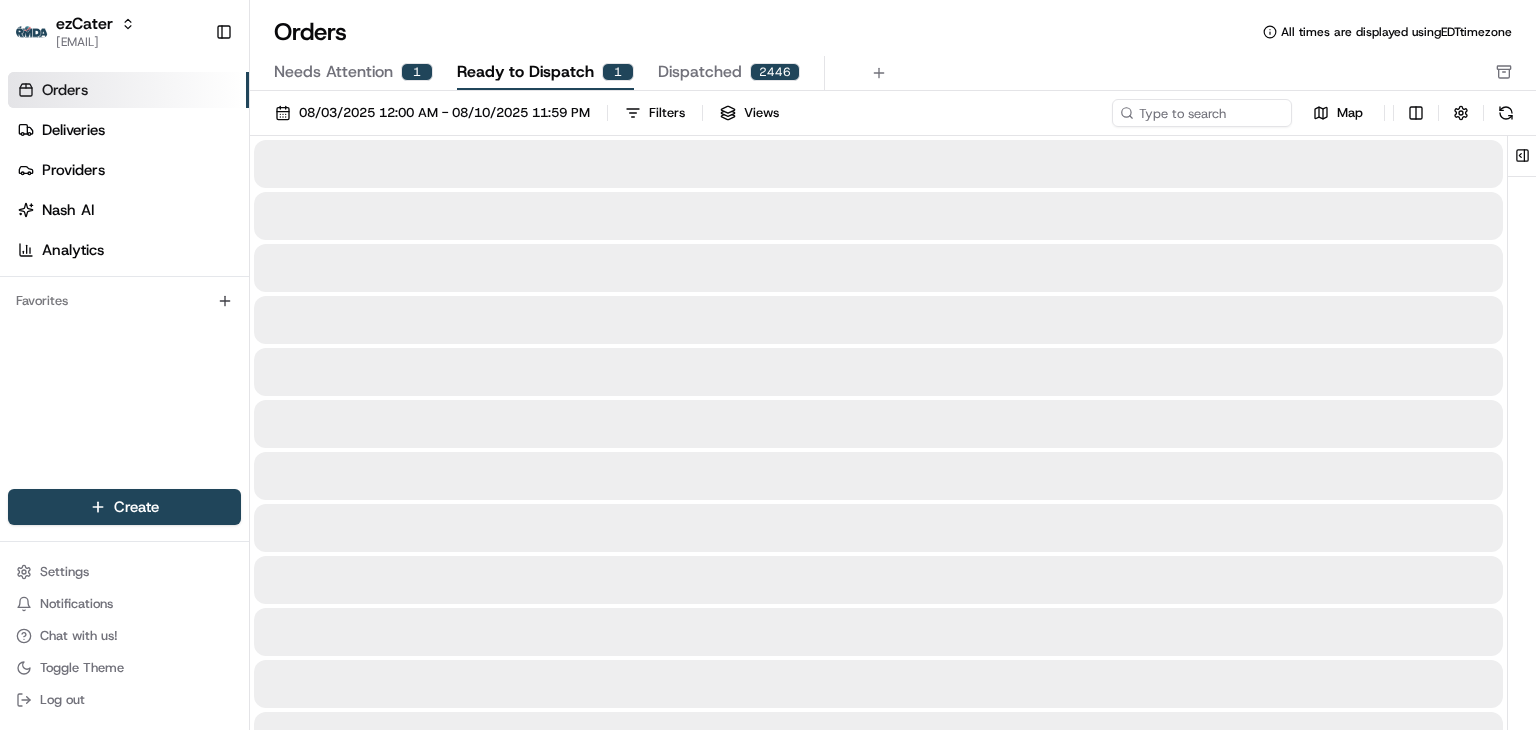 click on "Ready to Dispatch" at bounding box center (525, 72) 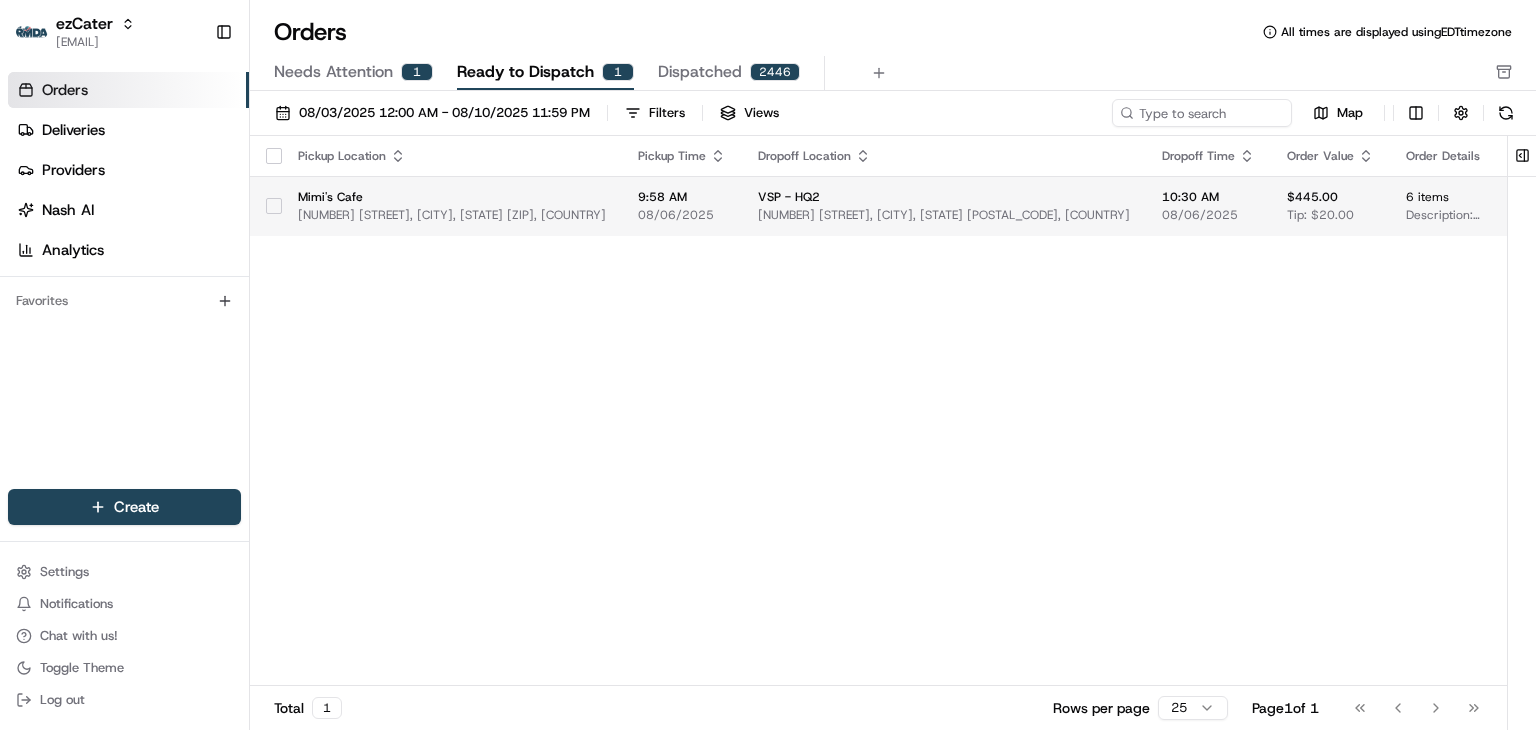 click on "[NUMBER] [STREET], [CITY], [STATE] [POSTAL_CODE], [COUNTRY]" at bounding box center [944, 215] 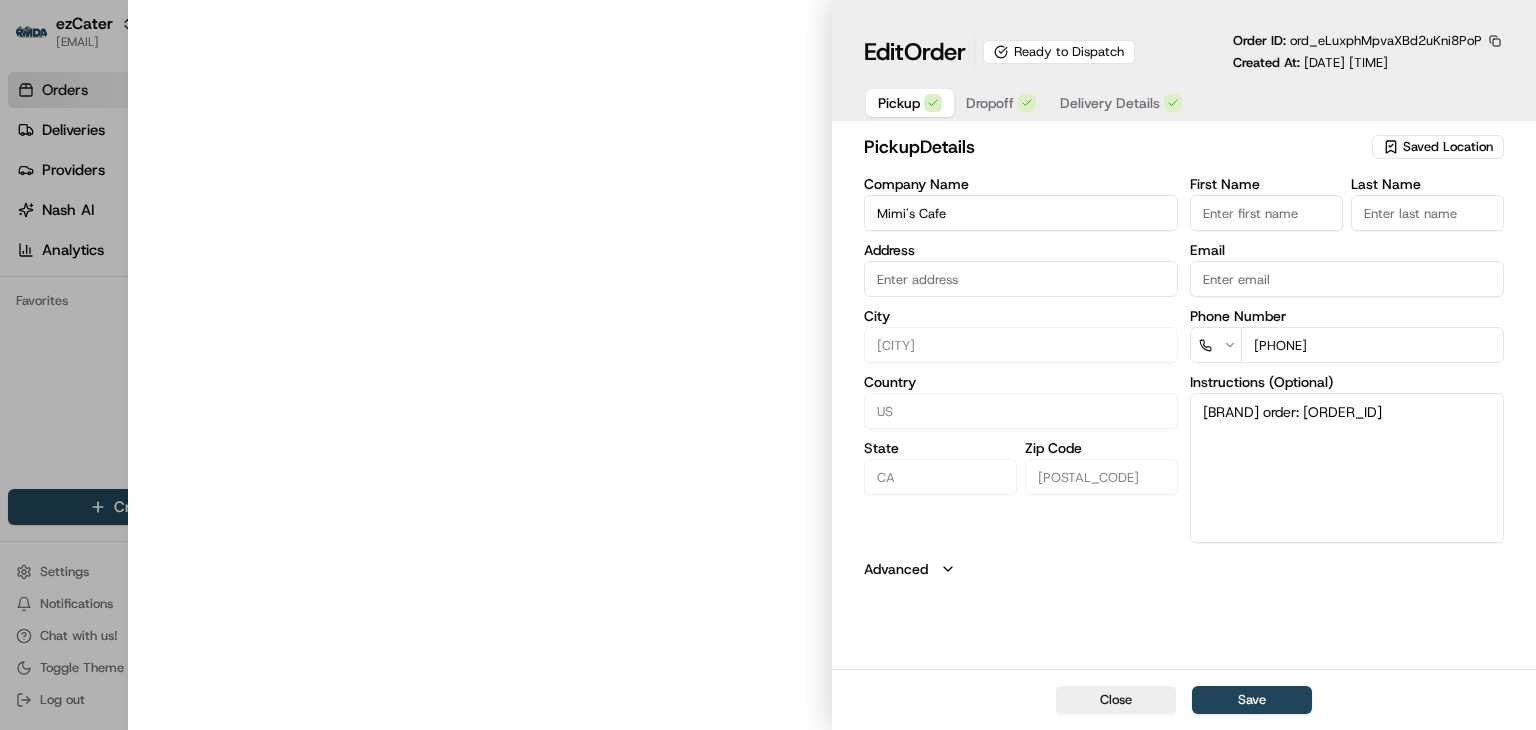 type on "[NUMBER] [STREET], [CITY], [STATE], [POSTAL_CODE]" 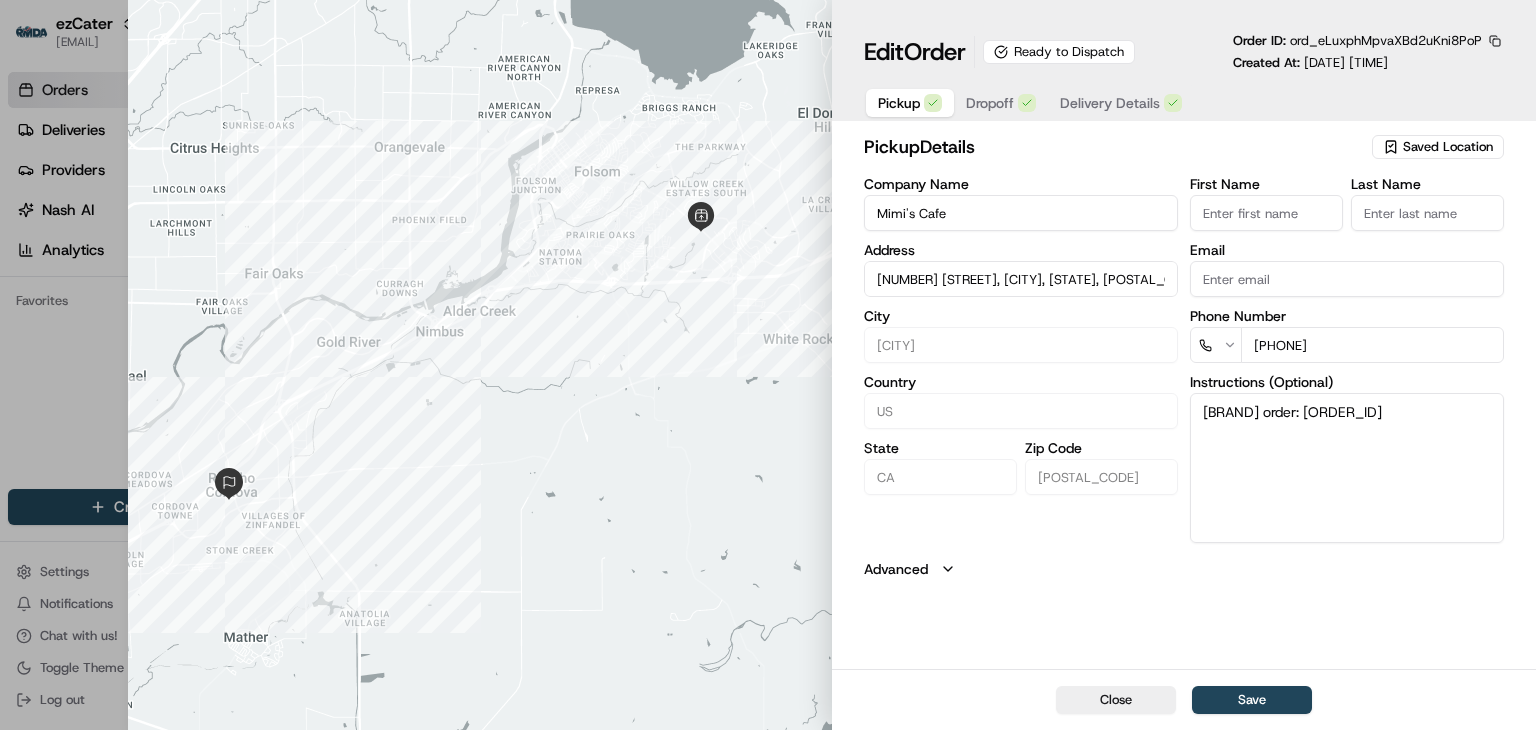 drag, startPoint x: 52, startPoint y: 354, endPoint x: 68, endPoint y: 354, distance: 16 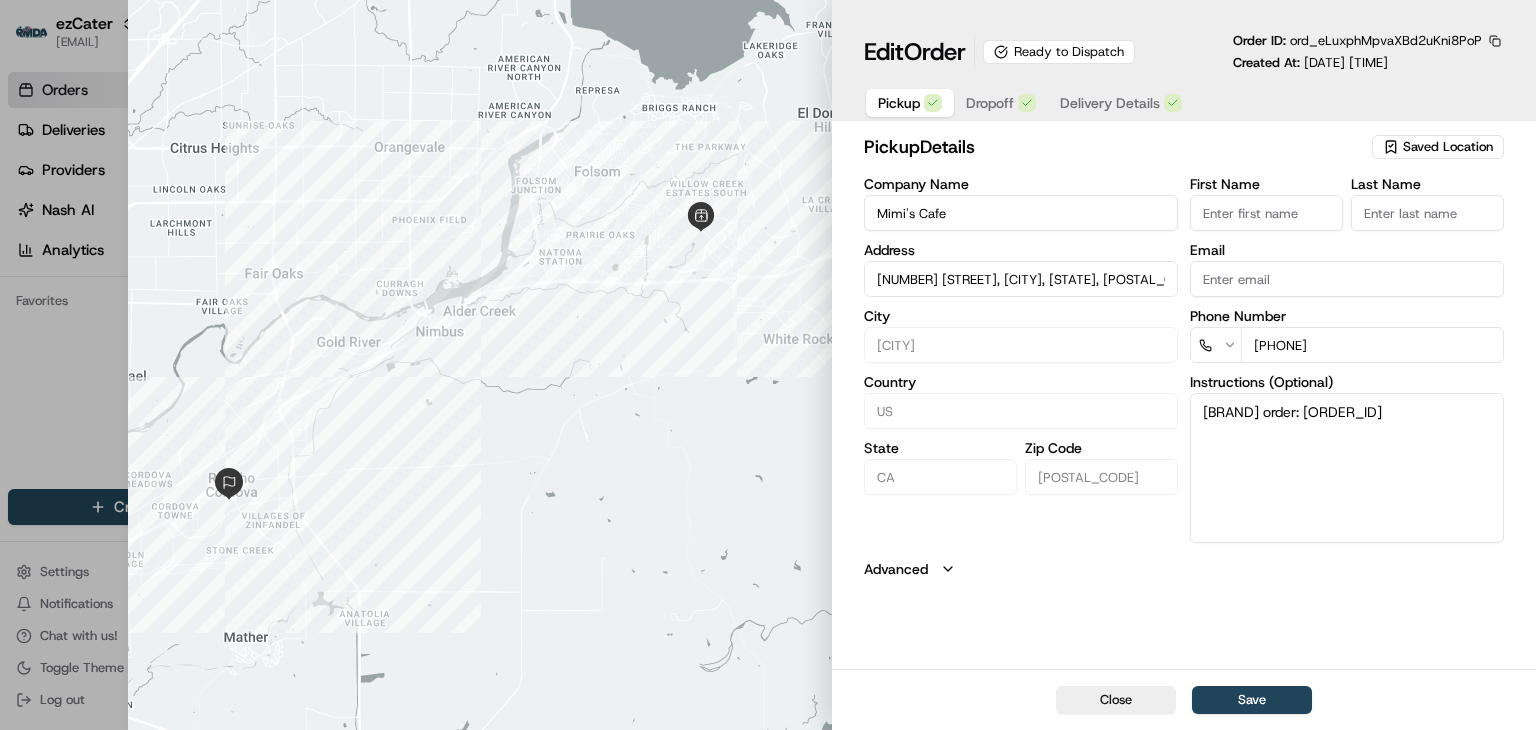 click at bounding box center [768, 365] 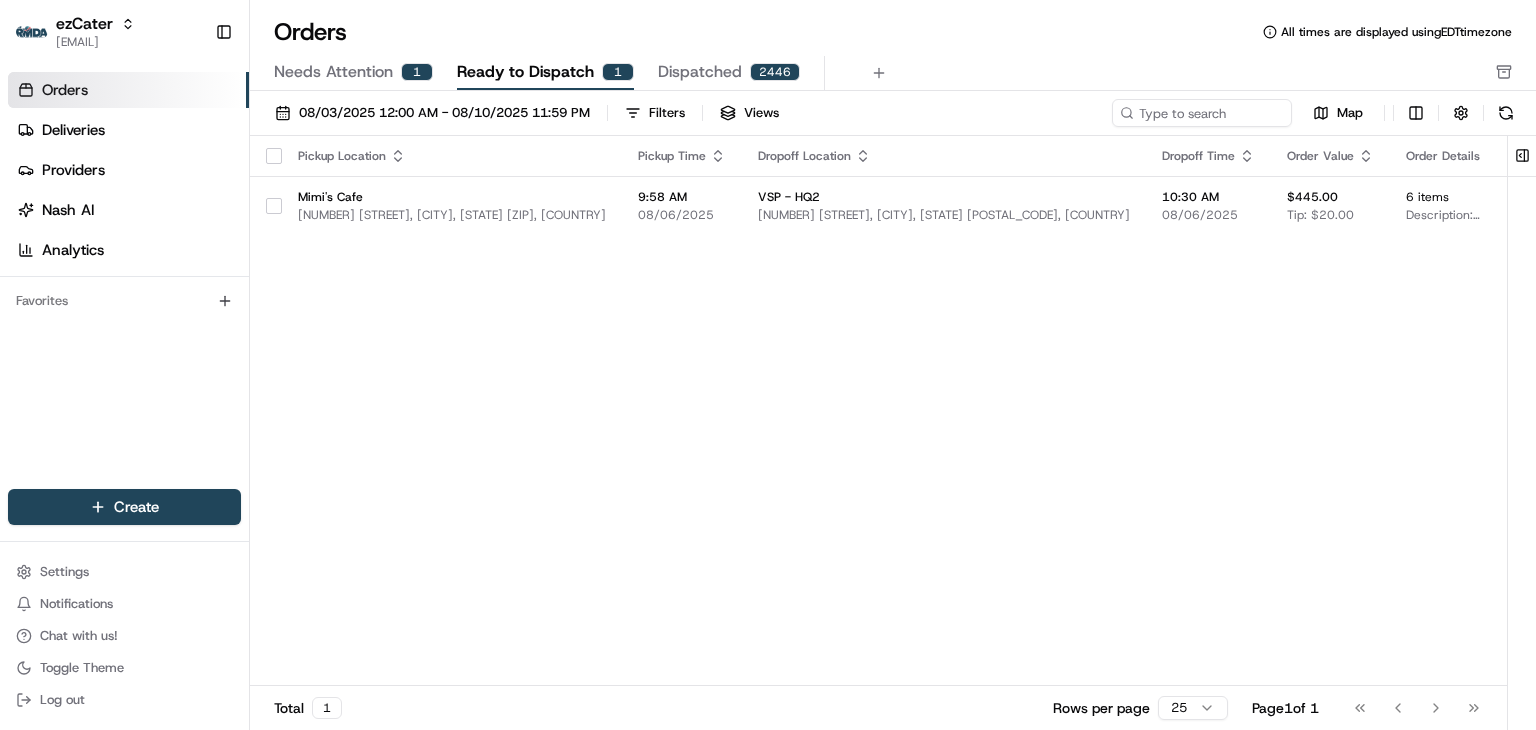 click on "Needs Attention 1" at bounding box center [353, 73] 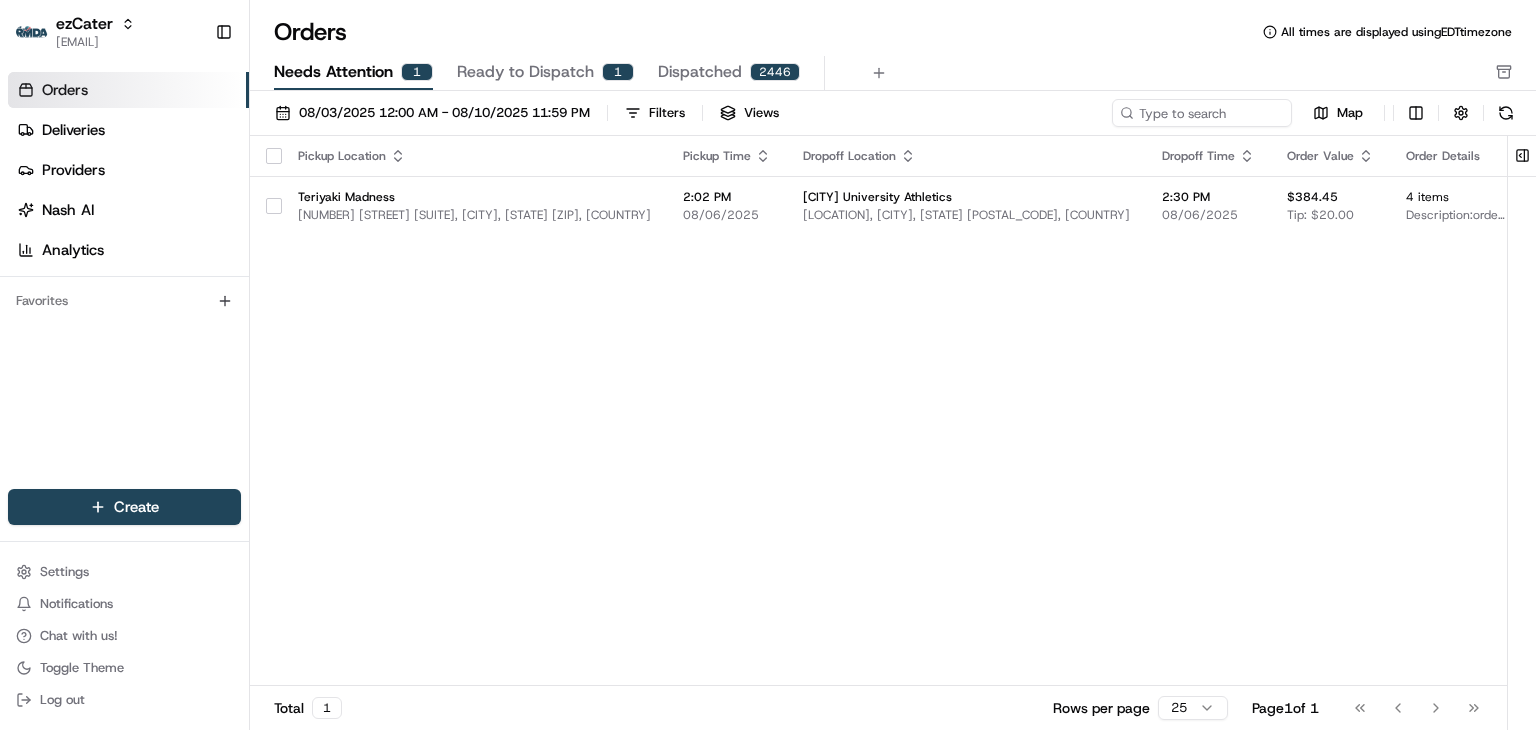 click on "Pickup Location Pickup Time Dropoff Location Dropoff Time Order Value Order Details Delivery Details Actions Teriyaki Madness [NUMBER] [STREET] [CITY], [STATE] [POSTAL_CODE], USA [TIME] [DATE] [CITY] [COMPANY] [COMPANY] [COMPANY], [CITY], [STATE] [POSTAL_CODE] [TIME] [DATE] $[PRICE] Tip: $[PRICE] 4   items Description:  order number: MVPV6F,
ItemCount: 4,
itemDescriptions:
1 Chicken Teriyaki Bar,
1 Steak Teriyaki Bar,
1 Regular Tofu Teriyaki Bowl,
1 Chicken Teriyaki scheduled + 2" at bounding box center (1060, 411) 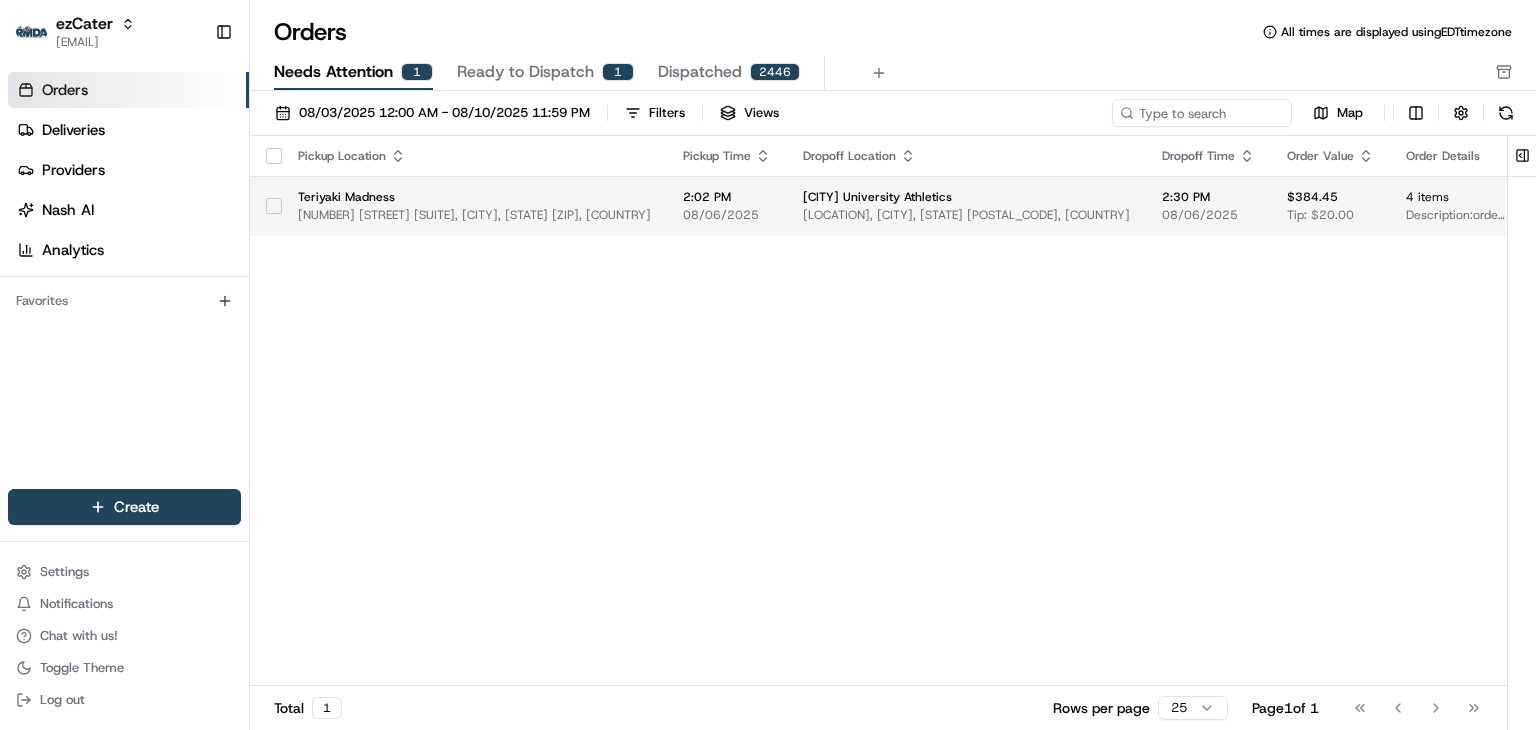 click on "Teriyaki Madness" at bounding box center [474, 197] 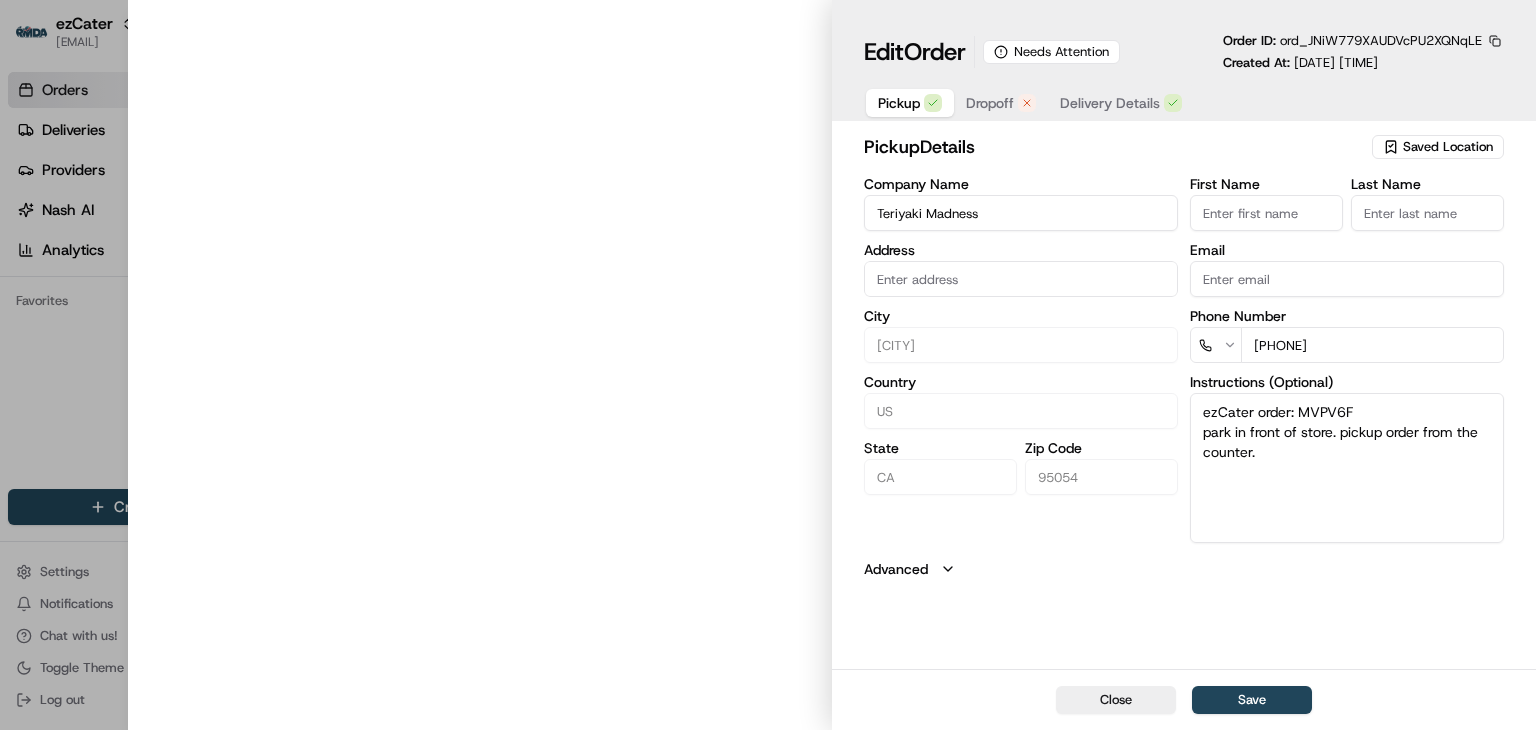 type on "[NUMBER] [STREET], [SUITE] [CITY], [STATE], [ZIP]" 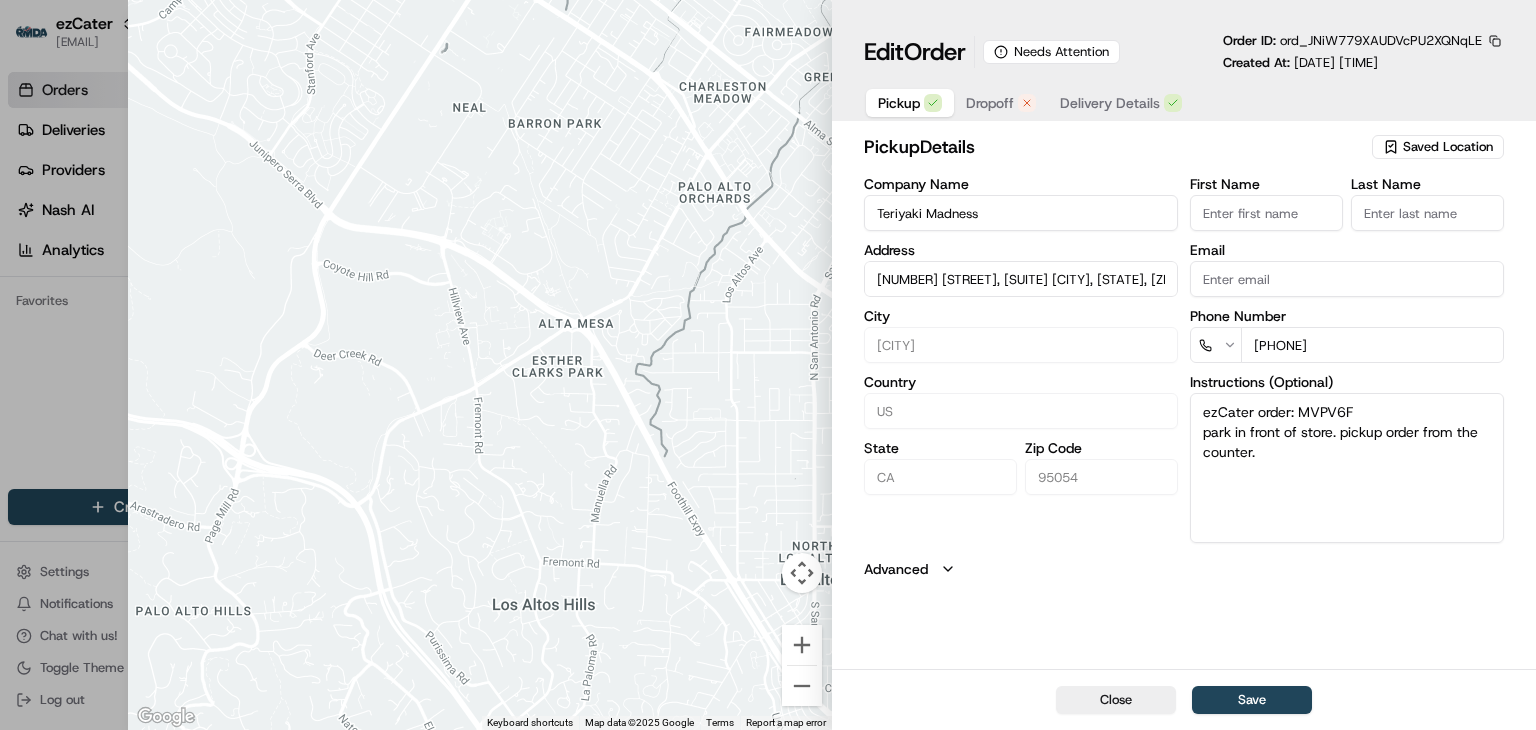 click on "Dropoff" at bounding box center (990, 103) 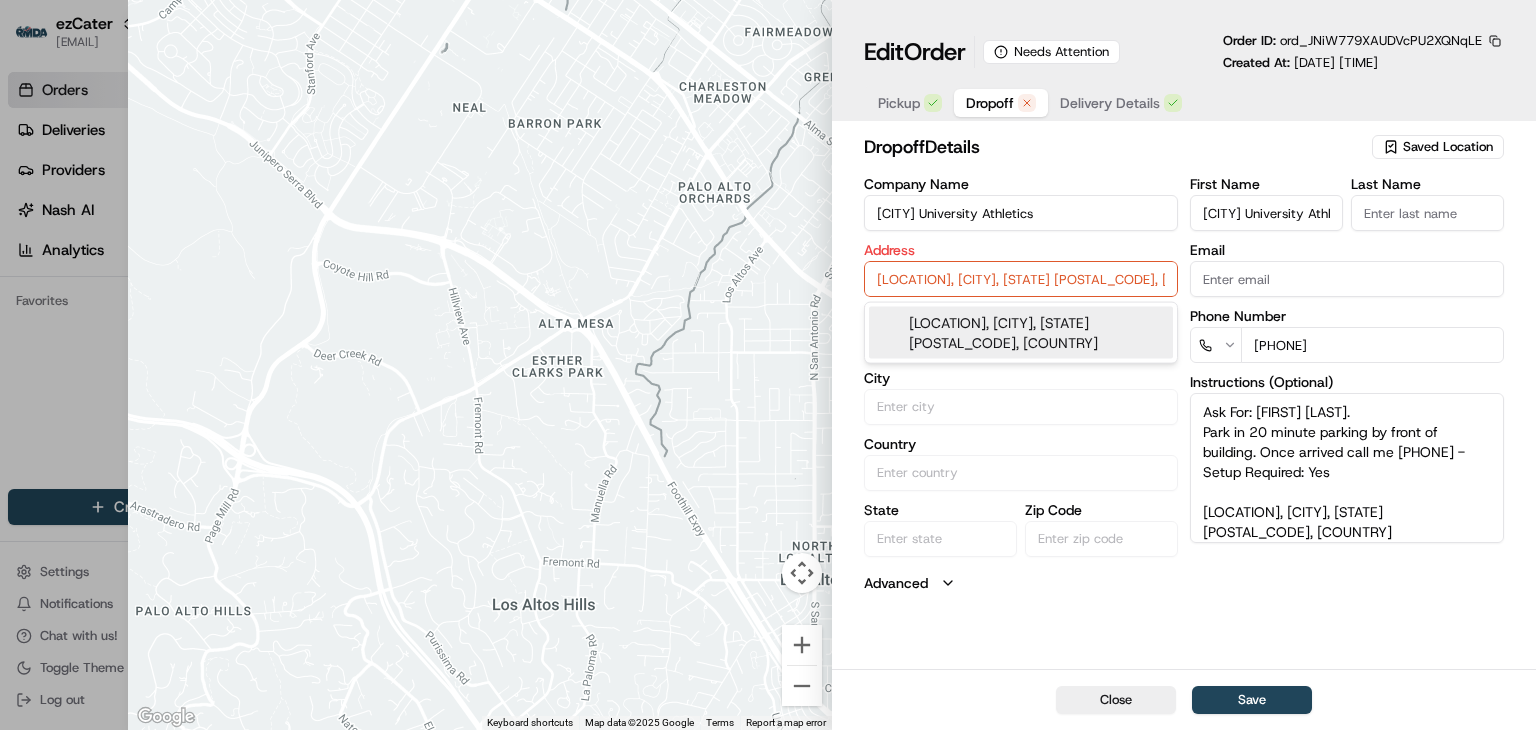 click on "[LOCATION], [CITY], [STATE] [POSTAL_CODE], [COUNTRY]" at bounding box center (1021, 279) 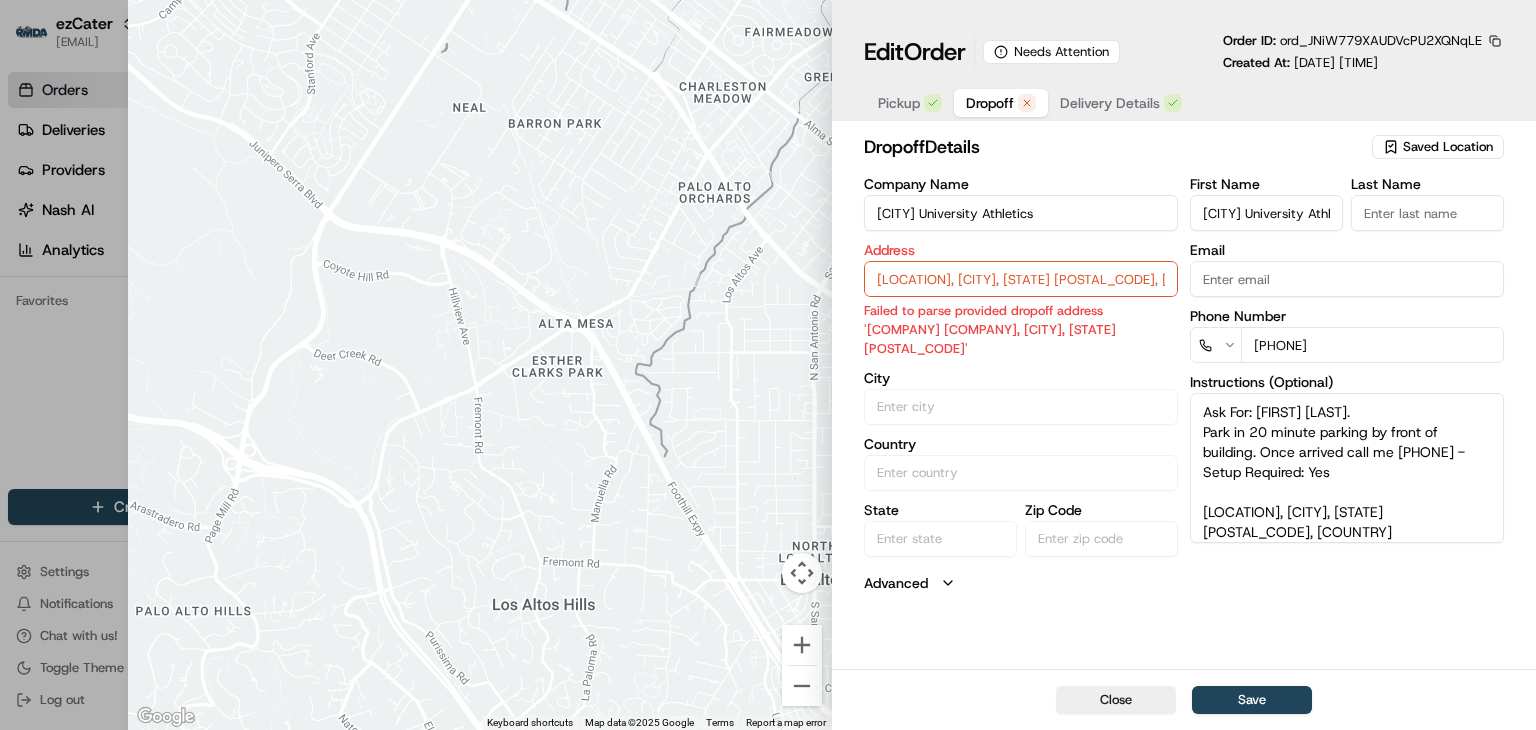 click on "[CITY] University Athletics" at bounding box center (1021, 213) 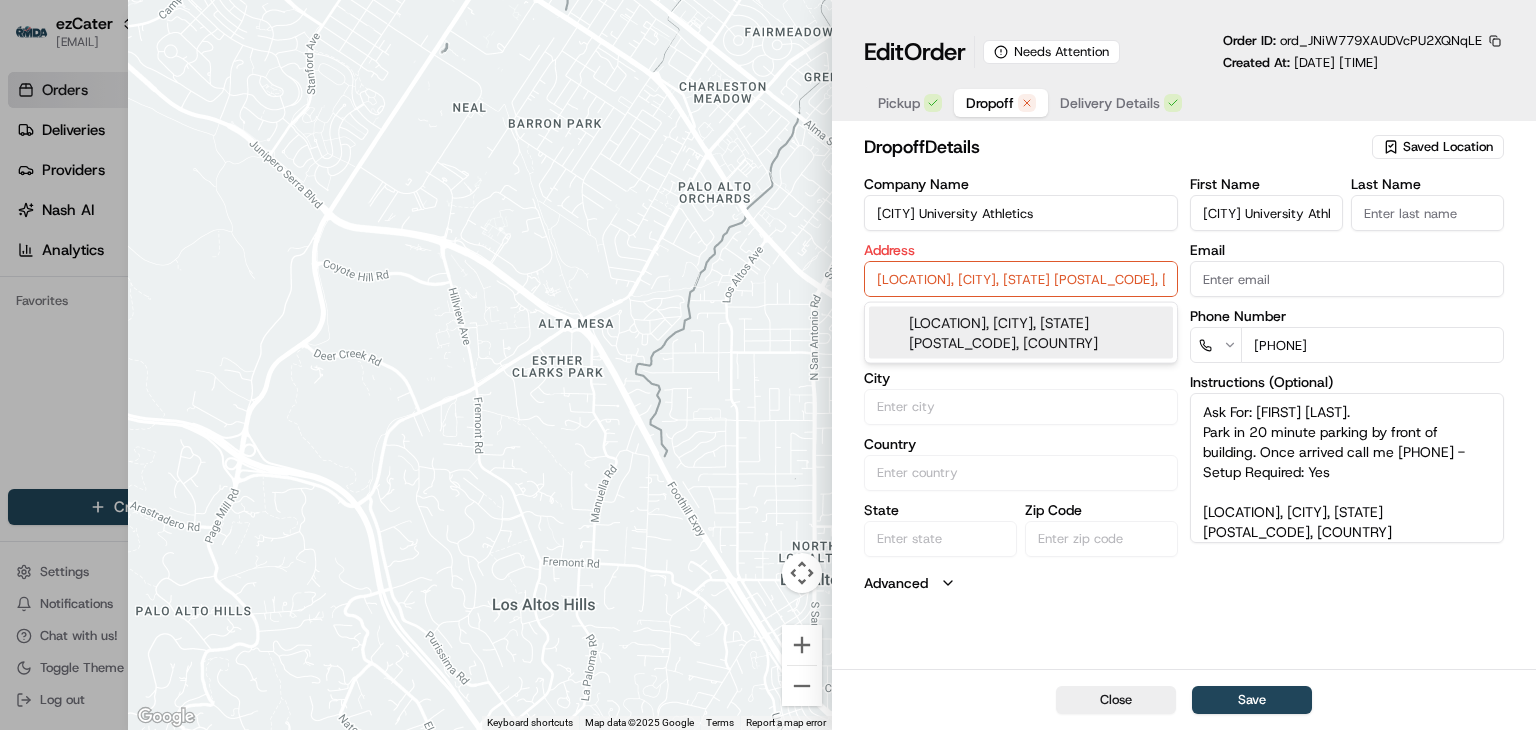 click on "[LOCATION], [CITY], [STATE] [POSTAL_CODE], [COUNTRY]" at bounding box center [1021, 279] 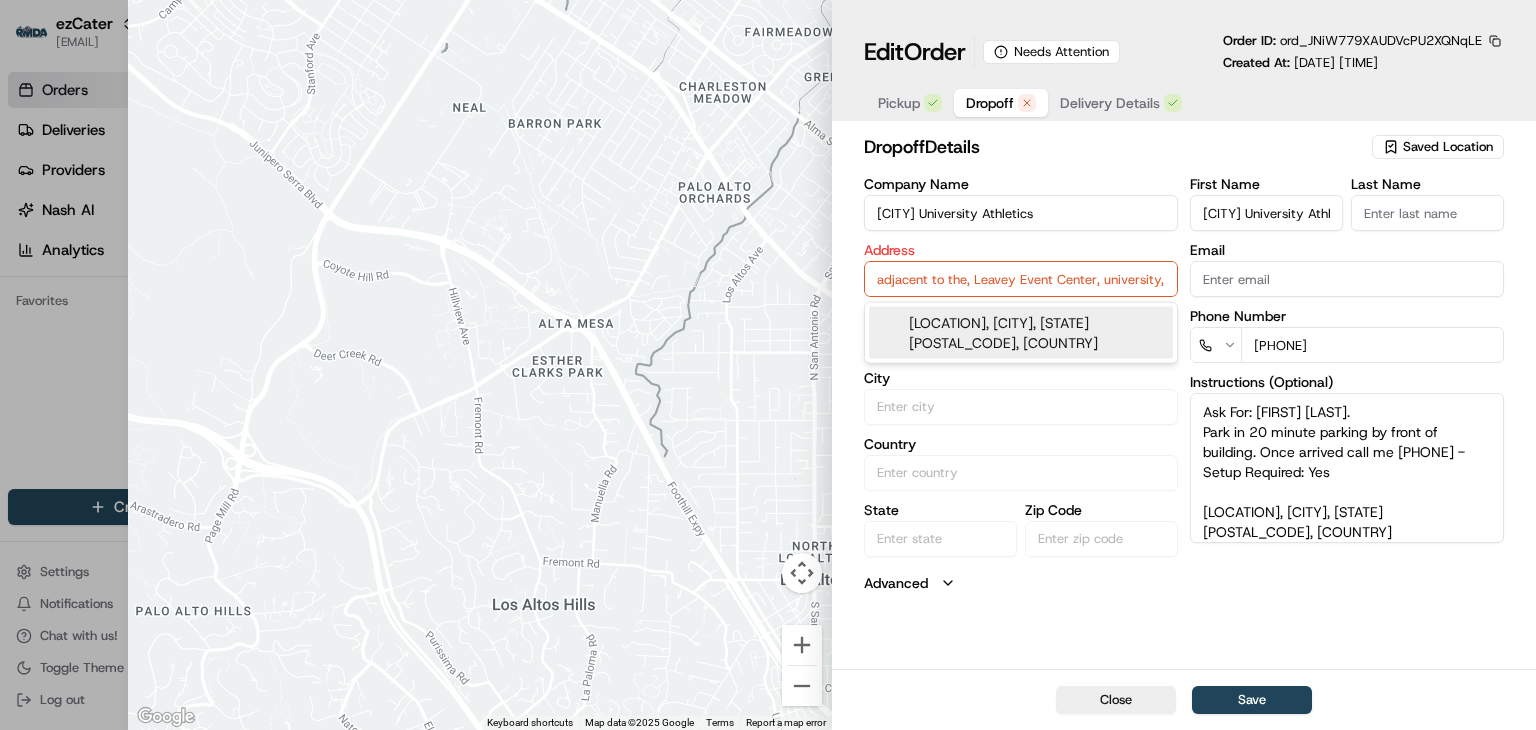 scroll, scrollTop: 0, scrollLeft: 223, axis: horizontal 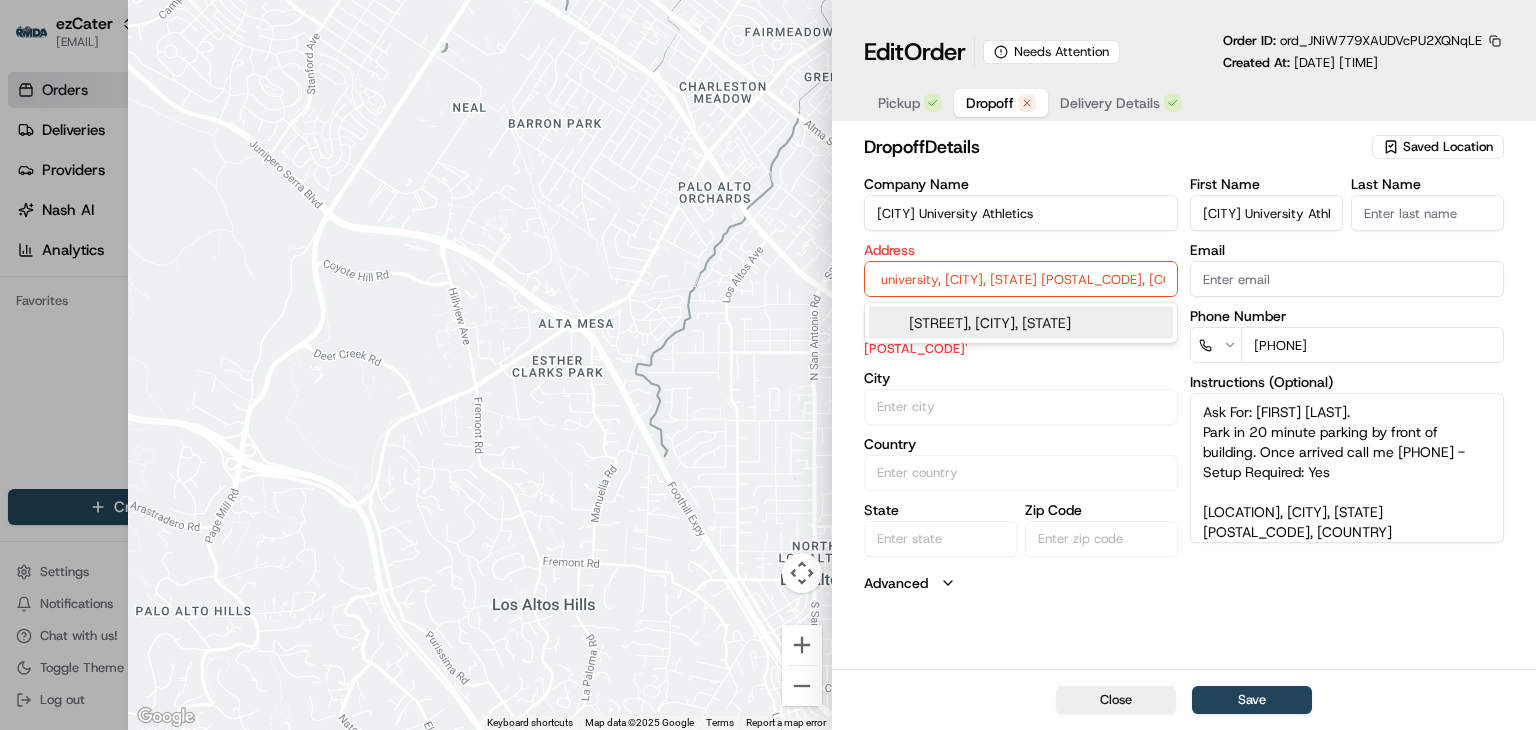 type on "adjacent to the, Leavey Event Center, university, [CITY], [STATE] [POSTAL_CODE], [COUNTRY]" 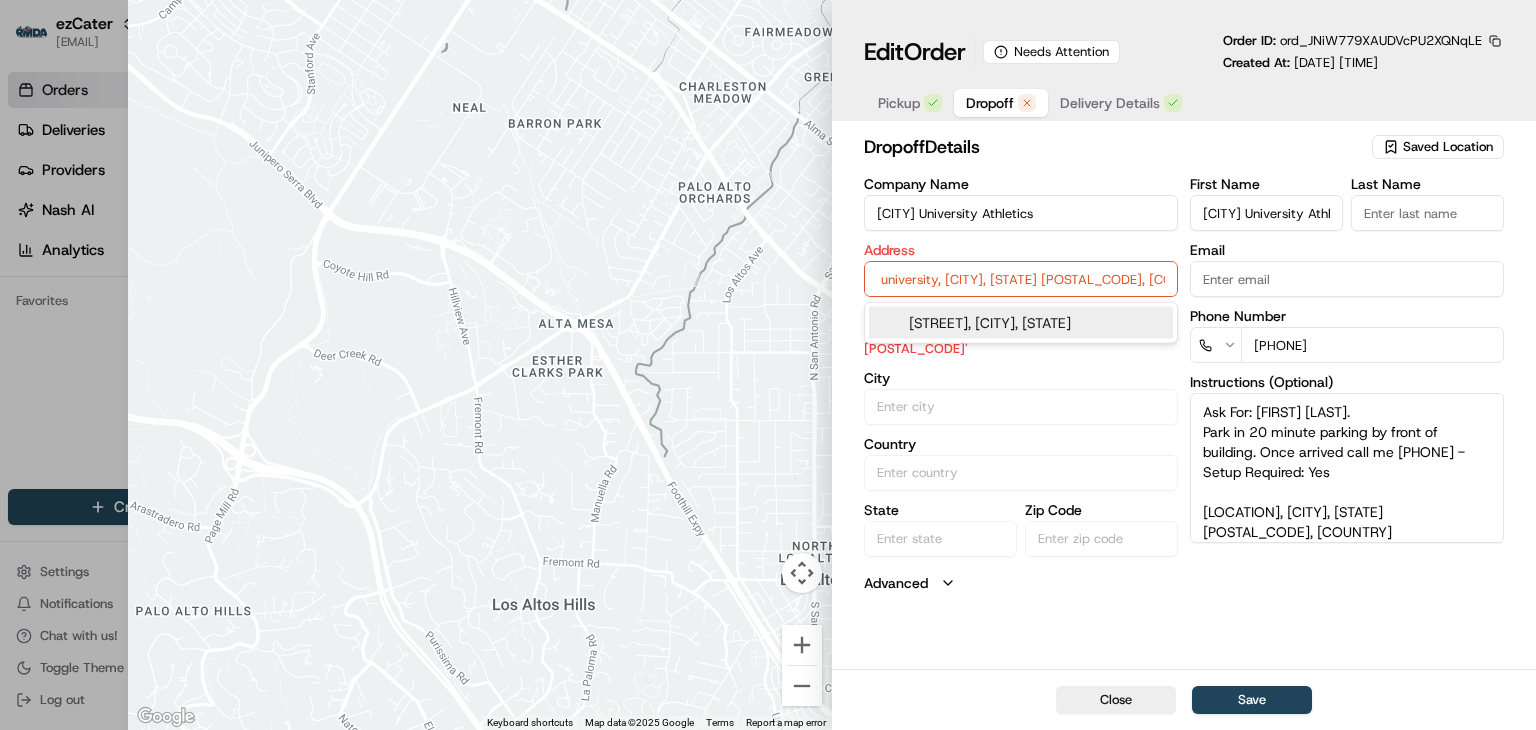 scroll, scrollTop: 0, scrollLeft: 0, axis: both 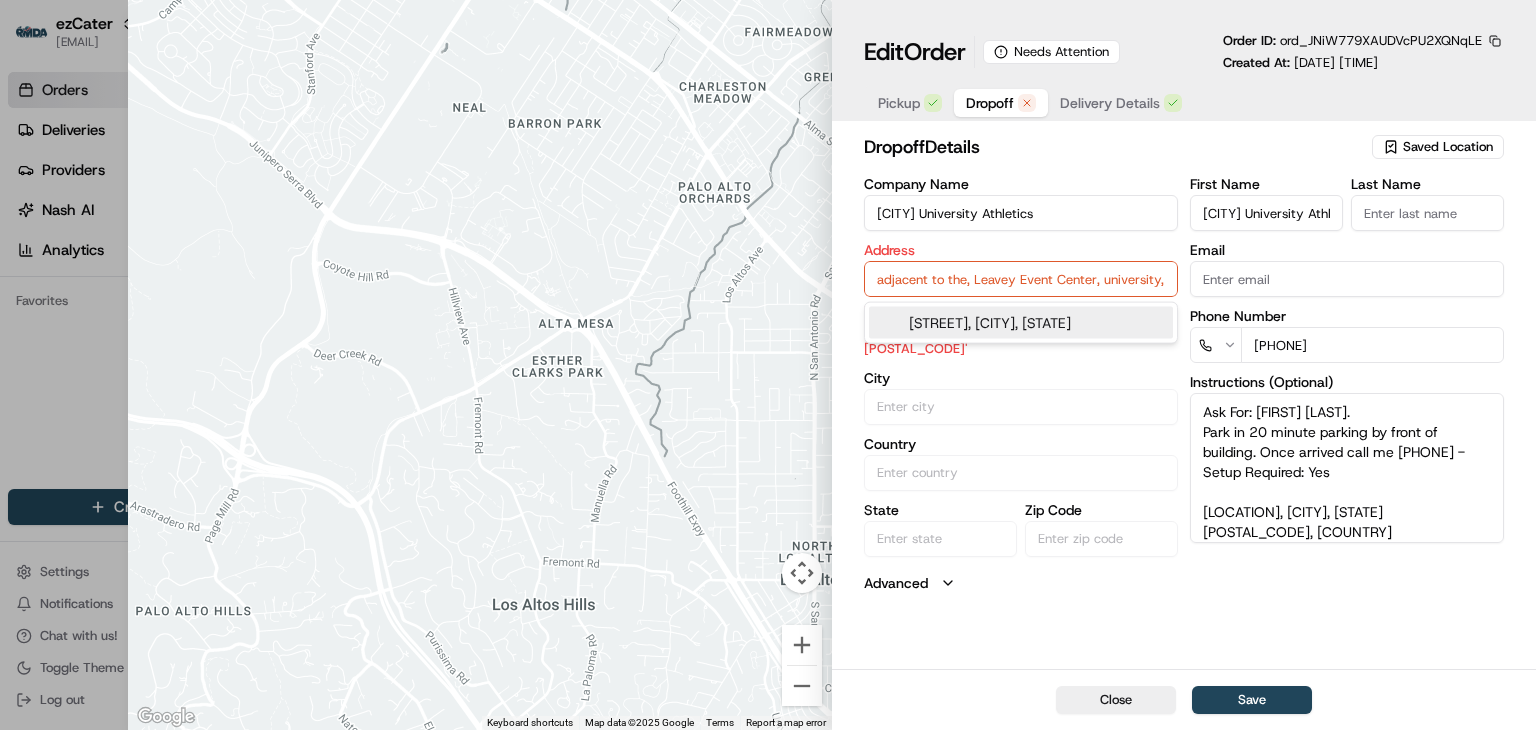 click on "adjacent to the, Leavey Event Center, university, [CITY], [STATE] [POSTAL_CODE], [COUNTRY]" at bounding box center [1021, 279] 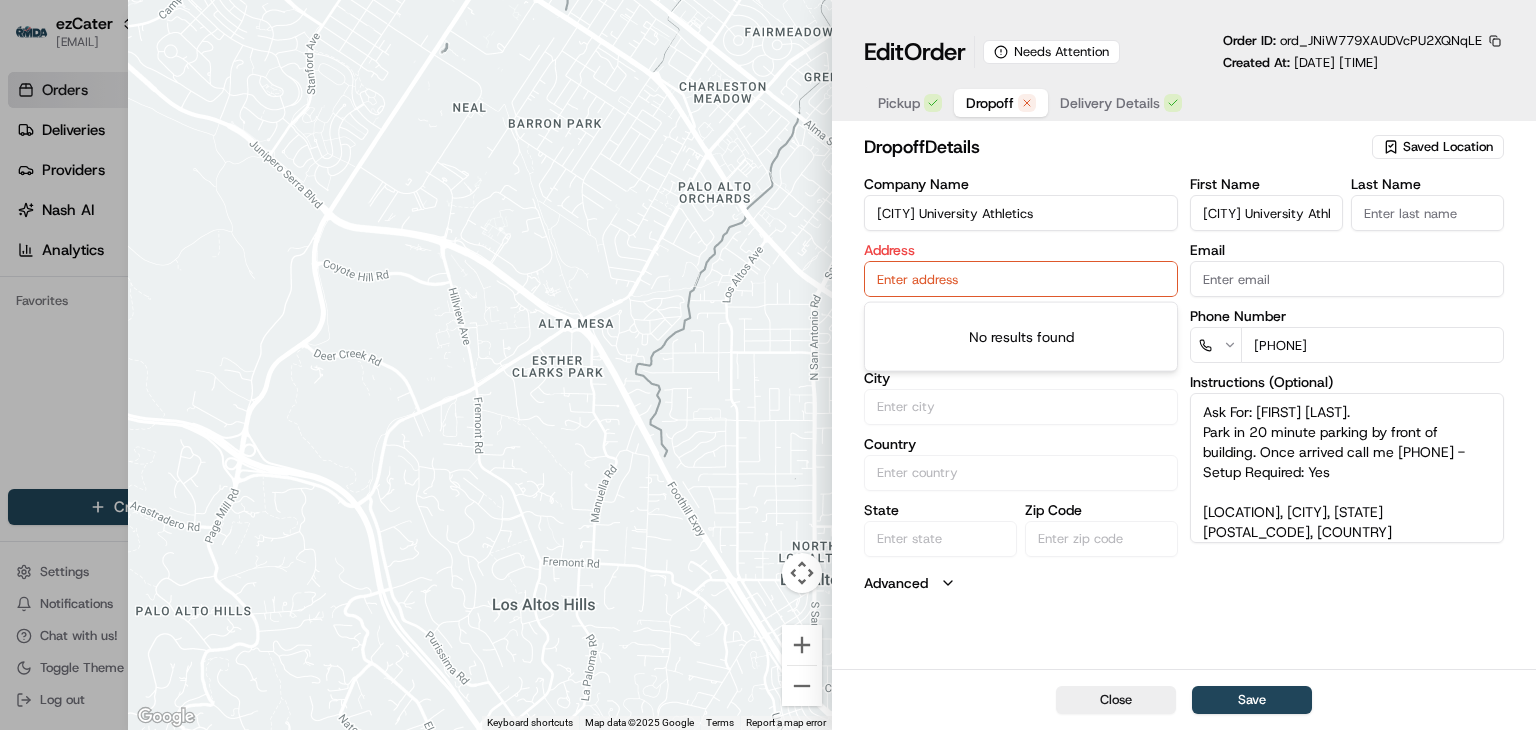paste on "adjacent to the, Leavey Event Center, university, [CITY], [STATE] [POSTAL_CODE], [COUNTRY]" 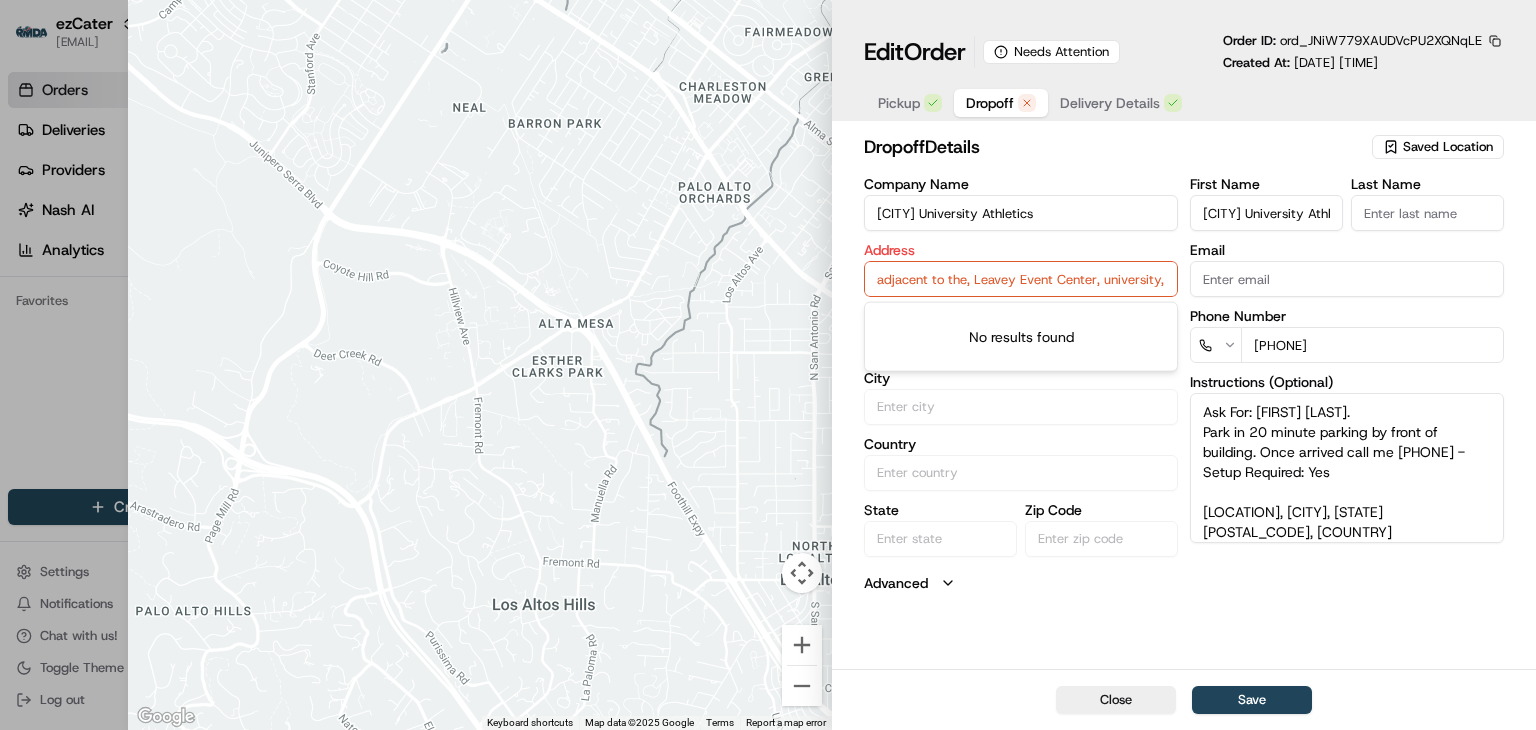 scroll, scrollTop: 0, scrollLeft: 223, axis: horizontal 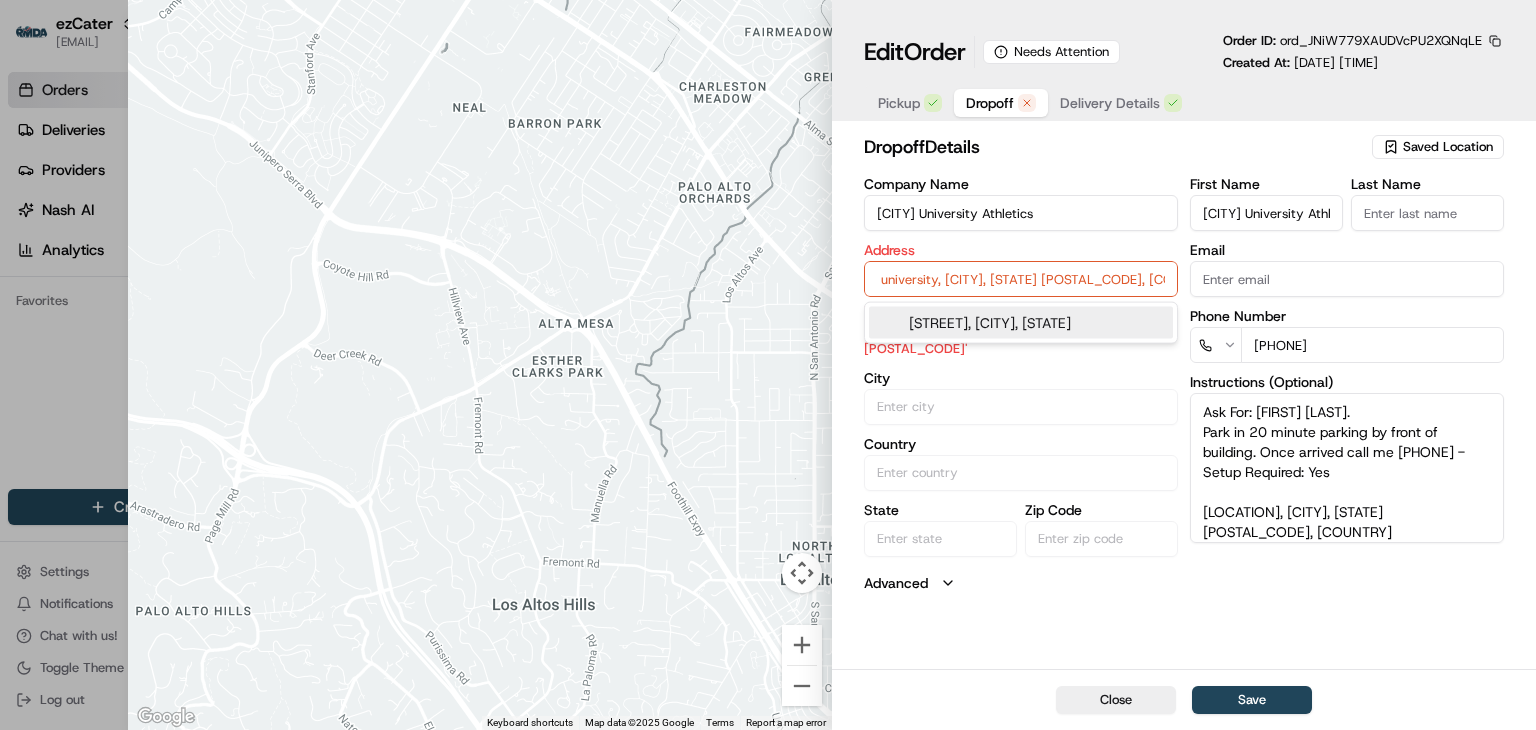 click on "[STREET], [CITY], [STATE]" at bounding box center (1021, 323) 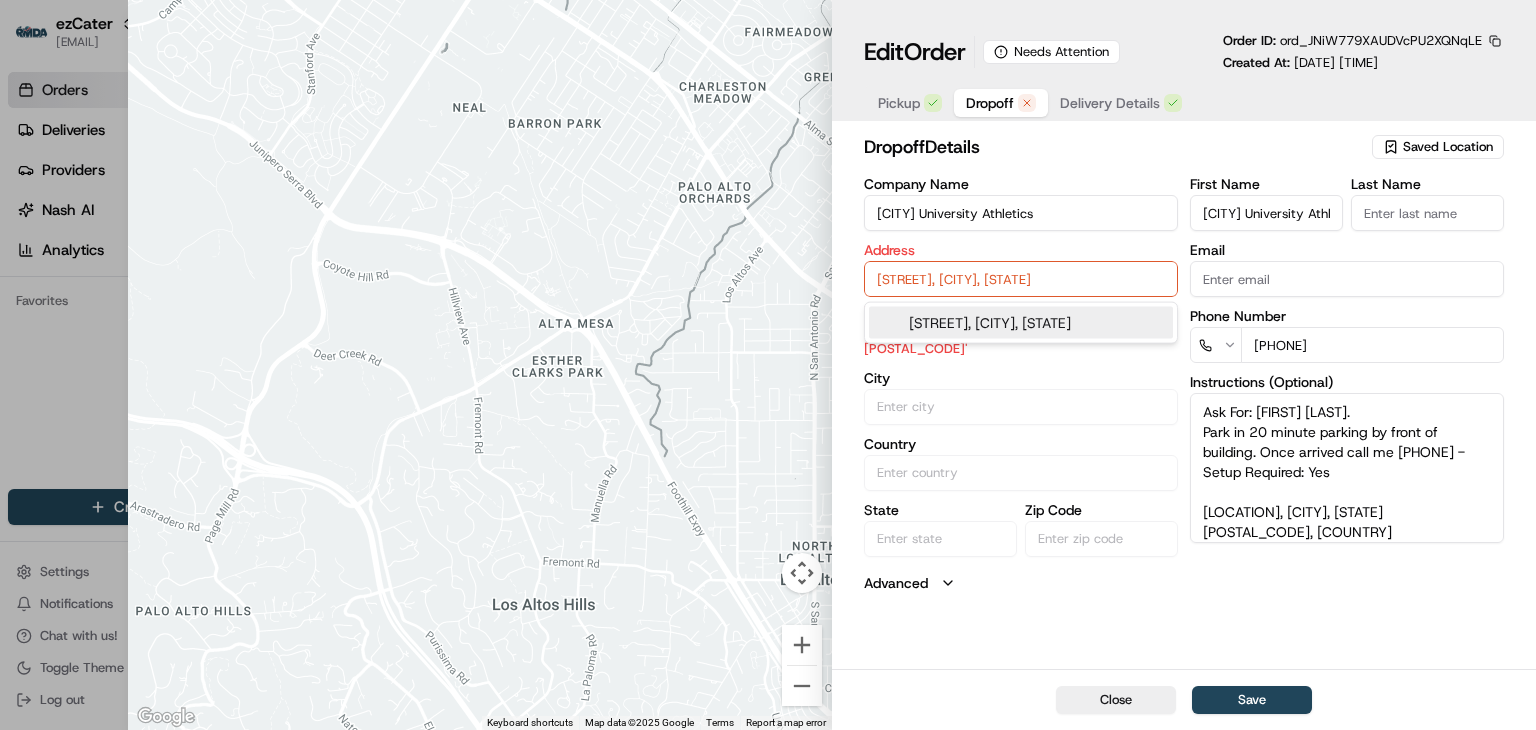 scroll, scrollTop: 0, scrollLeft: 0, axis: both 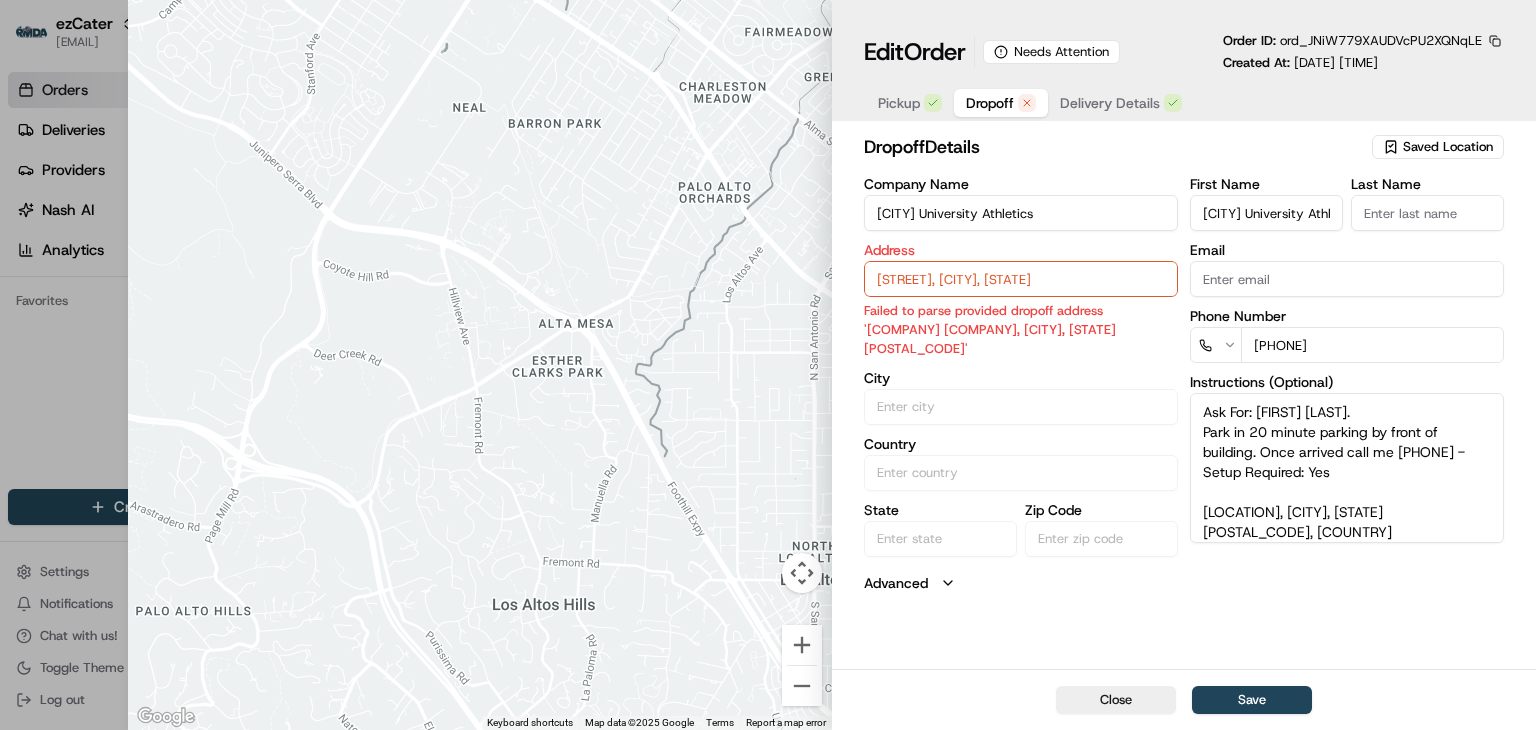 type on "[LOCATION], [CITY], [STATE] [POSTAL_CODE], [COUNTRY]" 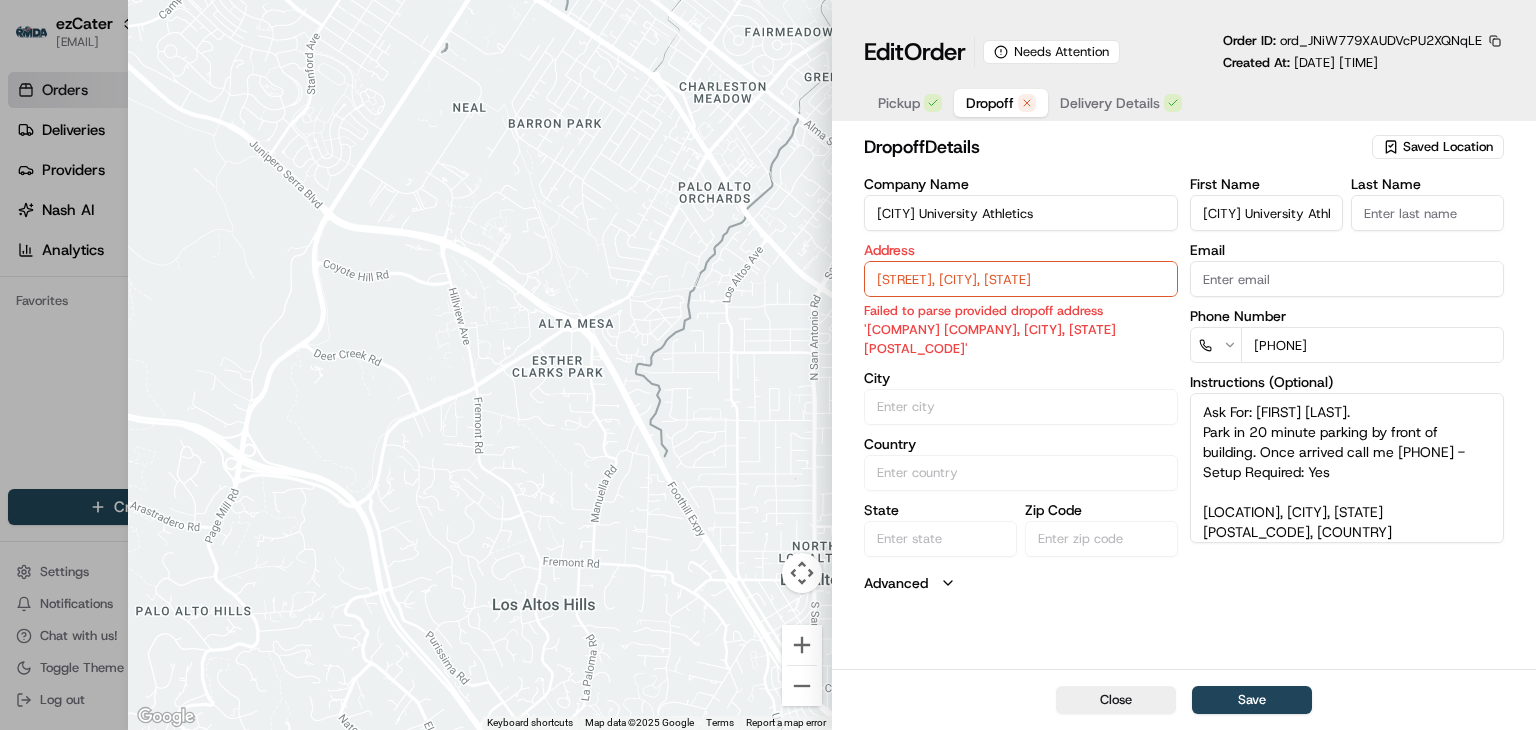 type on "[CITY]" 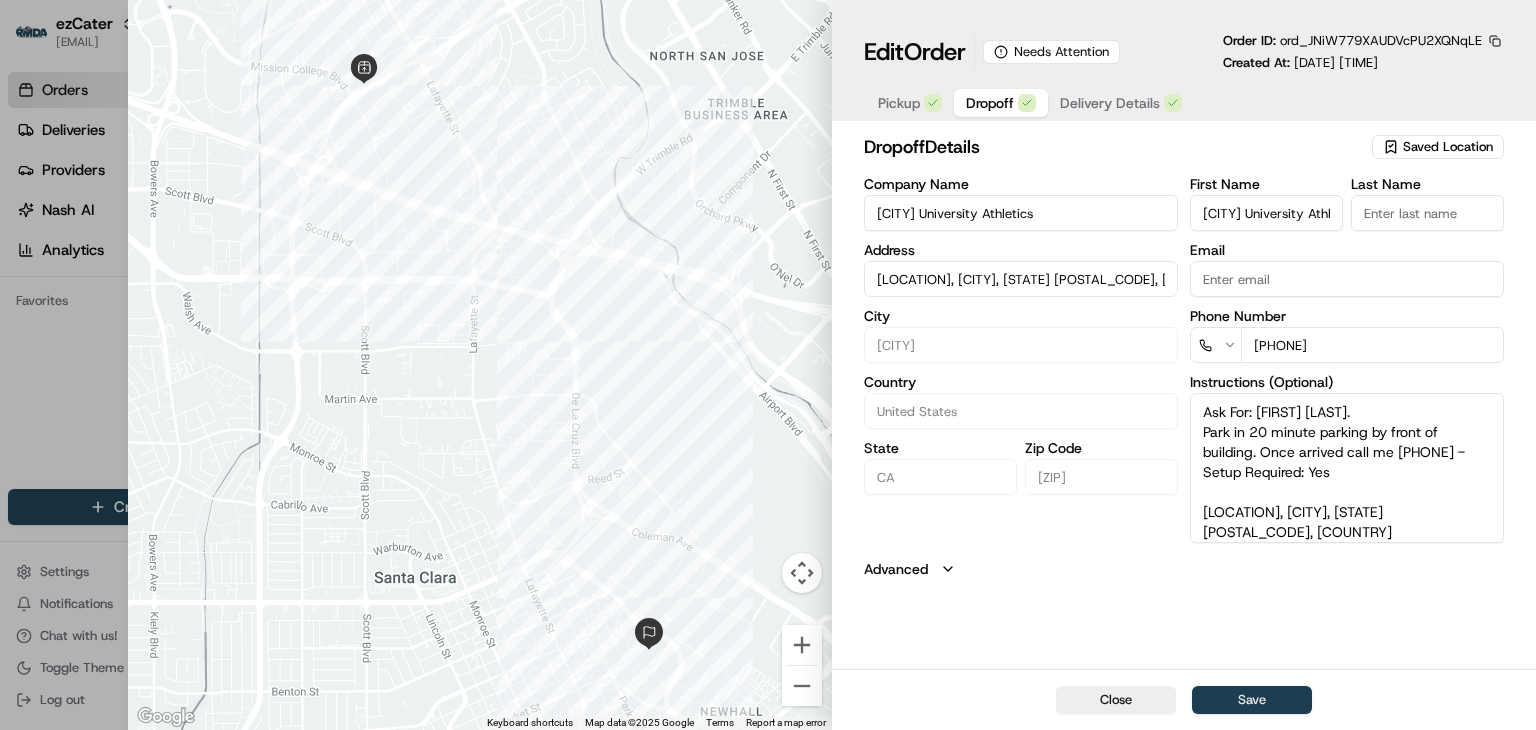 click on "Save" at bounding box center (1252, 700) 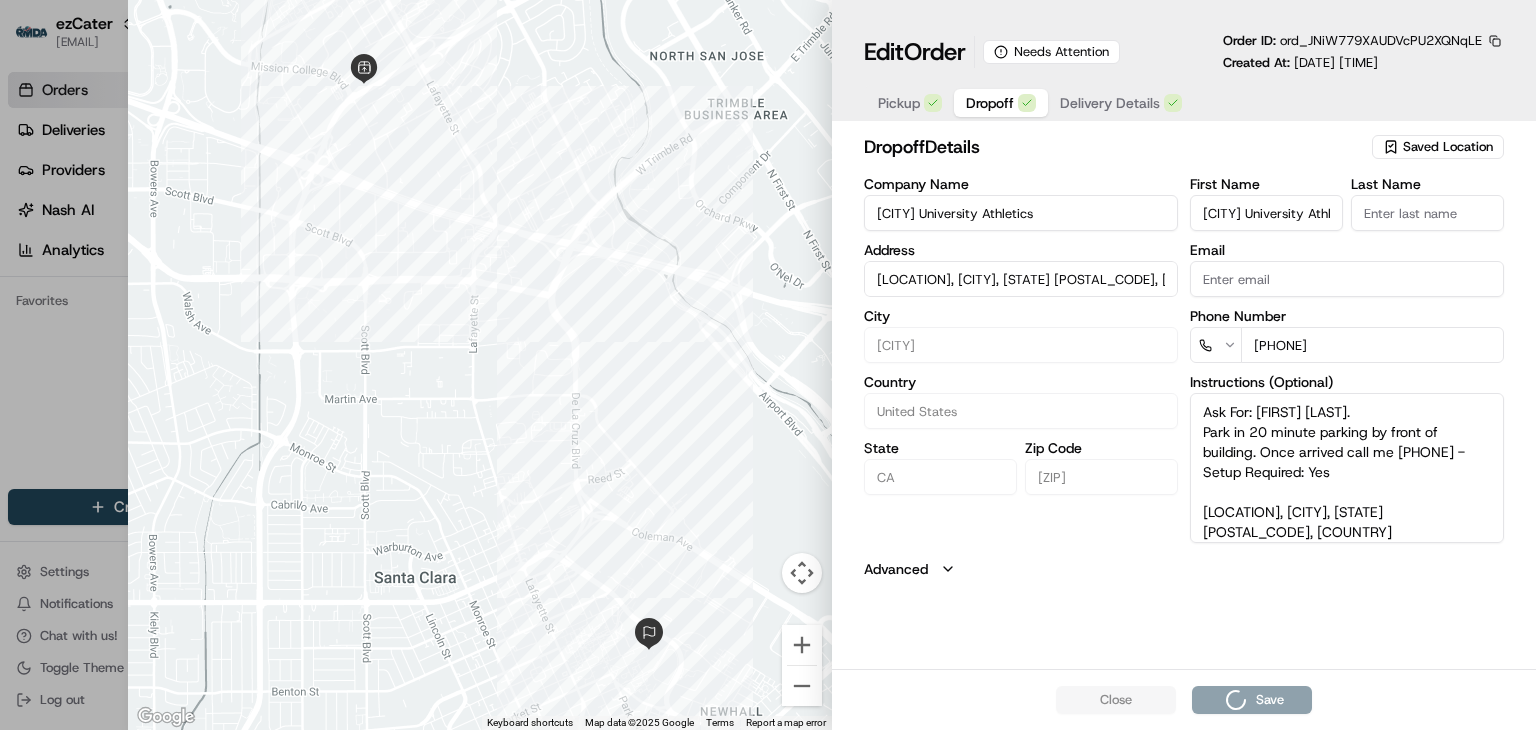 type 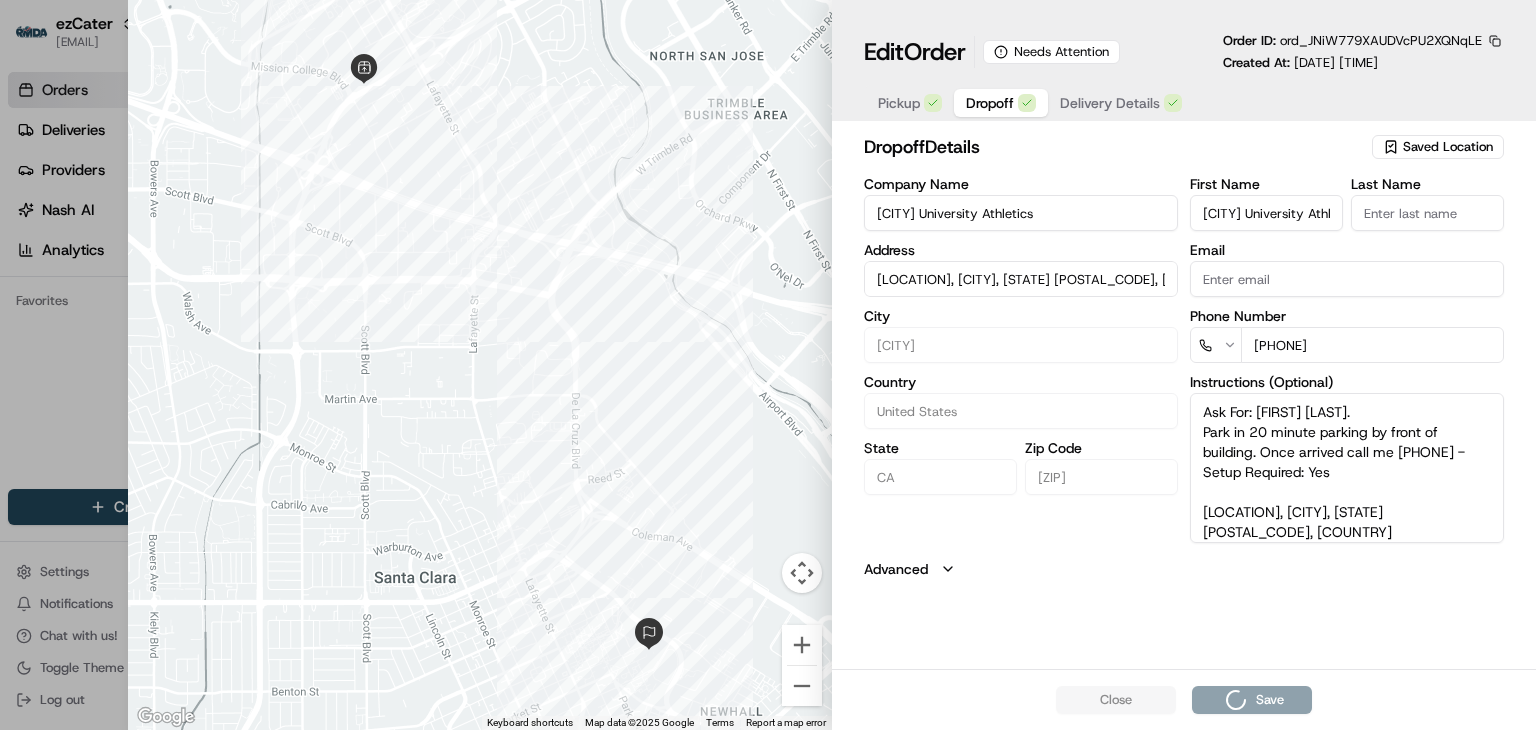 type 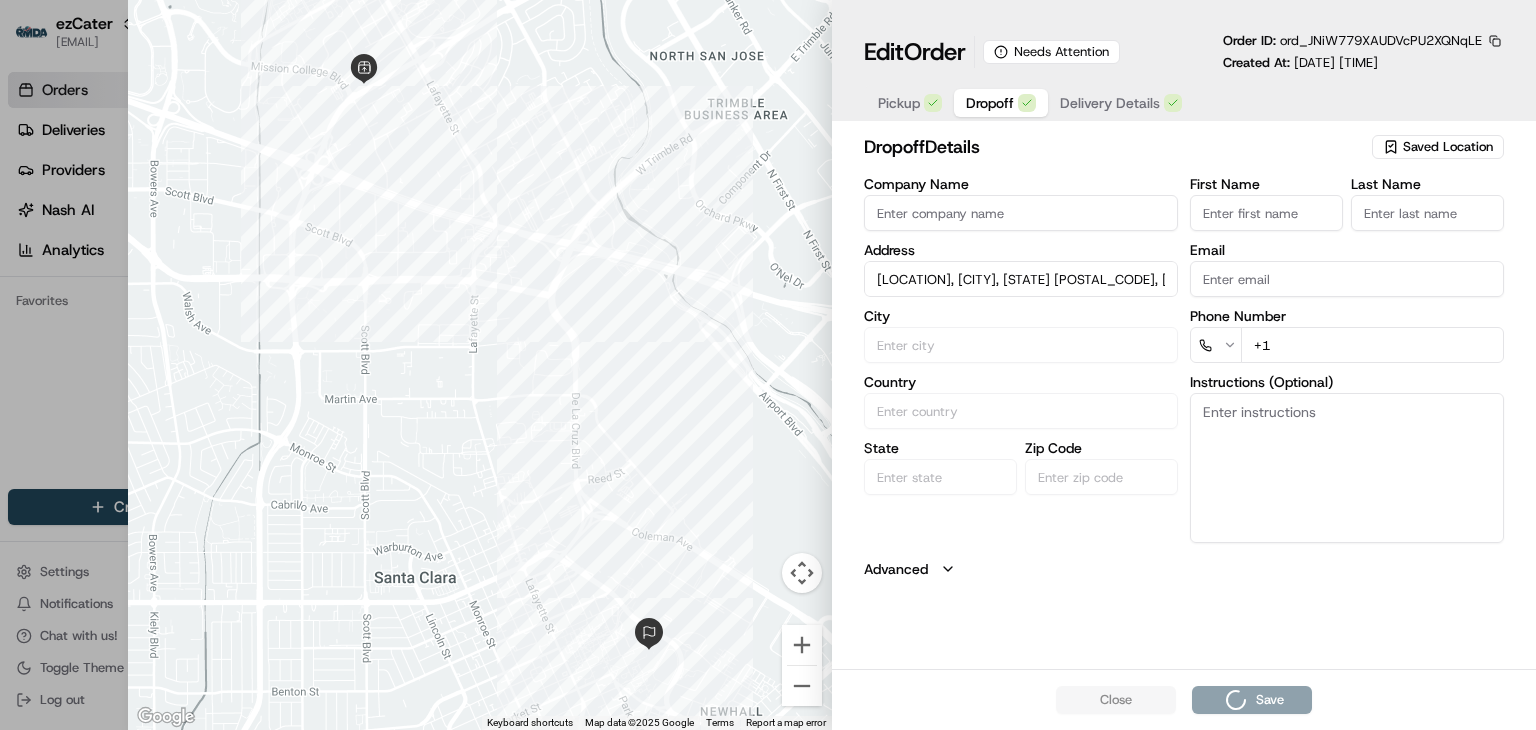 type 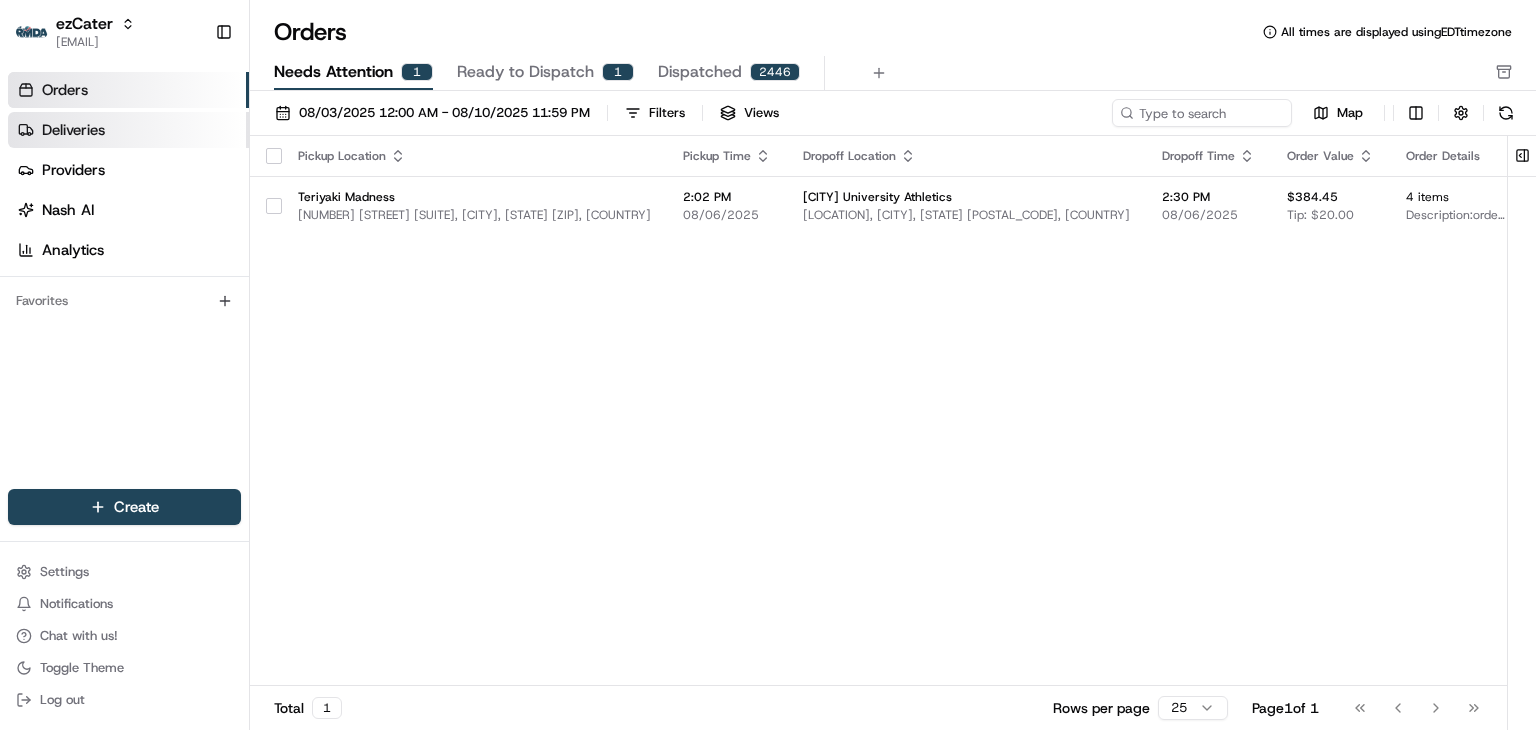 click on "Deliveries" at bounding box center [128, 130] 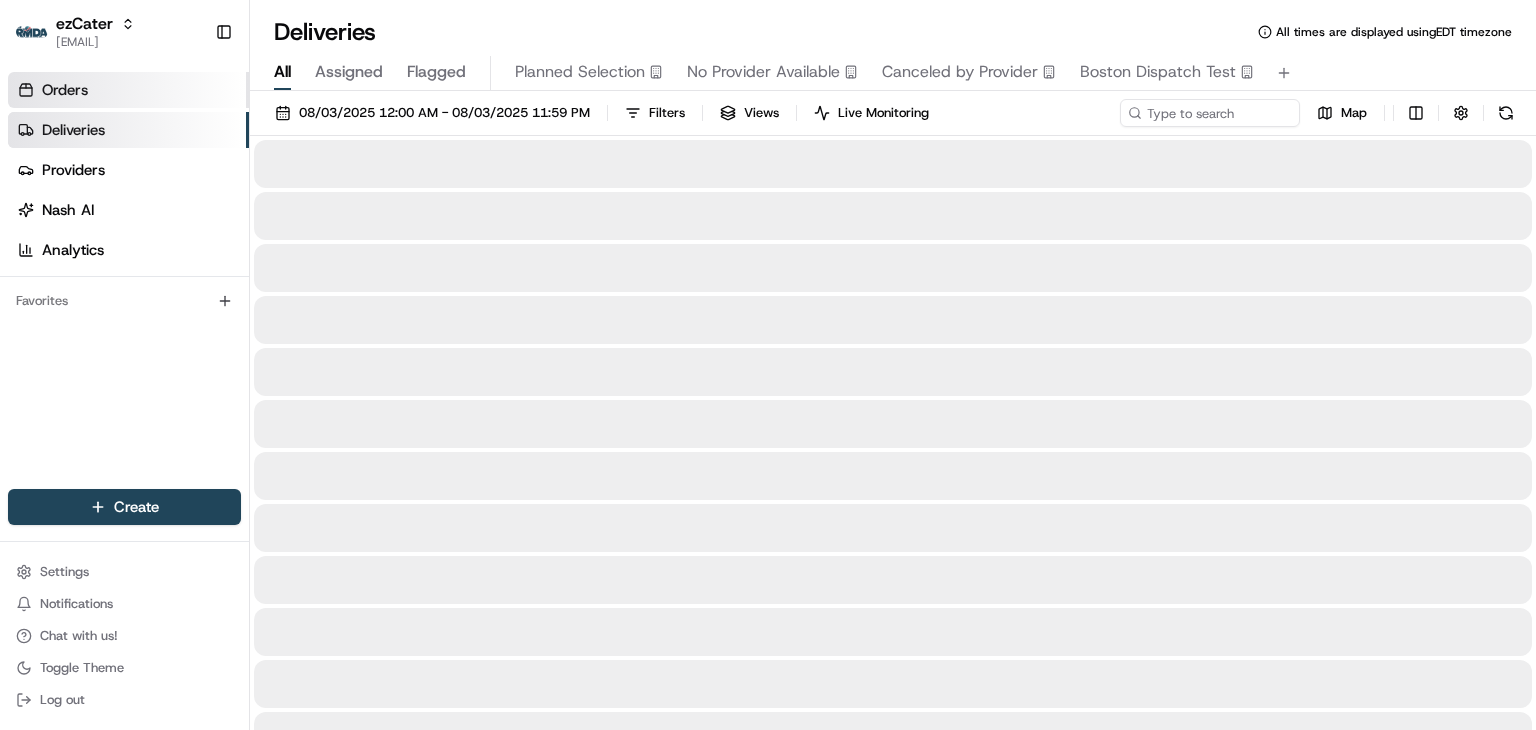 click on "Orders" at bounding box center [65, 90] 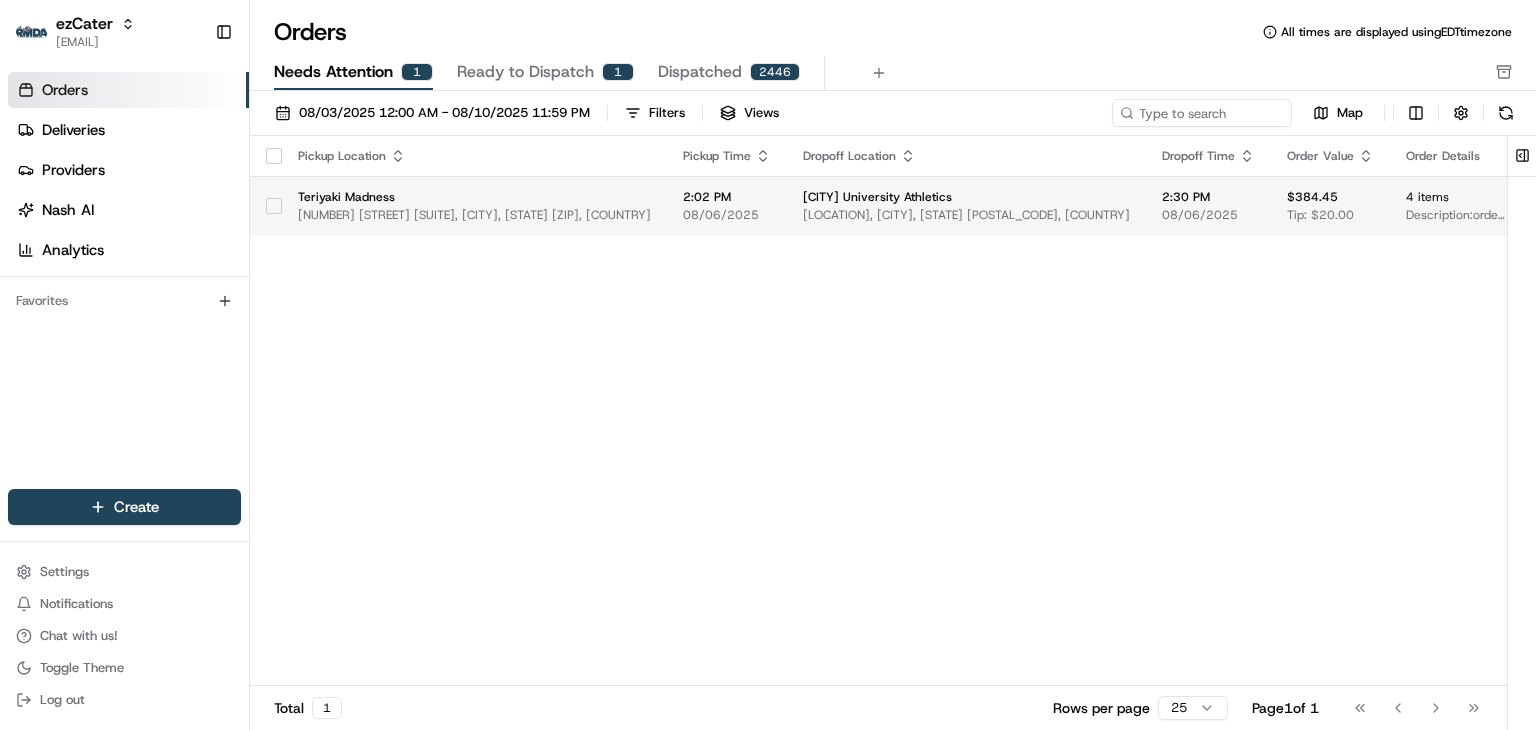 click on "[COMPANY] [NUMBER] [STREET] [SUITE], [CITY], [STATE] [ZIP], [COUNTRY]" at bounding box center (474, 206) 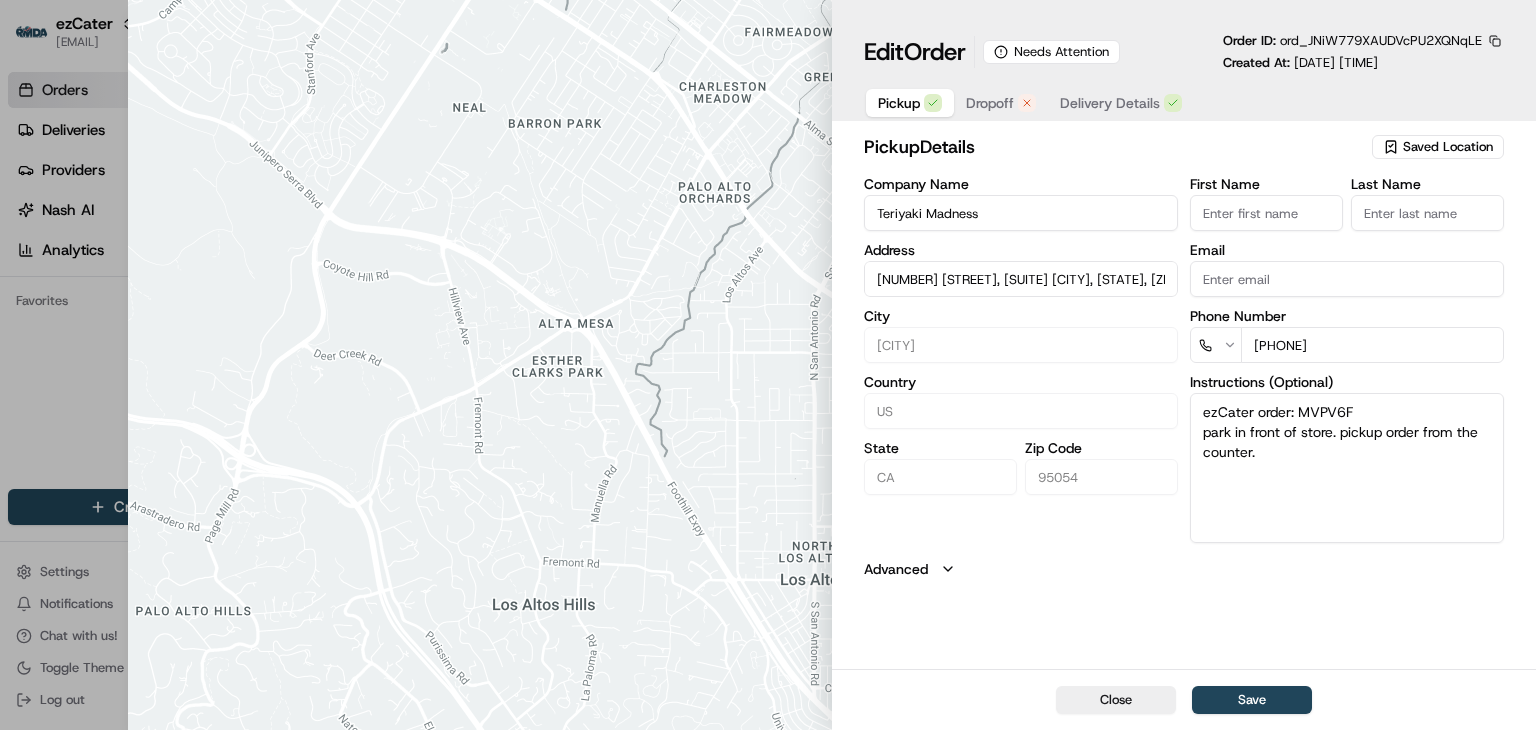 click on "Dropoff" at bounding box center [1001, 103] 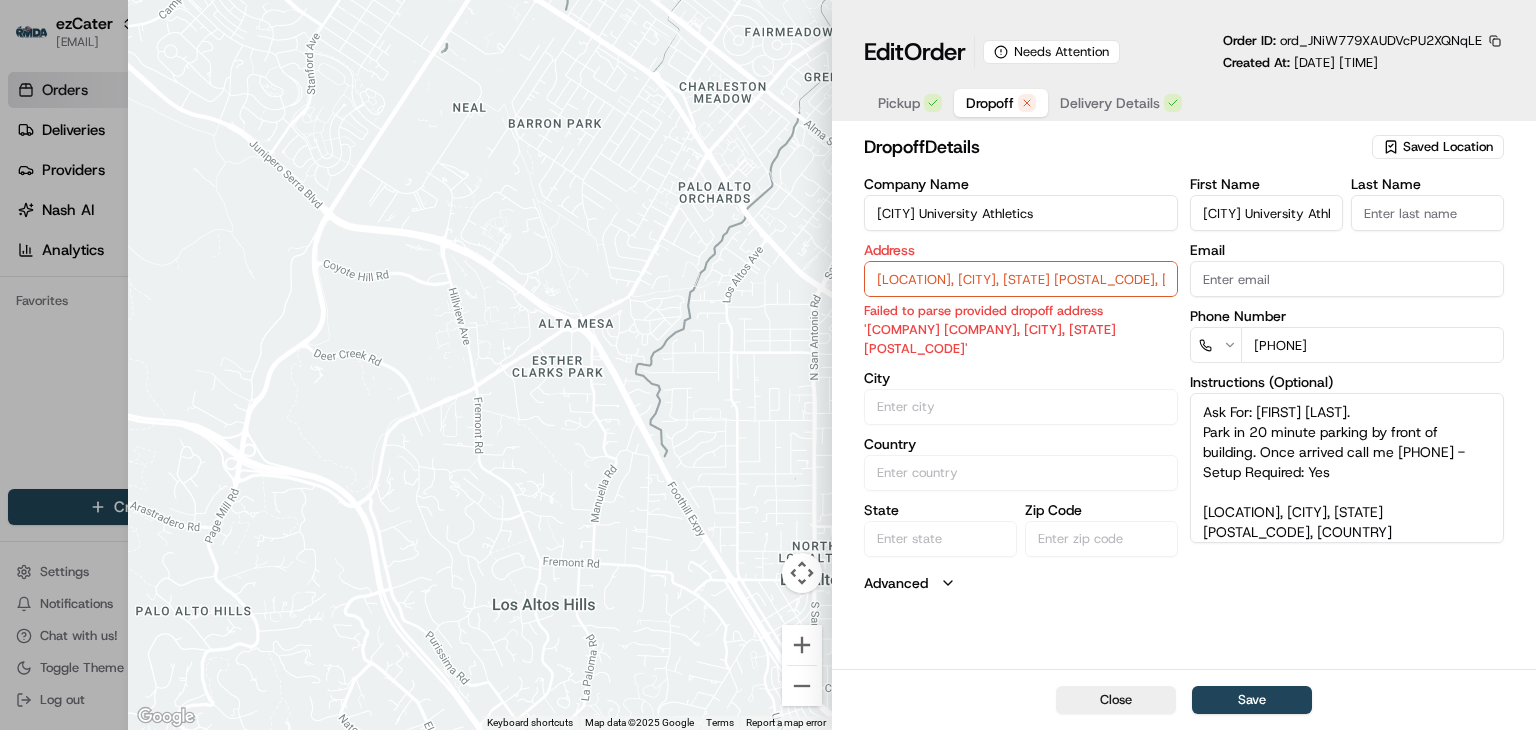 click on "[LOCATION], [CITY], [STATE] [POSTAL_CODE], [COUNTRY]" at bounding box center (1021, 279) 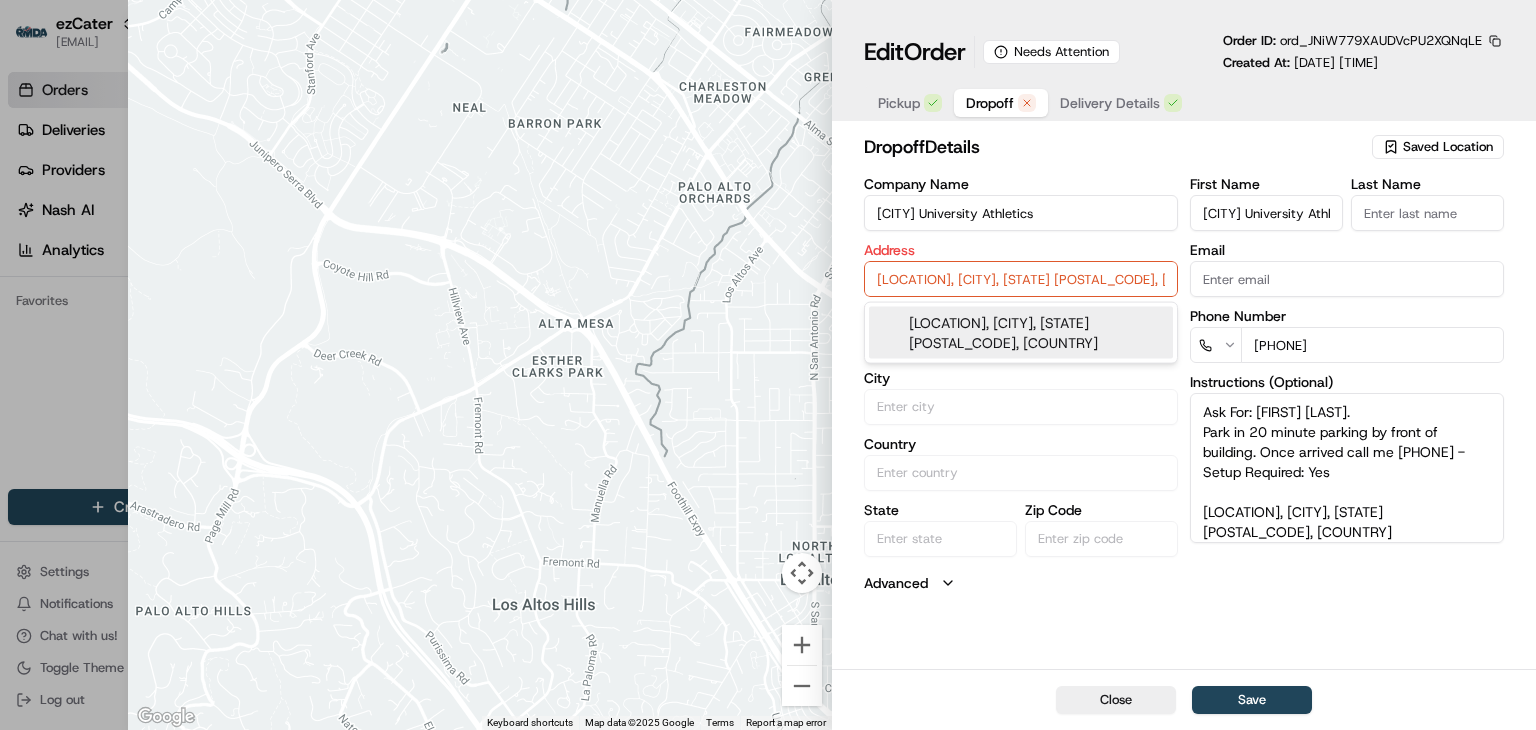 click on "[LOCATION], [CITY], [STATE] [POSTAL_CODE], [COUNTRY]" at bounding box center [1021, 279] 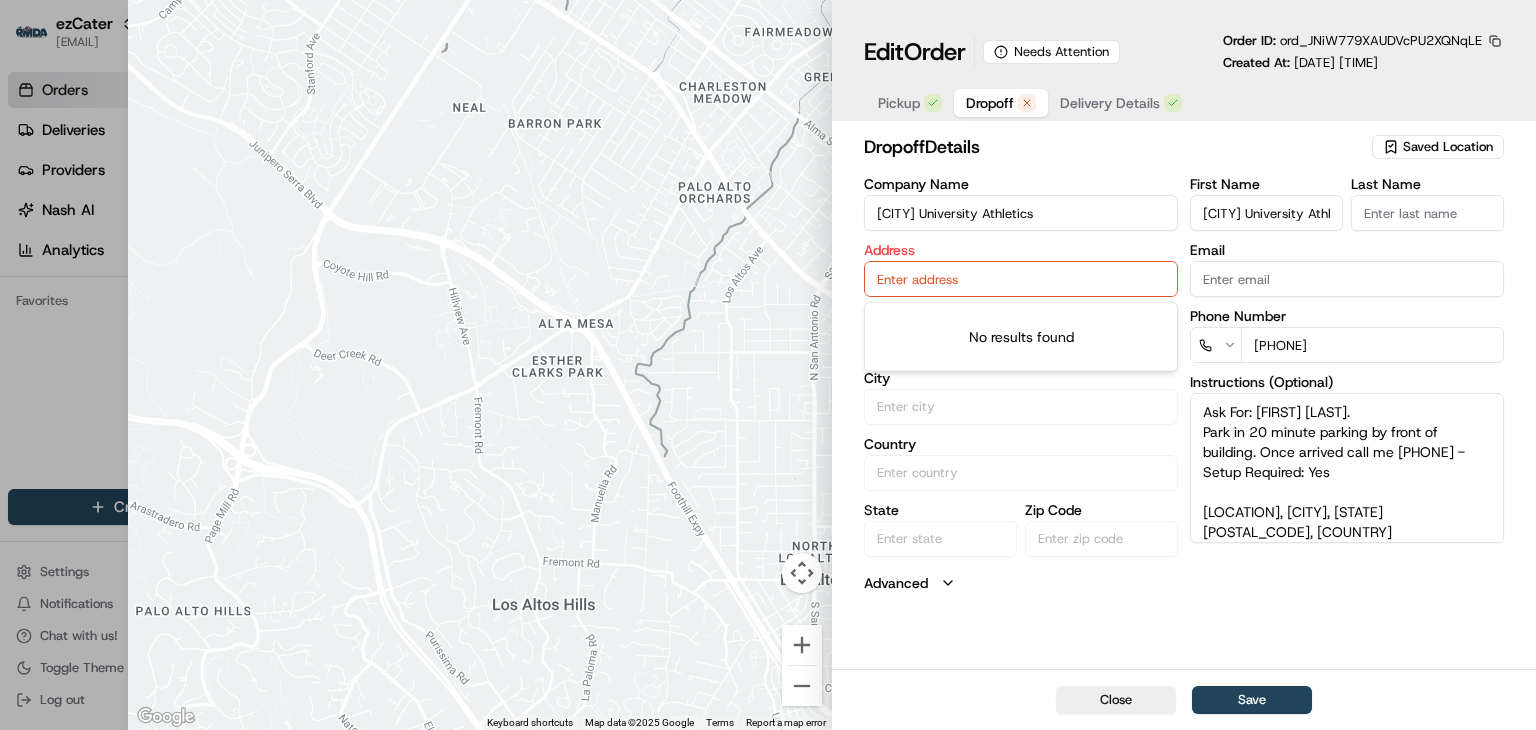 paste on "[NUMBER] [STREET], [CITY], [STATE] [ZIP], [COUNTRY]" 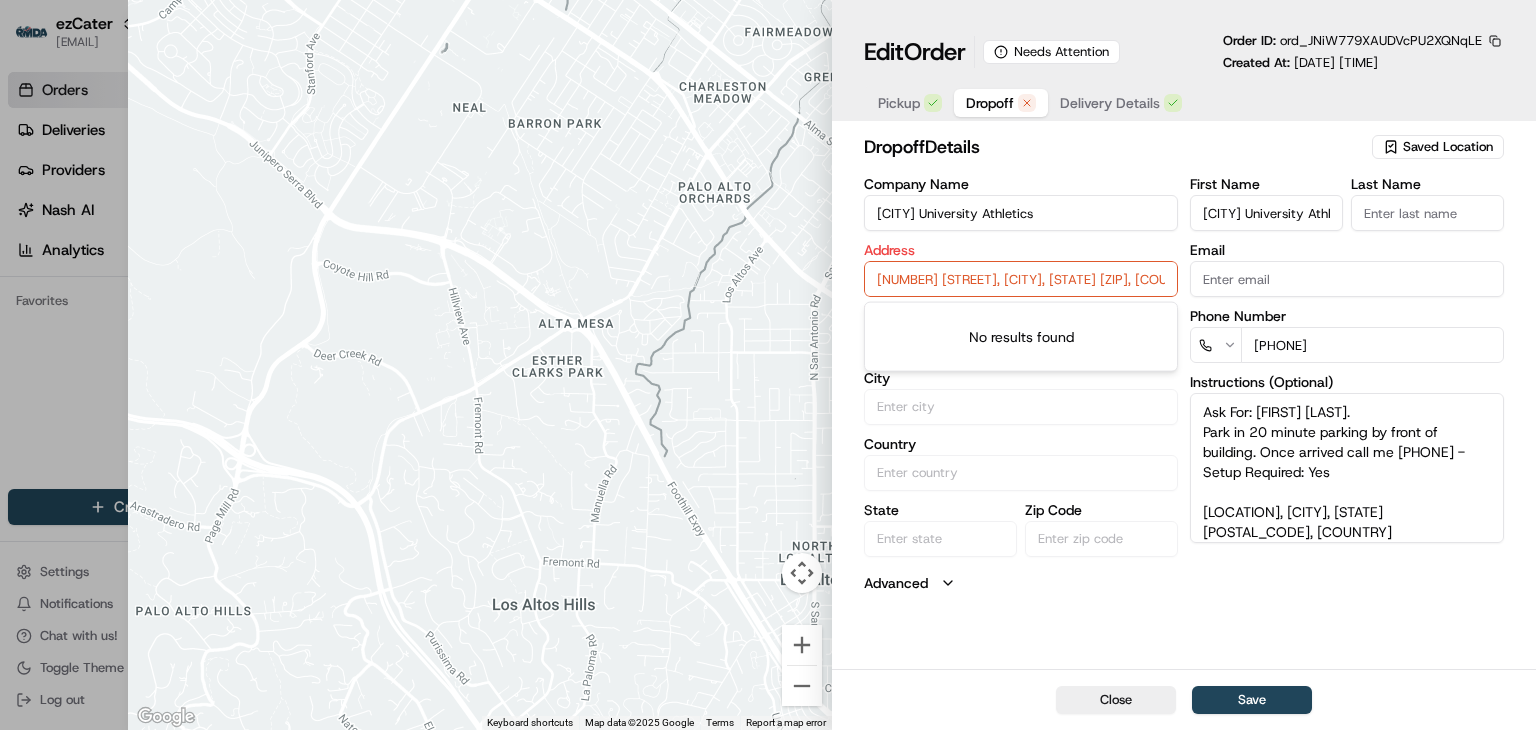 scroll, scrollTop: 0, scrollLeft: 60, axis: horizontal 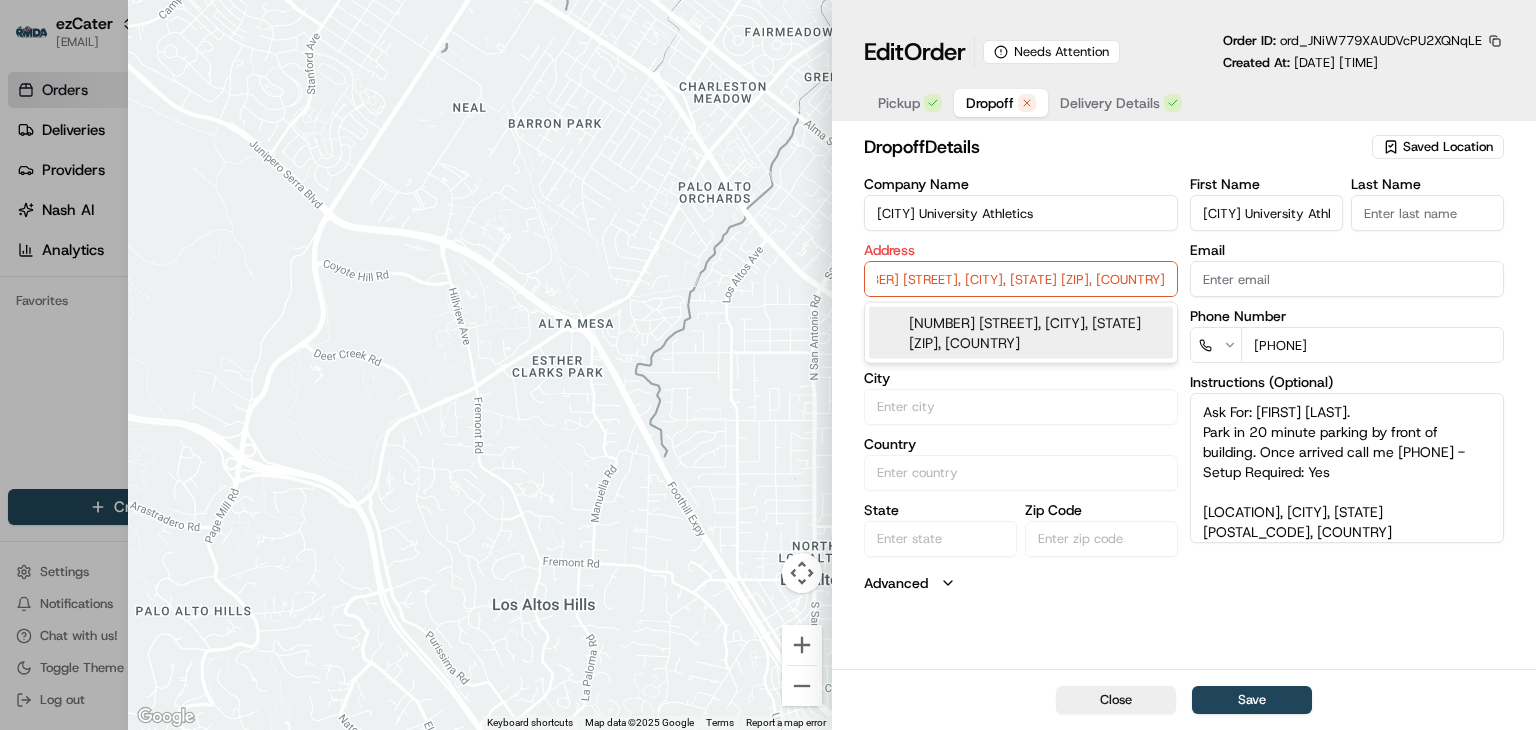 click on "[NUMBER] [STREET], [CITY], [STATE] [ZIP], [COUNTRY]" at bounding box center (1021, 333) 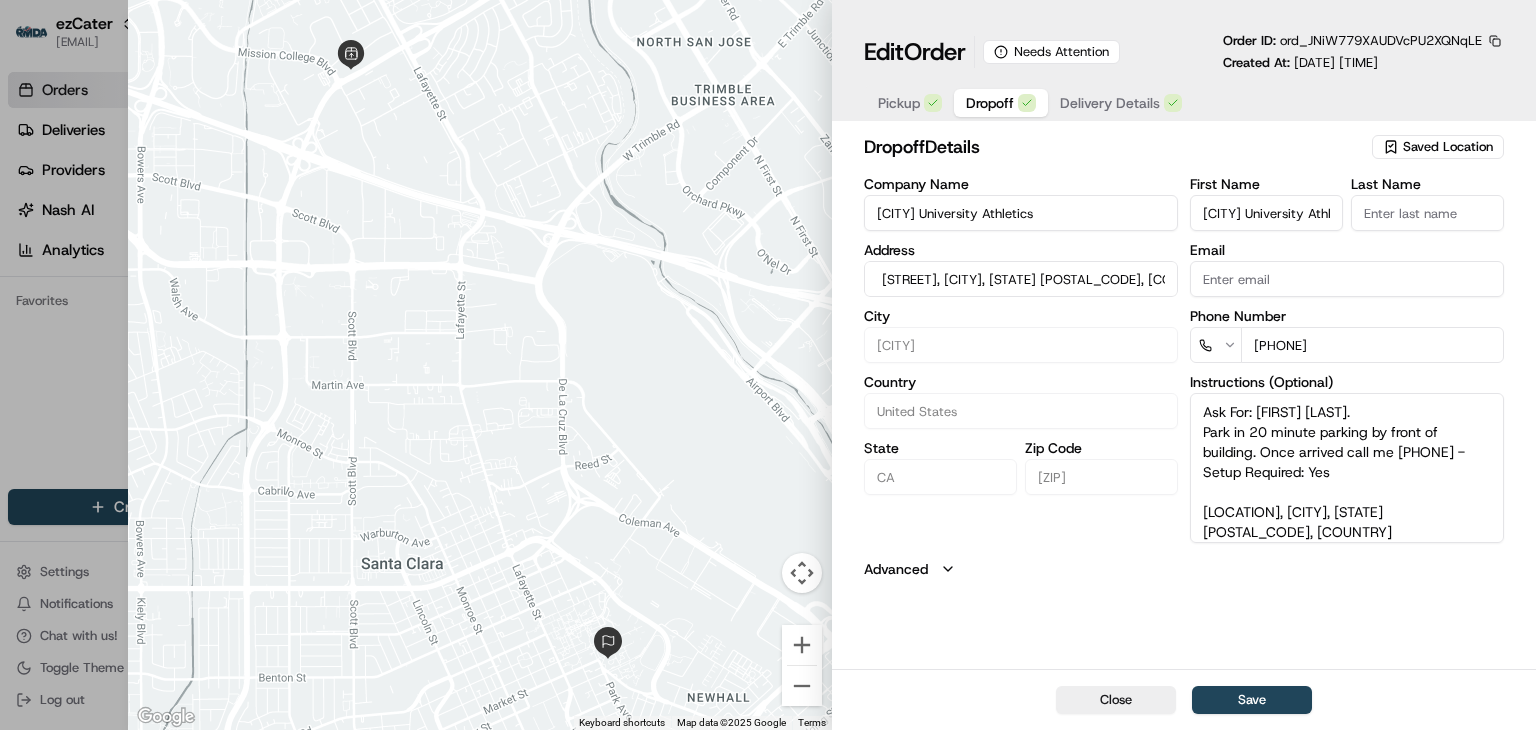 scroll, scrollTop: 0, scrollLeft: 6, axis: horizontal 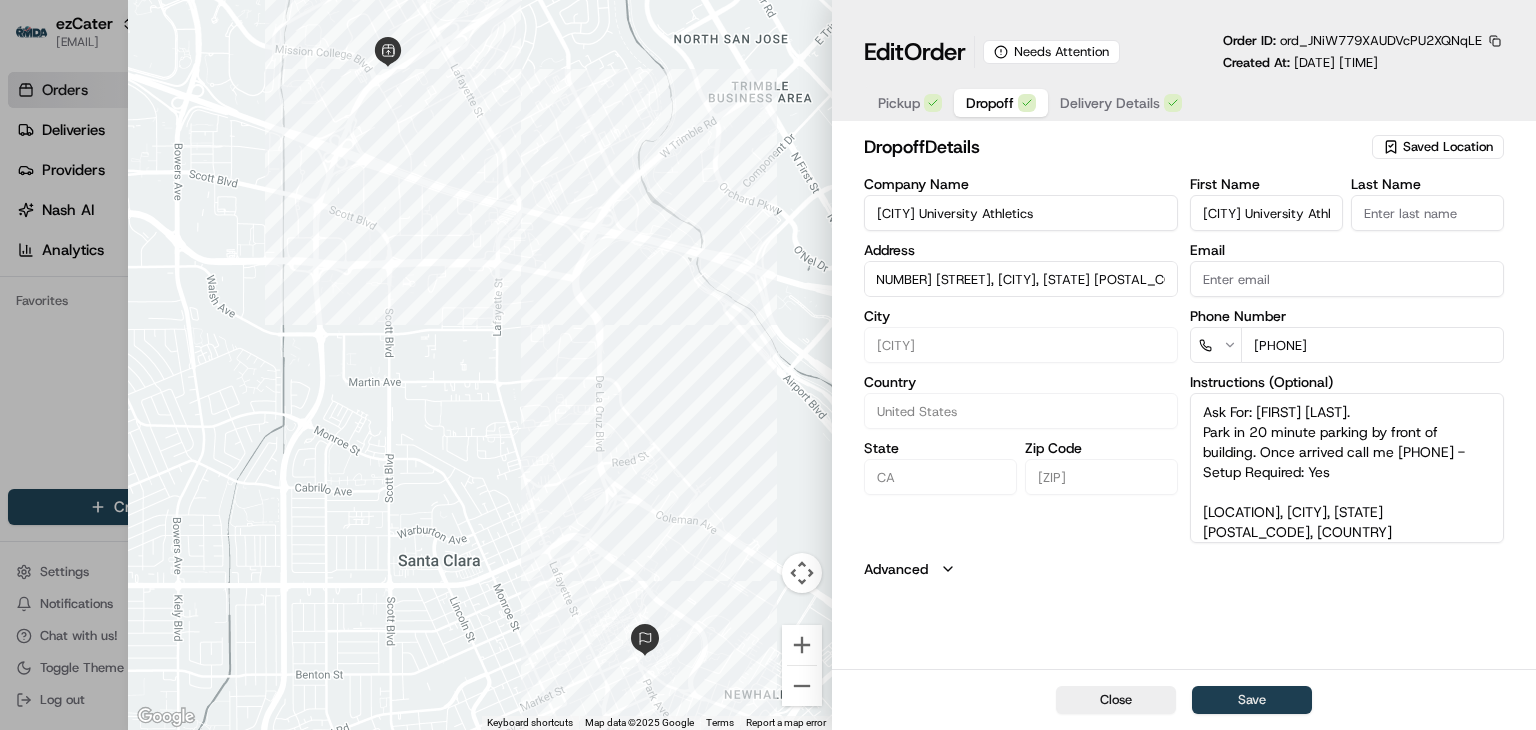 type on "[NUMBER] [STREET], [CITY], [STATE] [POSTAL_CODE], [COUNTRY]" 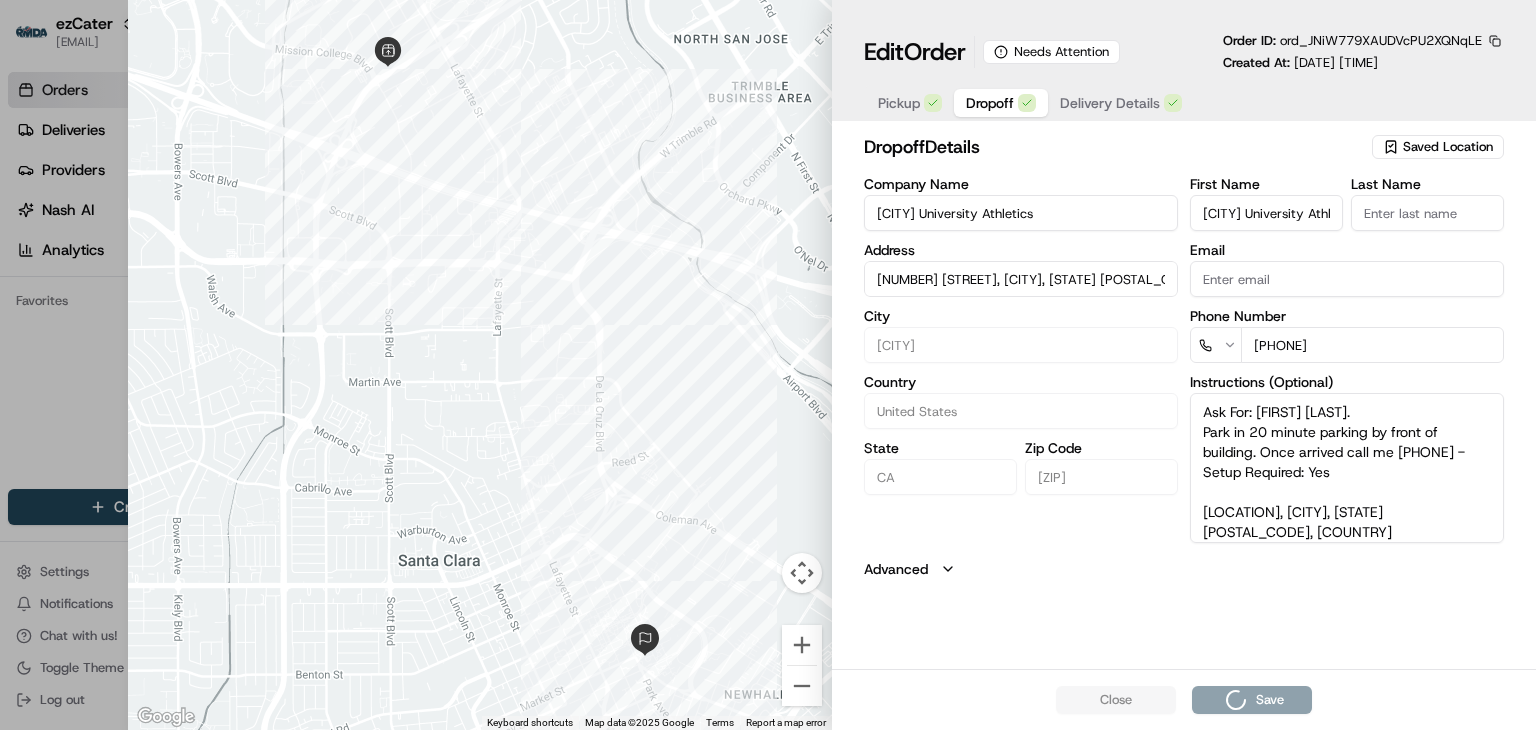 type 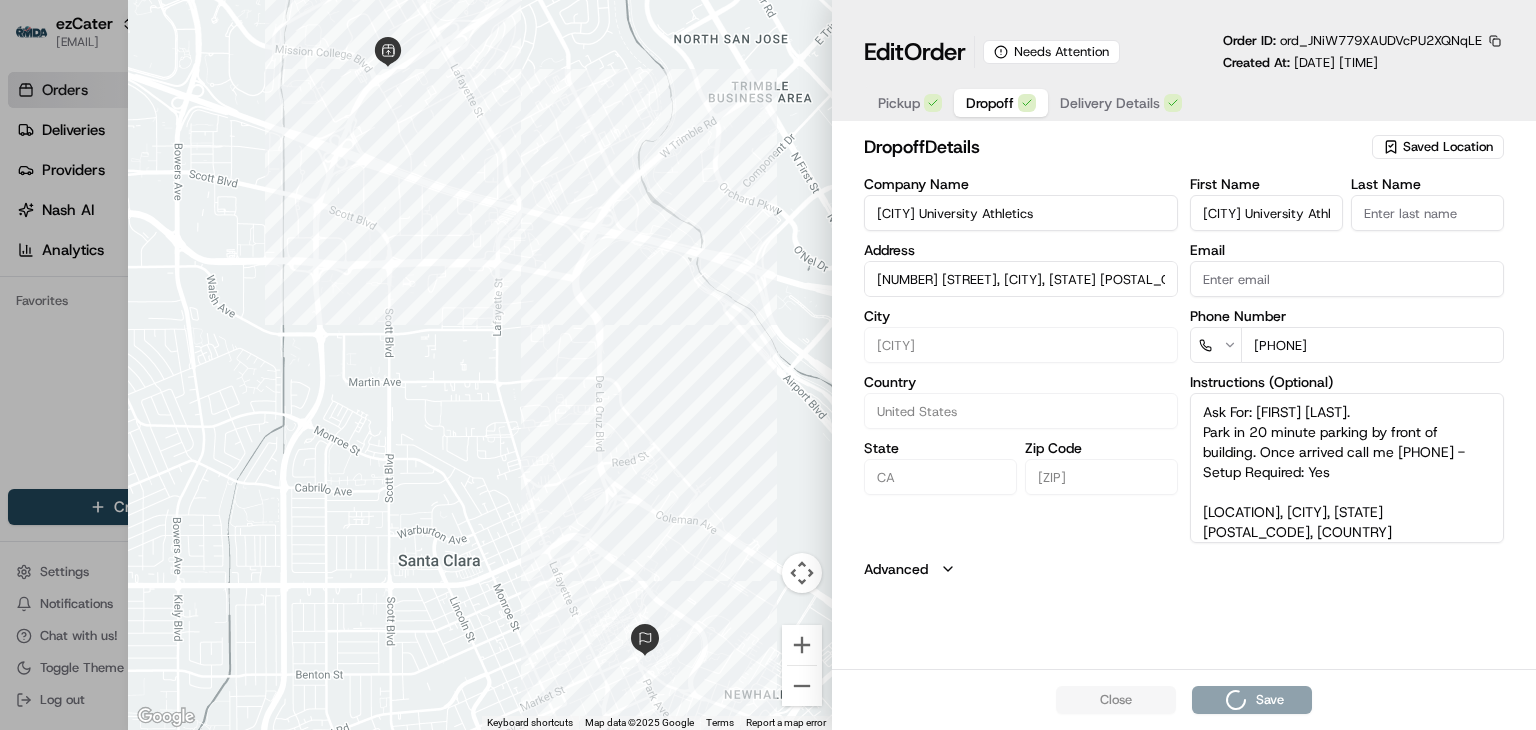 type 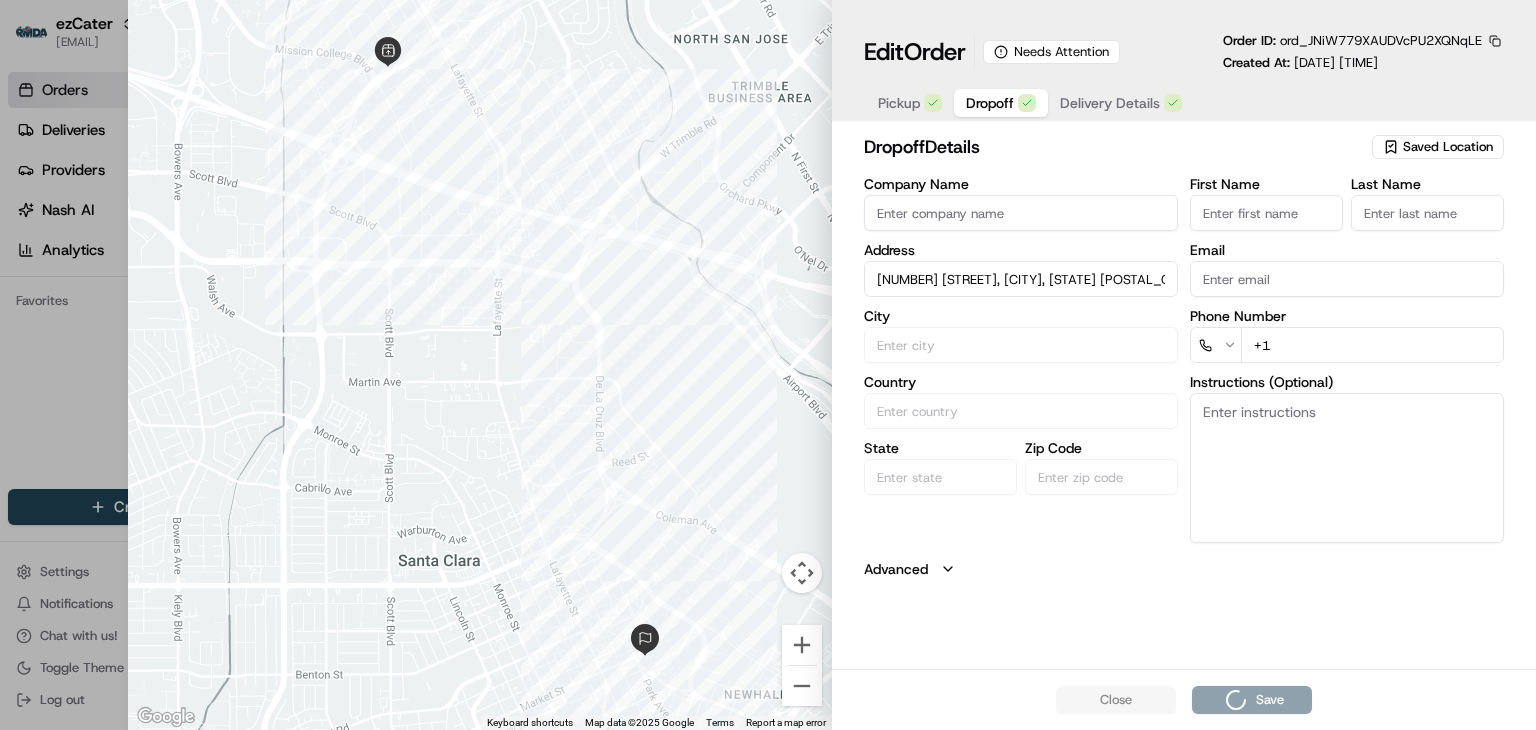 type 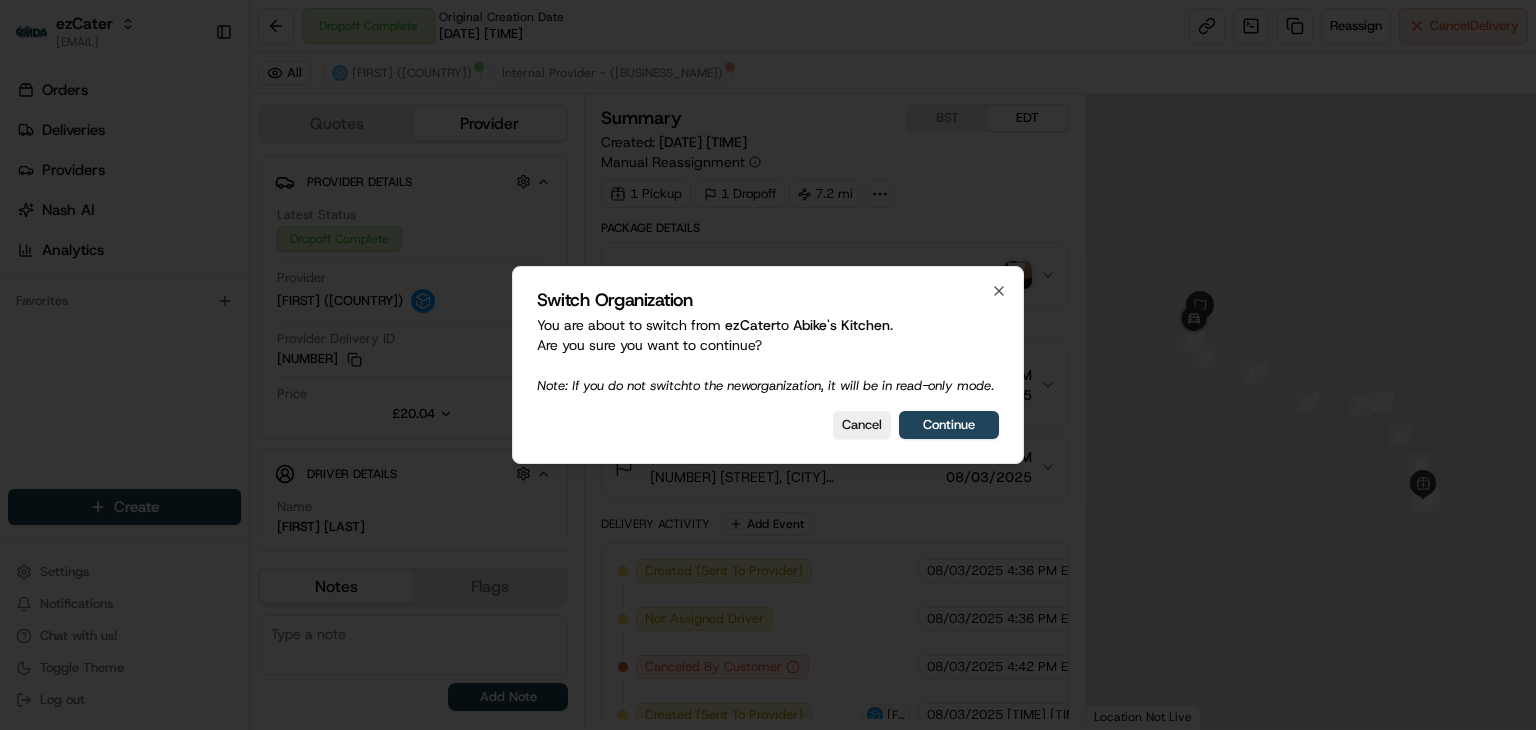 scroll, scrollTop: 0, scrollLeft: 0, axis: both 